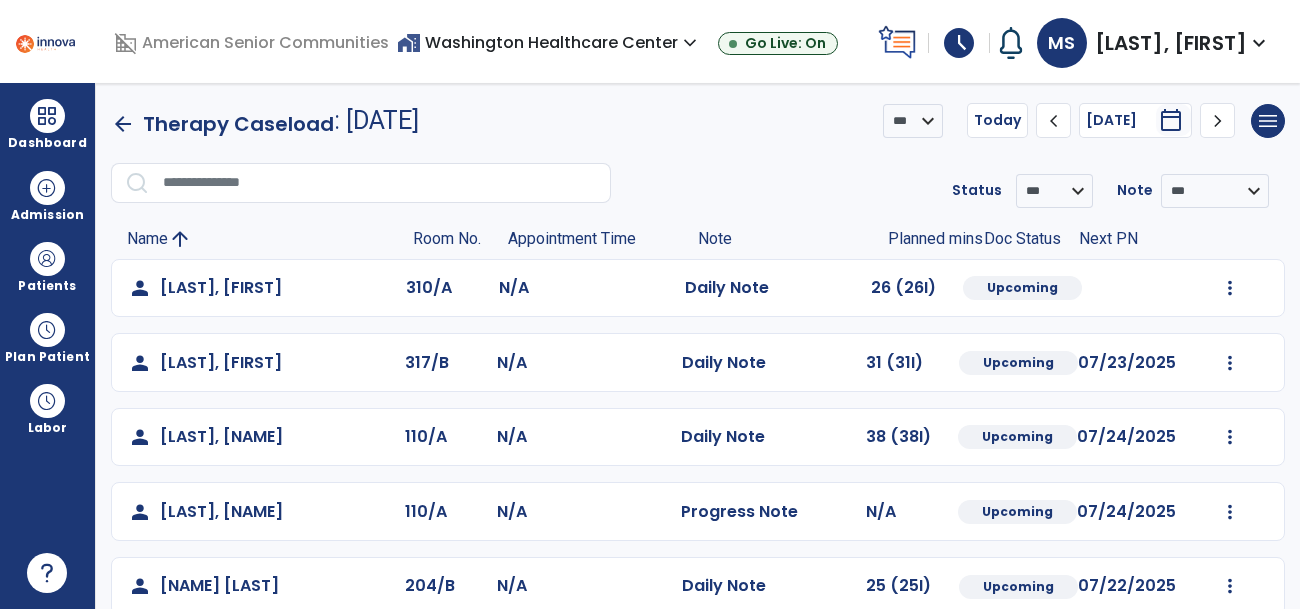 scroll, scrollTop: 0, scrollLeft: 0, axis: both 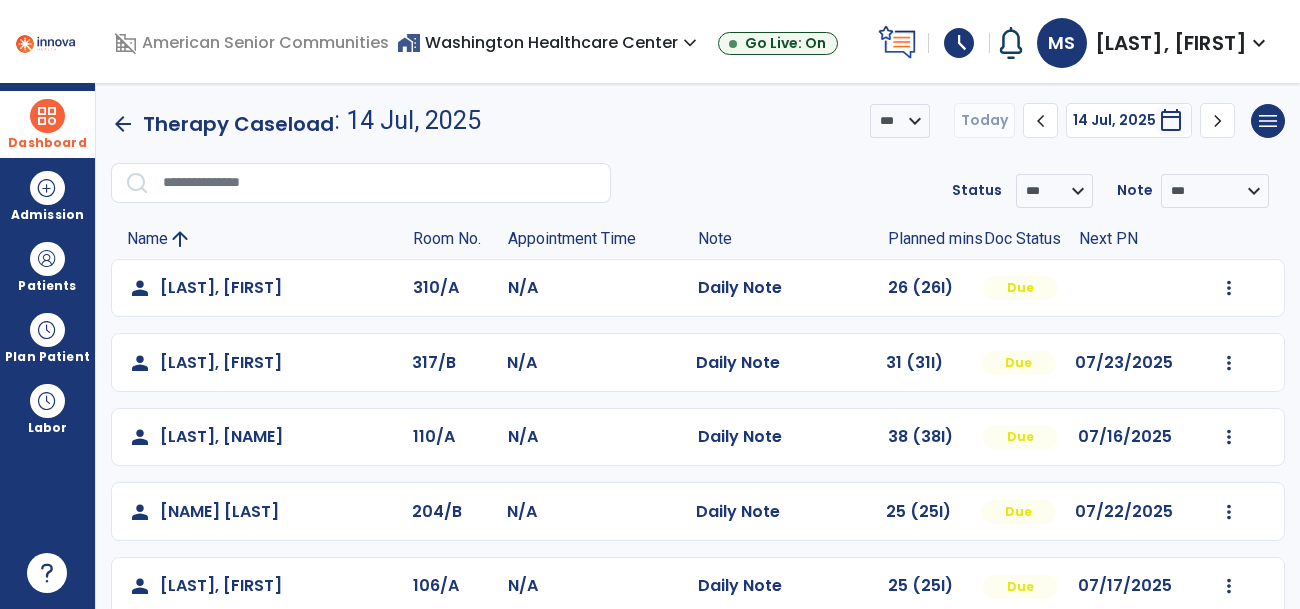 click at bounding box center (47, 116) 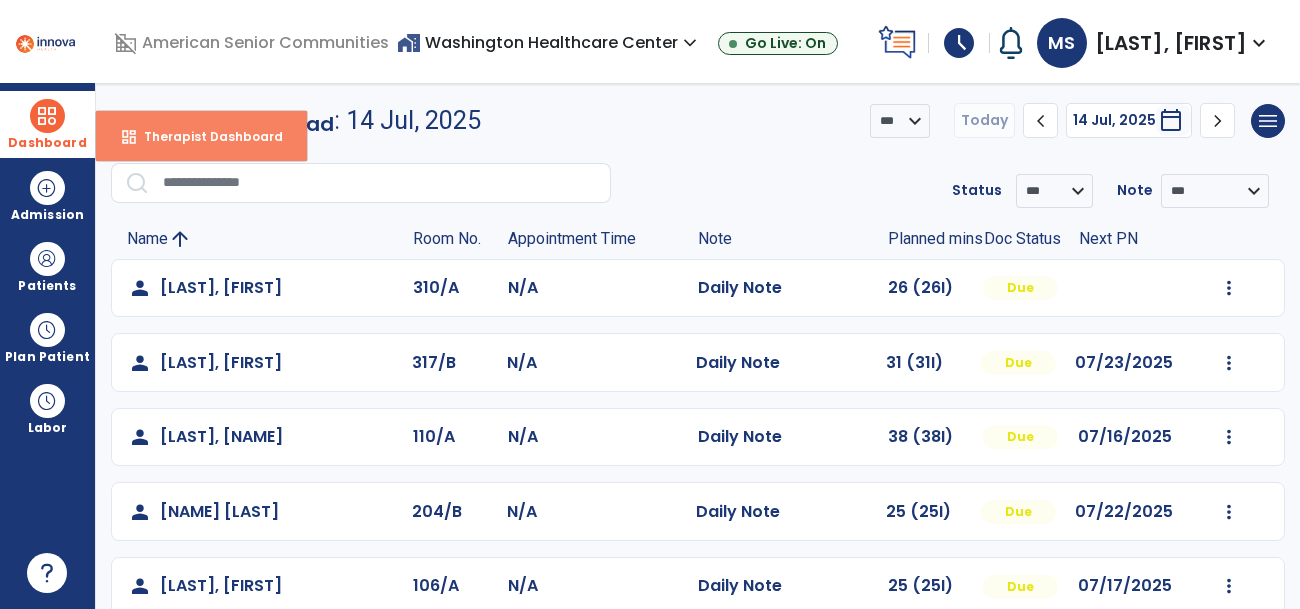 click on "Therapist Dashboard" at bounding box center [205, 136] 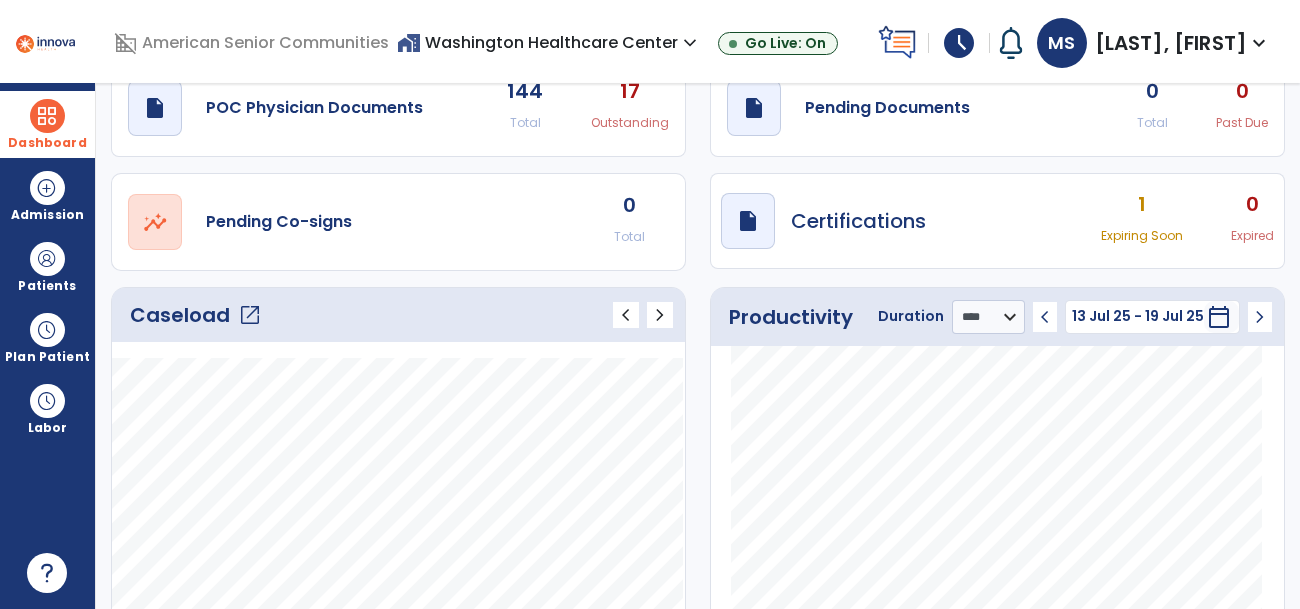 scroll, scrollTop: 58, scrollLeft: 0, axis: vertical 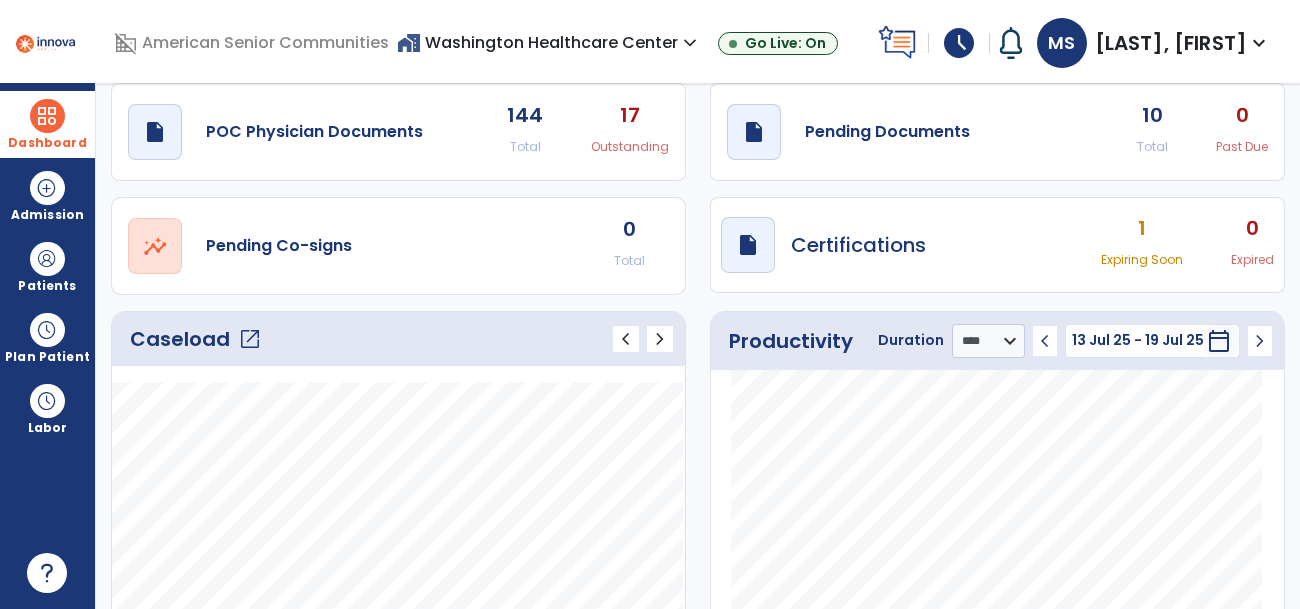 click on "Caseload   open_in_new" 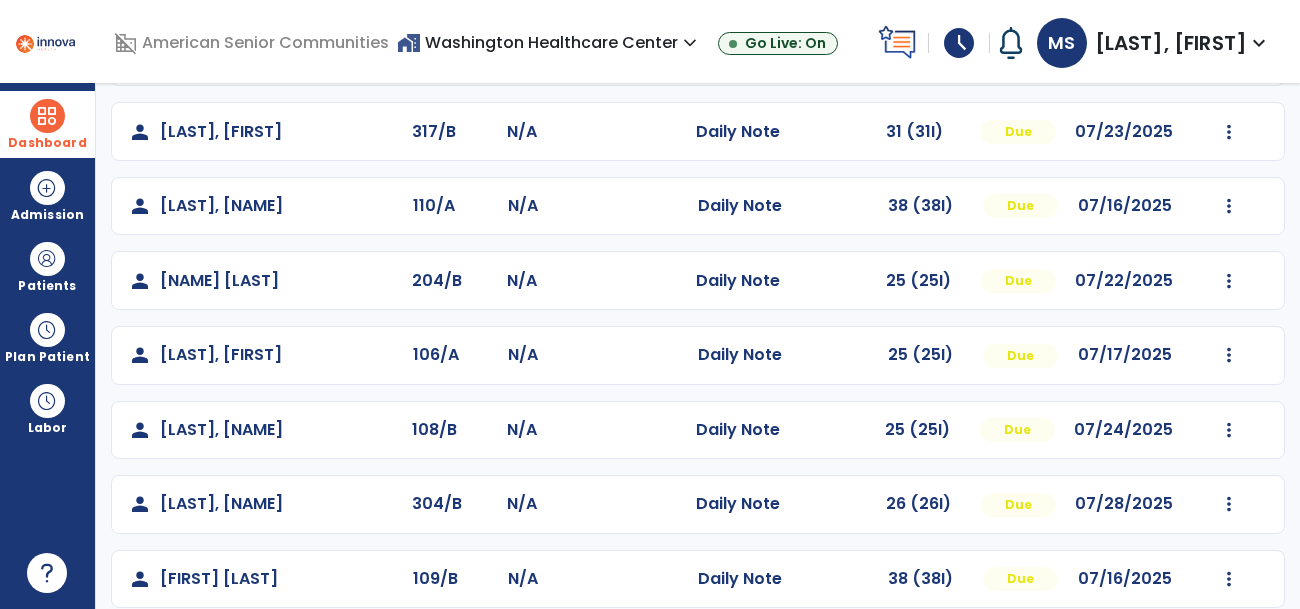 scroll, scrollTop: 234, scrollLeft: 0, axis: vertical 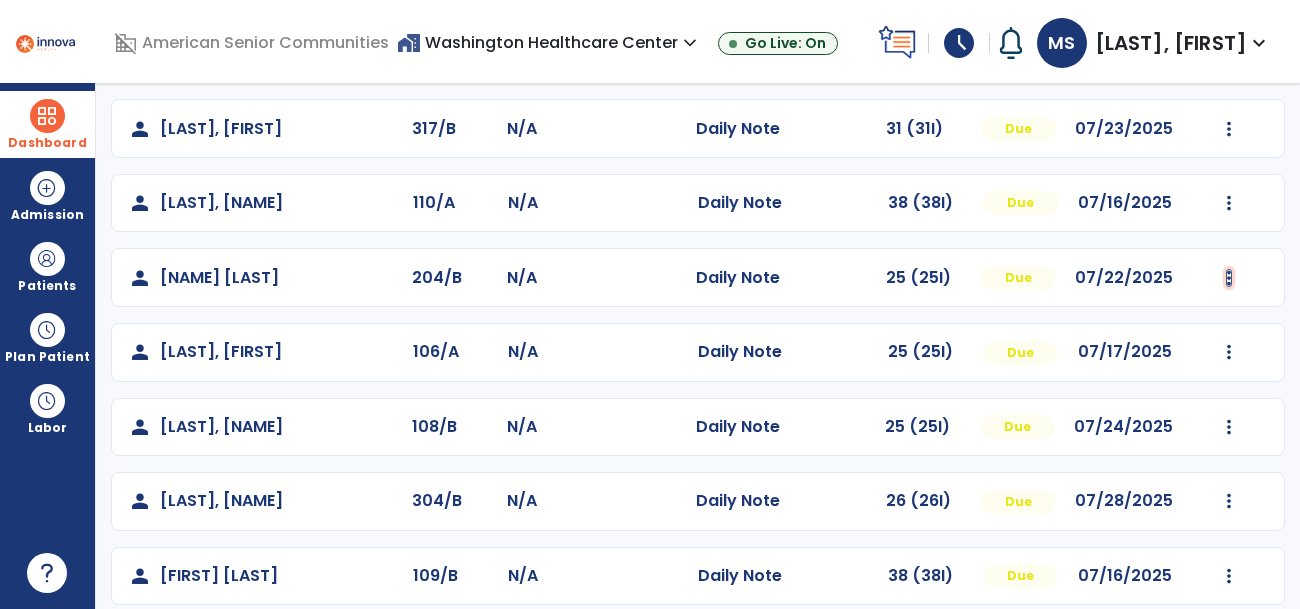 click at bounding box center (1229, 54) 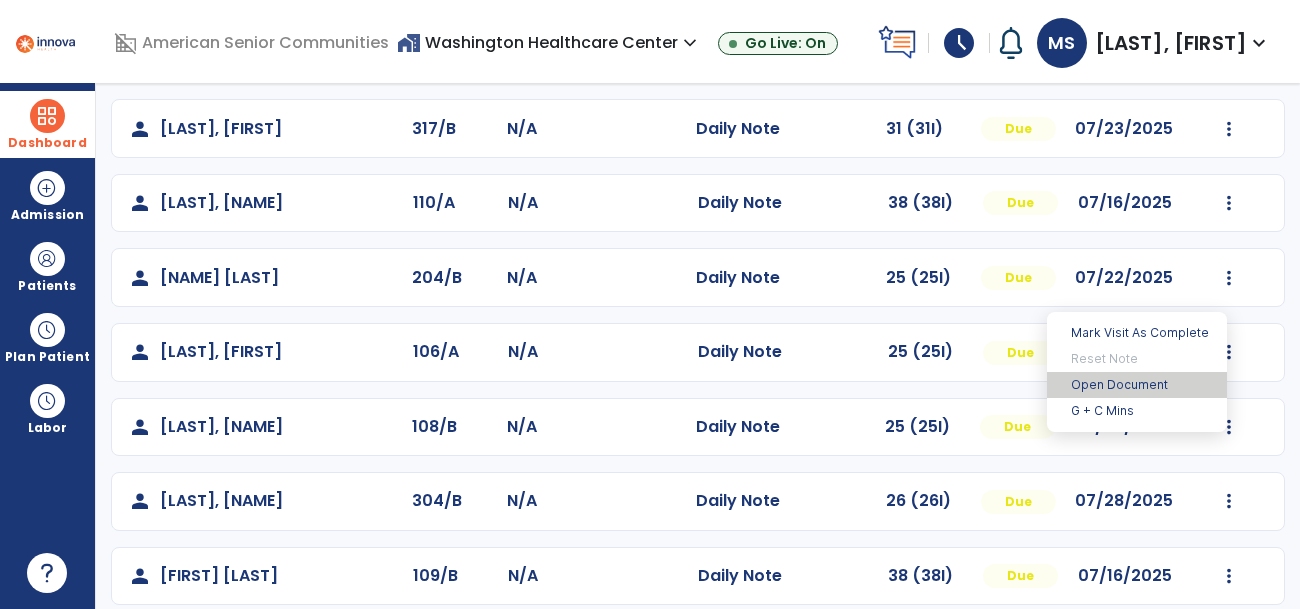 click on "Open Document" at bounding box center (1137, 385) 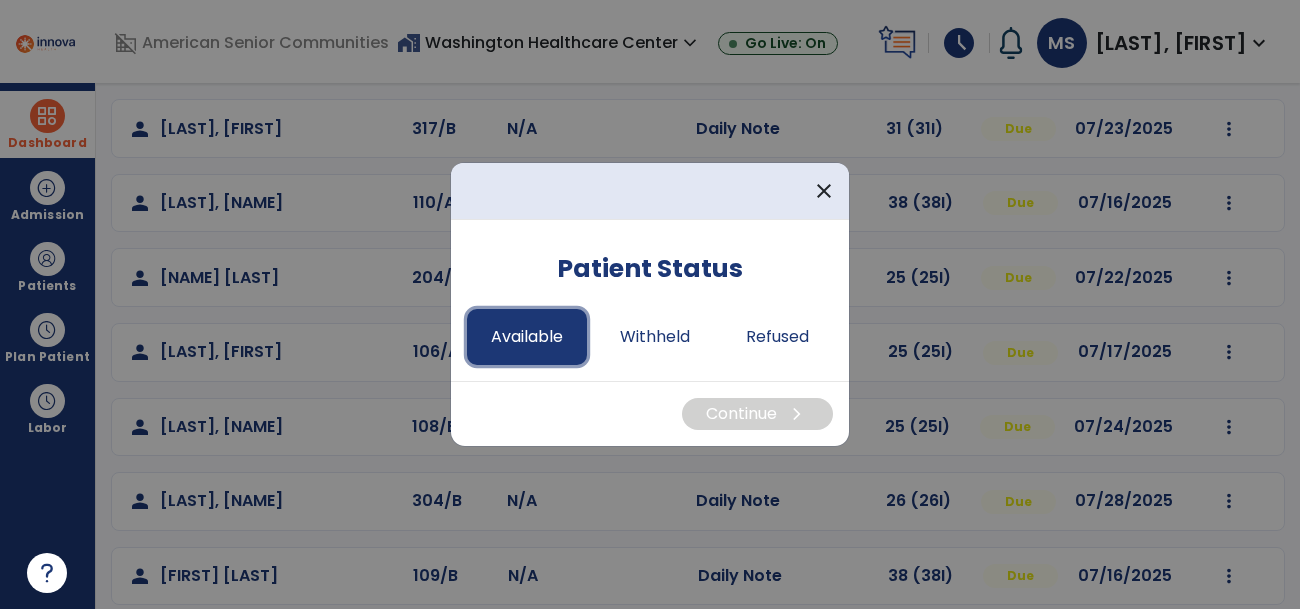 click on "Available" at bounding box center (527, 337) 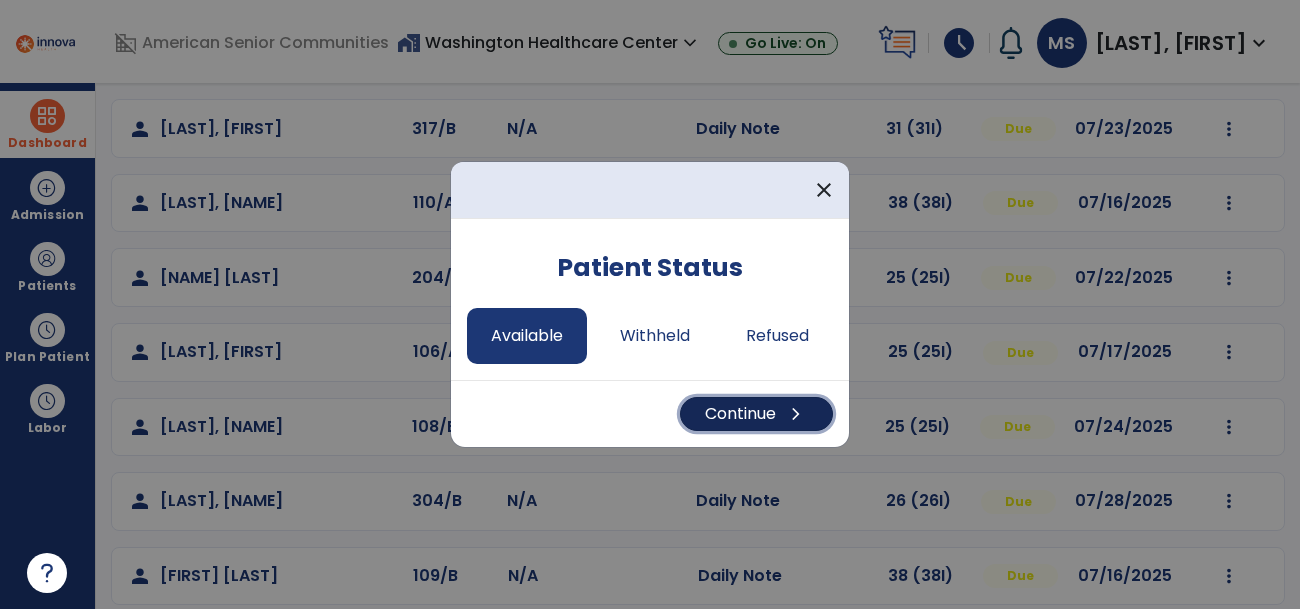 click on "Continue   chevron_right" at bounding box center (756, 414) 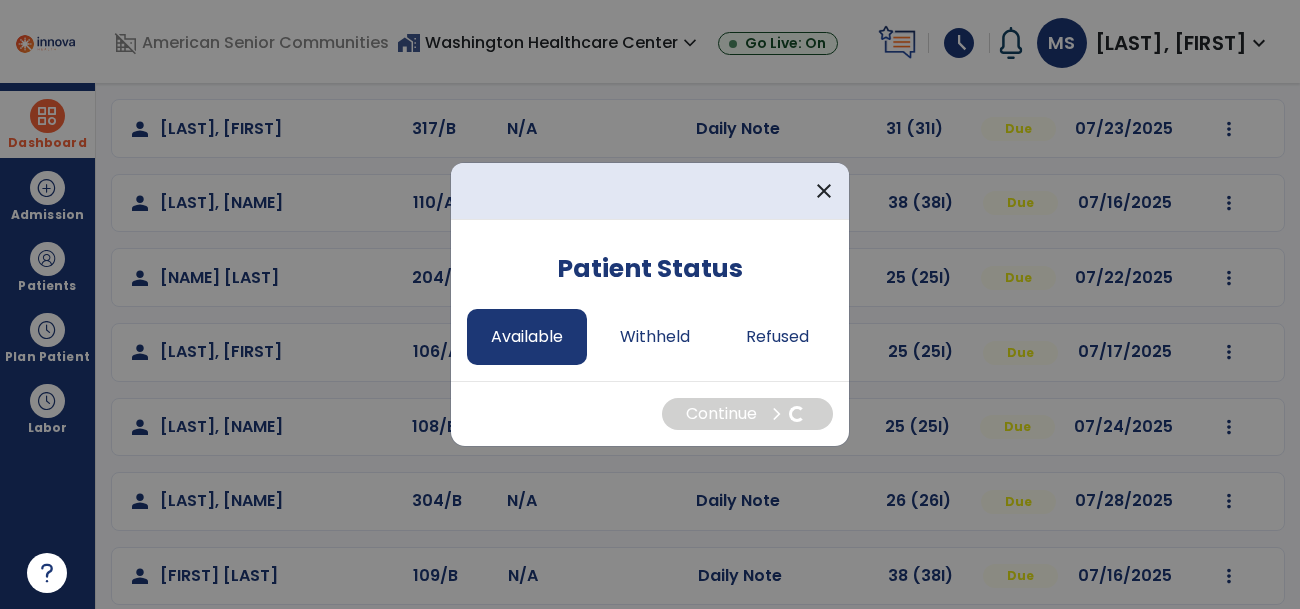 select on "*" 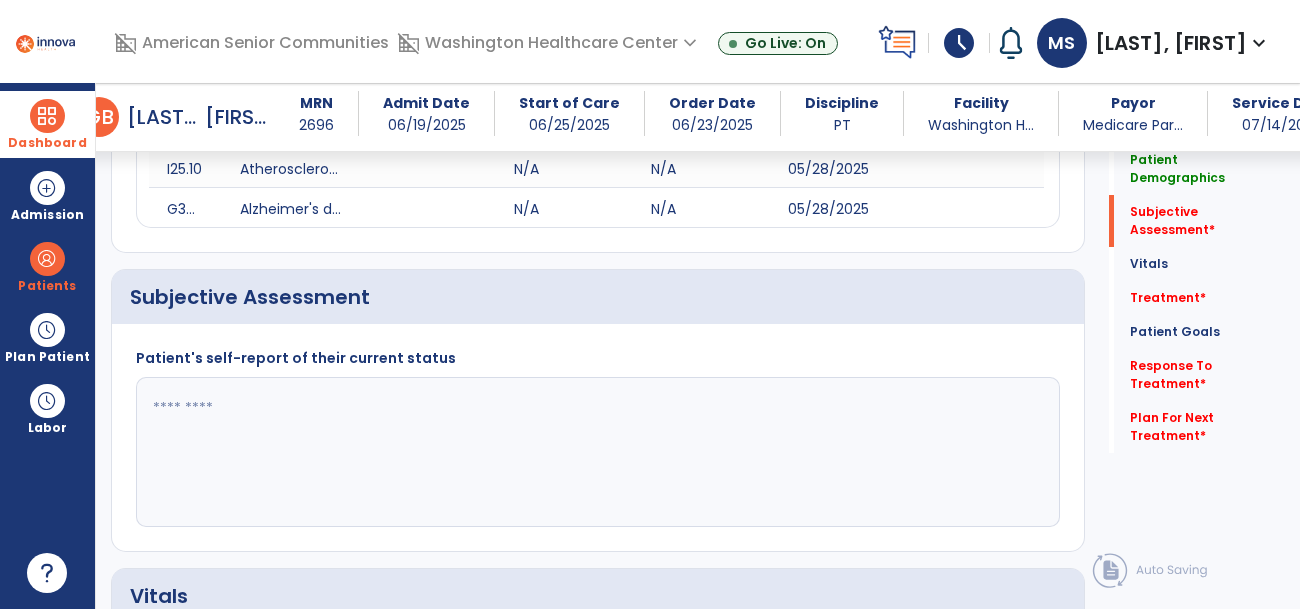 scroll, scrollTop: 429, scrollLeft: 0, axis: vertical 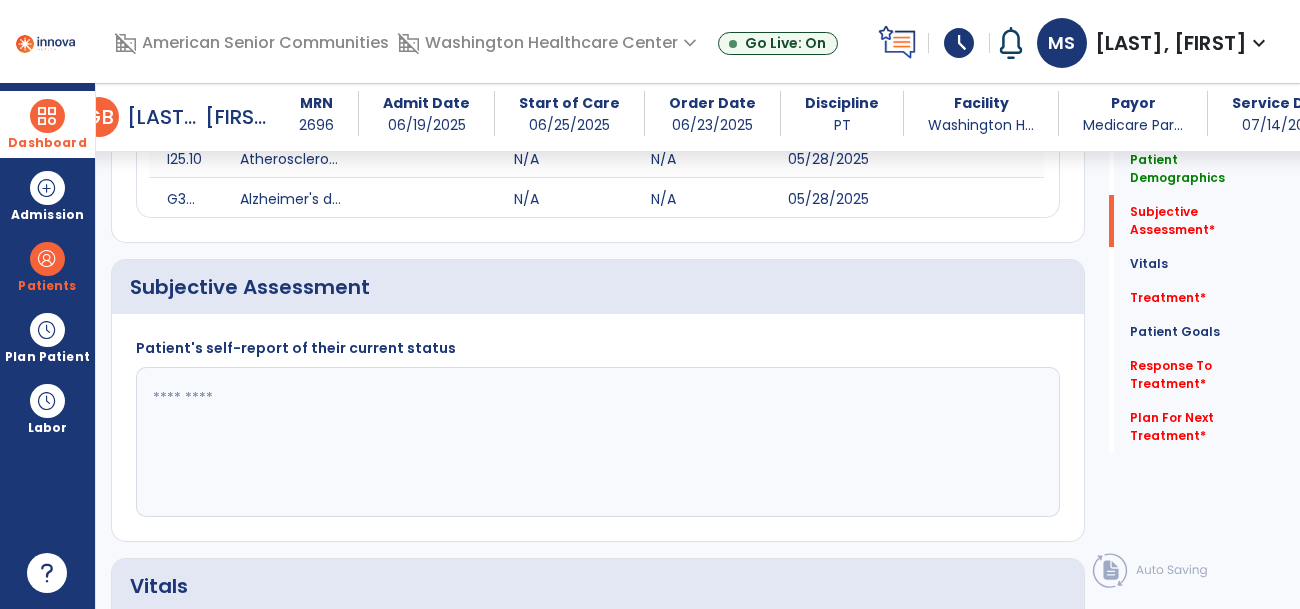 click 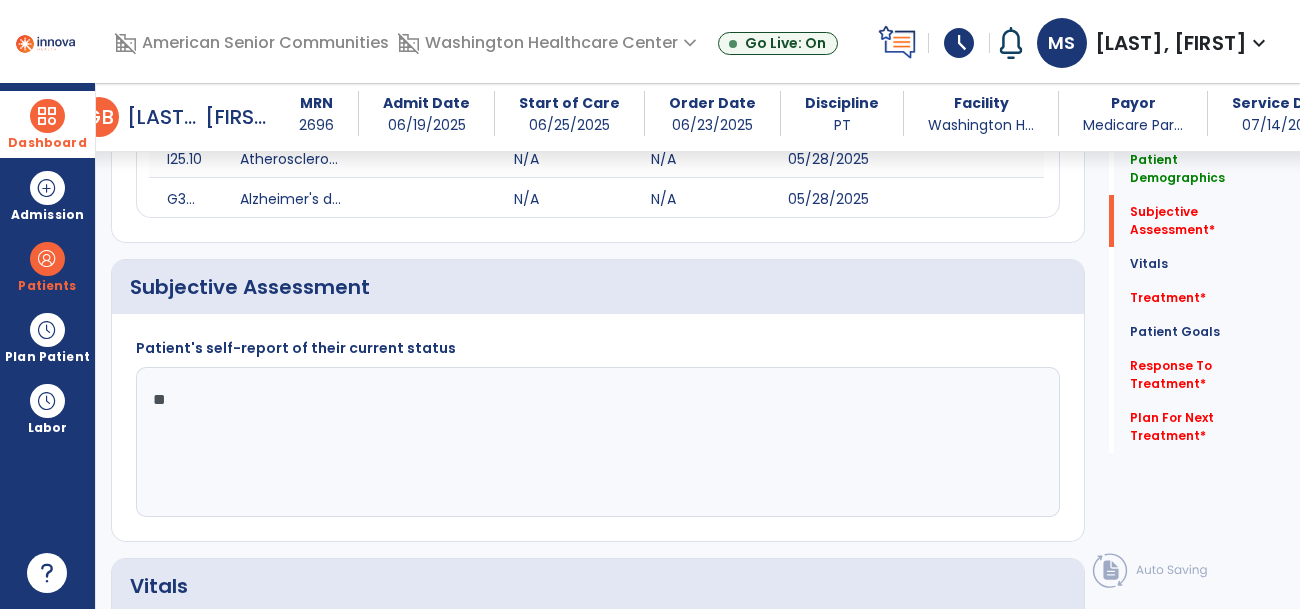 type on "*" 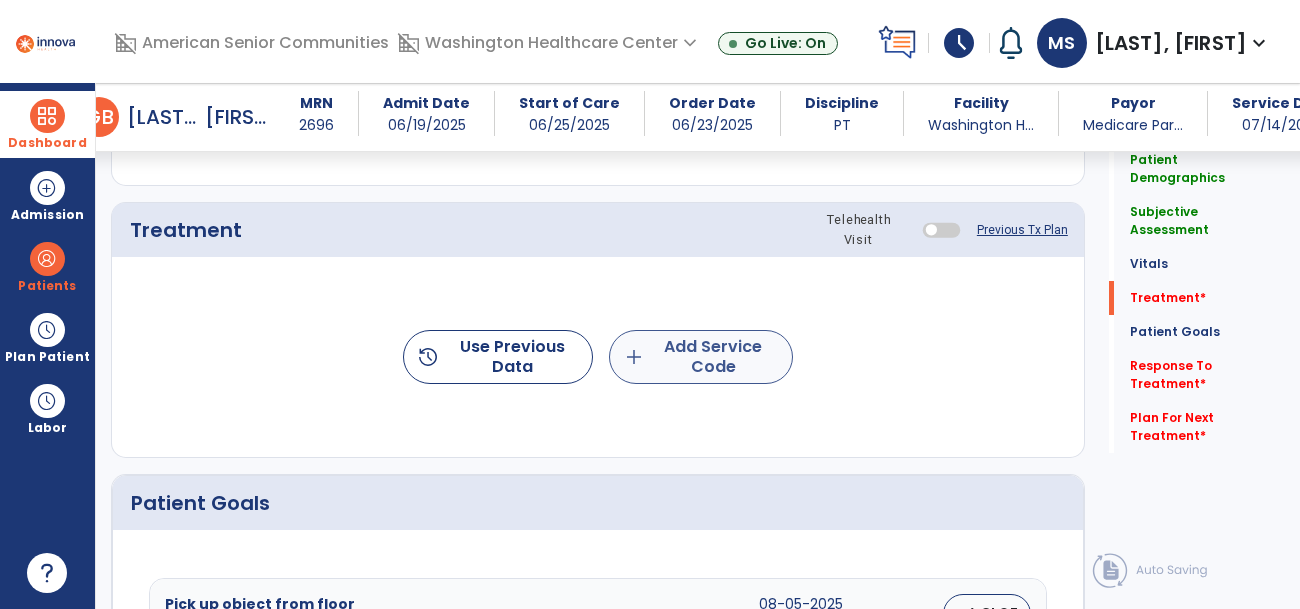 type on "***" 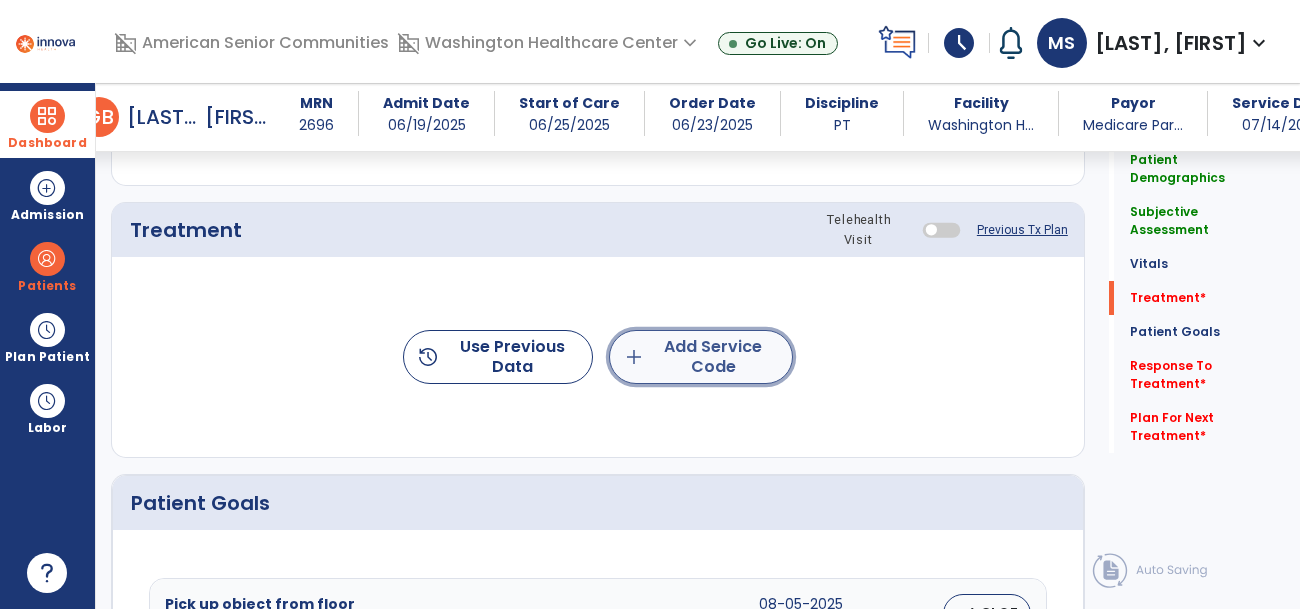 click on "add  Add Service Code" 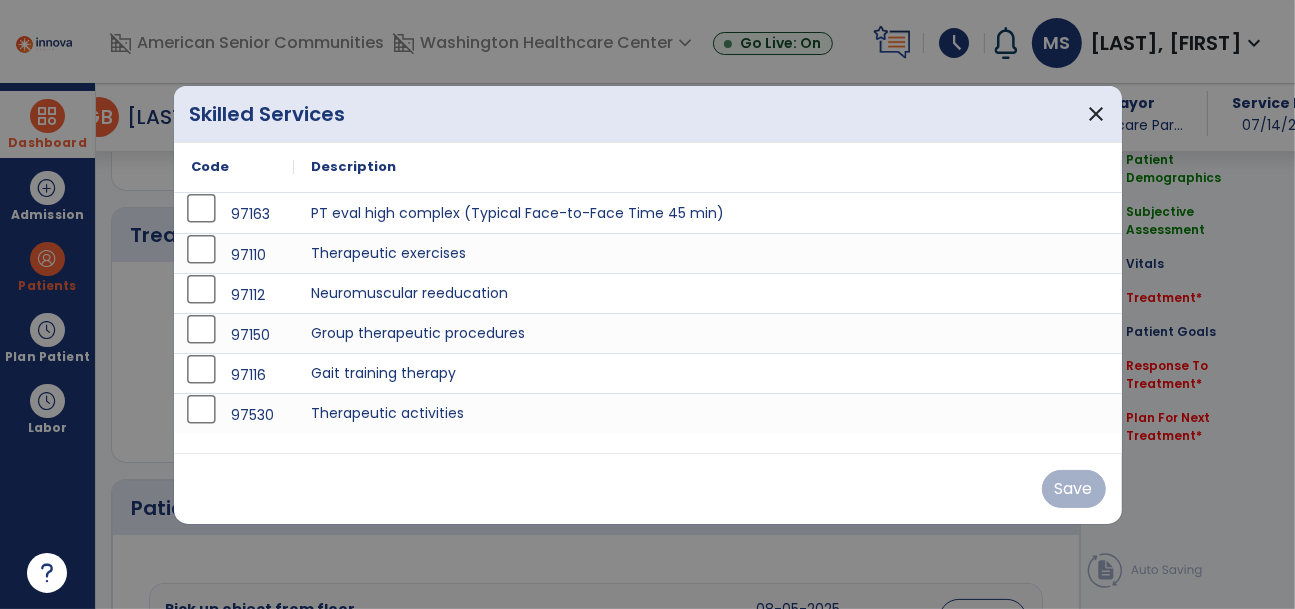 scroll, scrollTop: 1207, scrollLeft: 0, axis: vertical 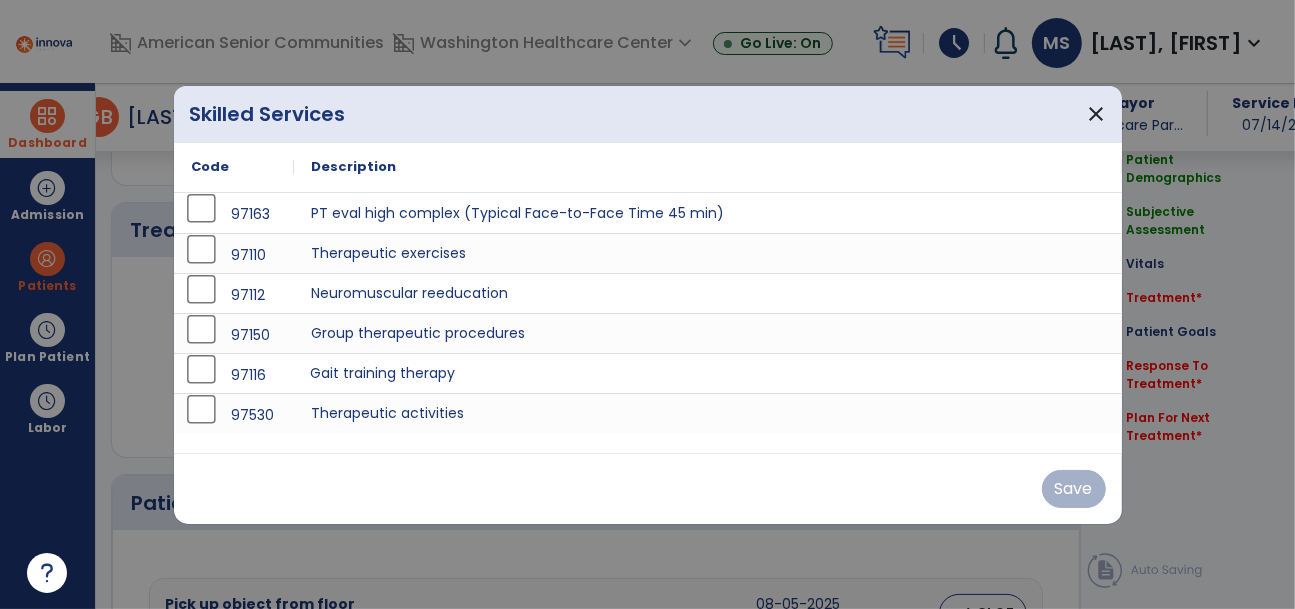 click on "Gait training therapy" at bounding box center (708, 373) 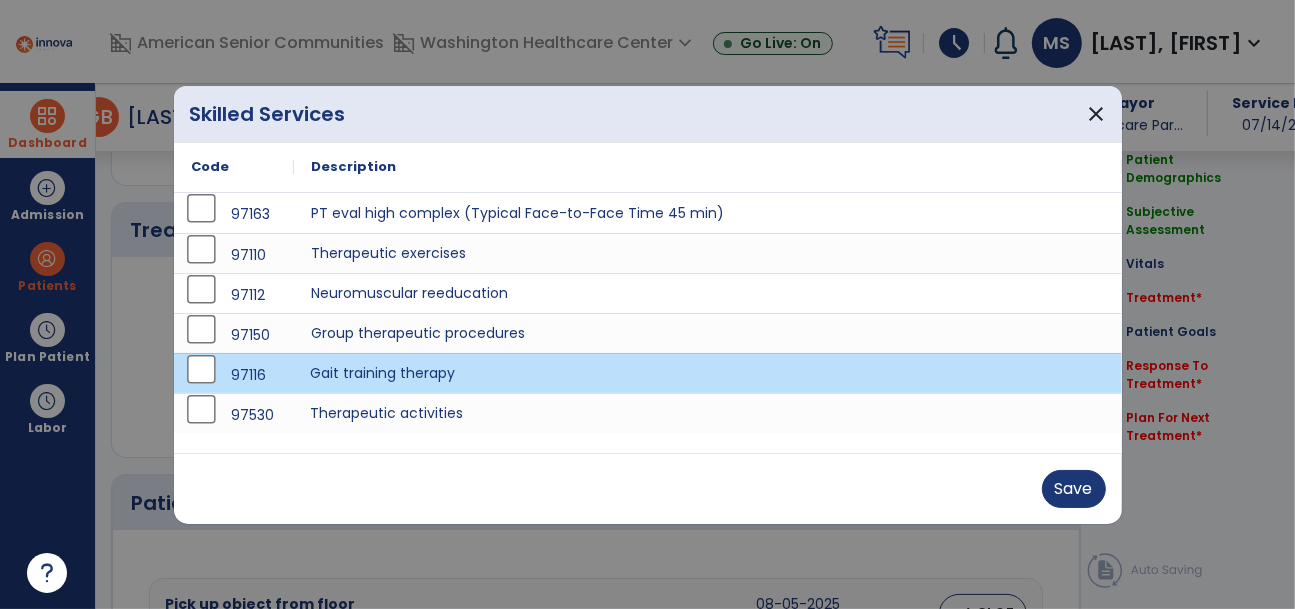 click on "Therapeutic activities" at bounding box center (708, 413) 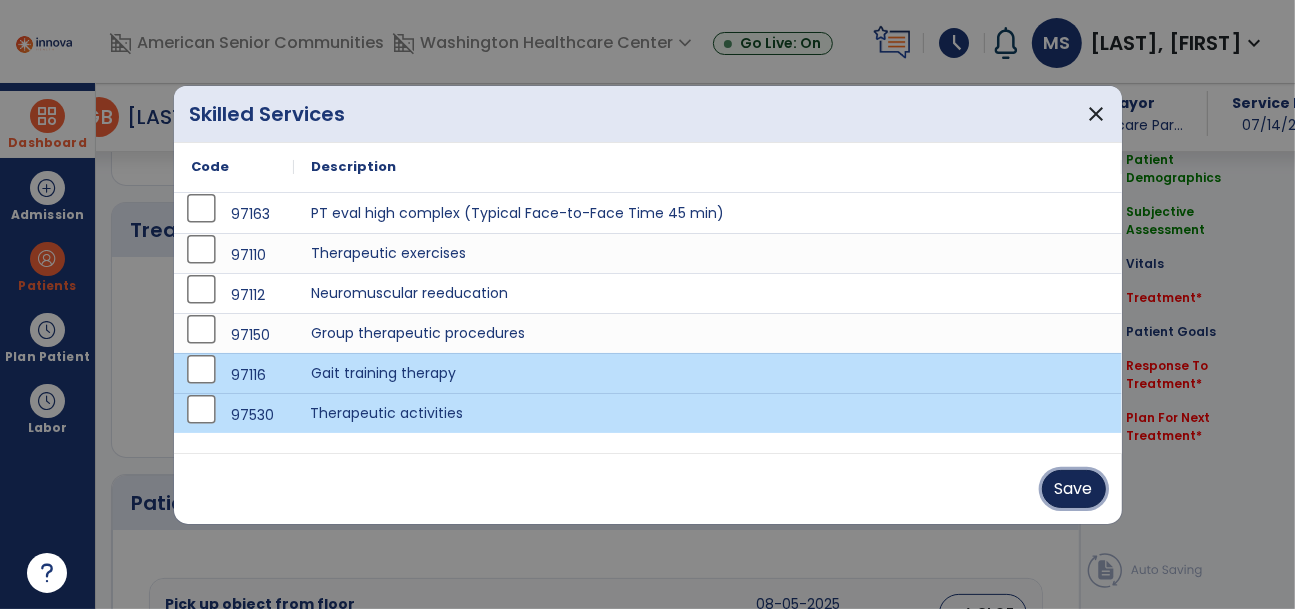 click on "Save" at bounding box center [1074, 489] 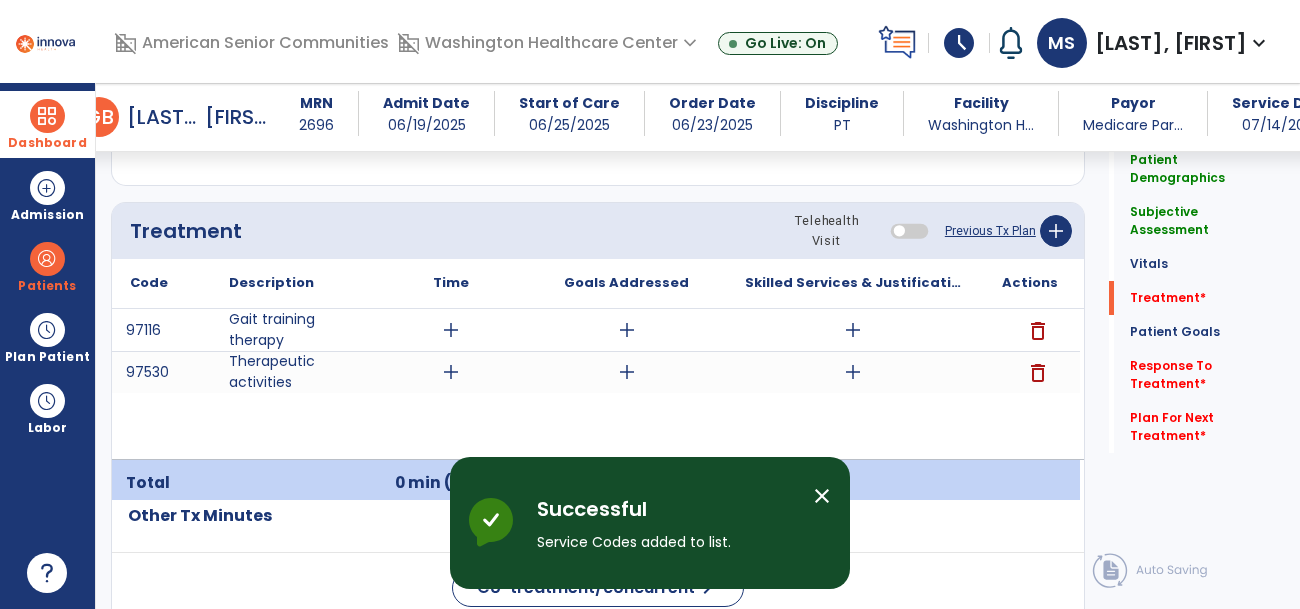 click on "add" at bounding box center (451, 372) 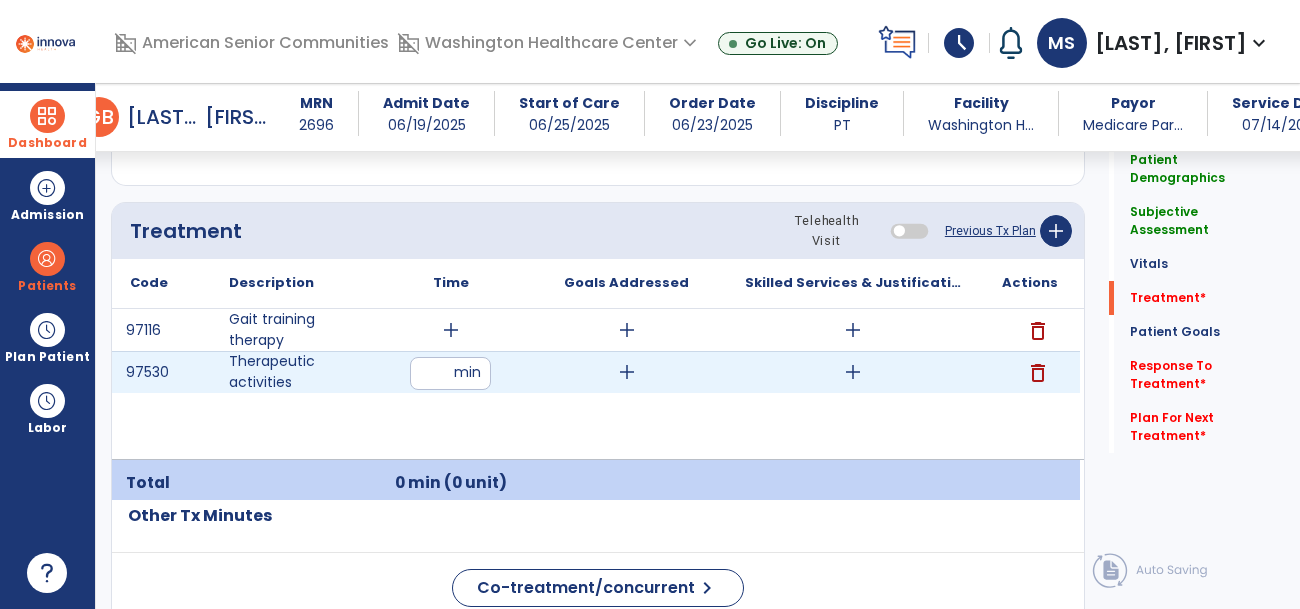 type on "**" 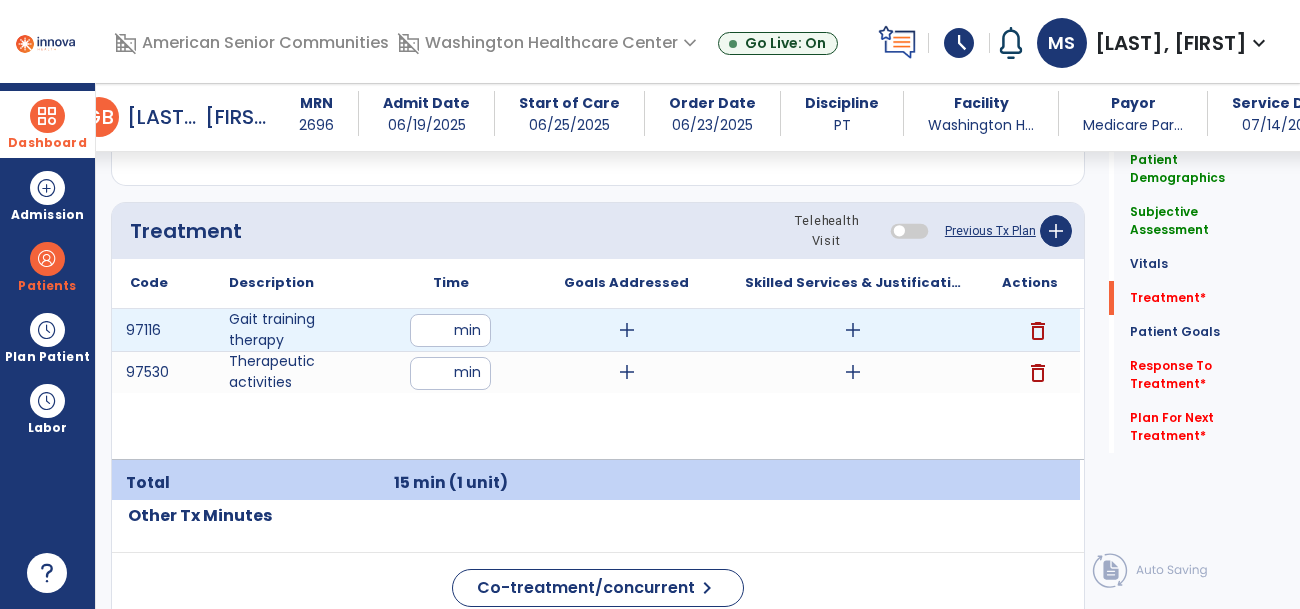 type on "**" 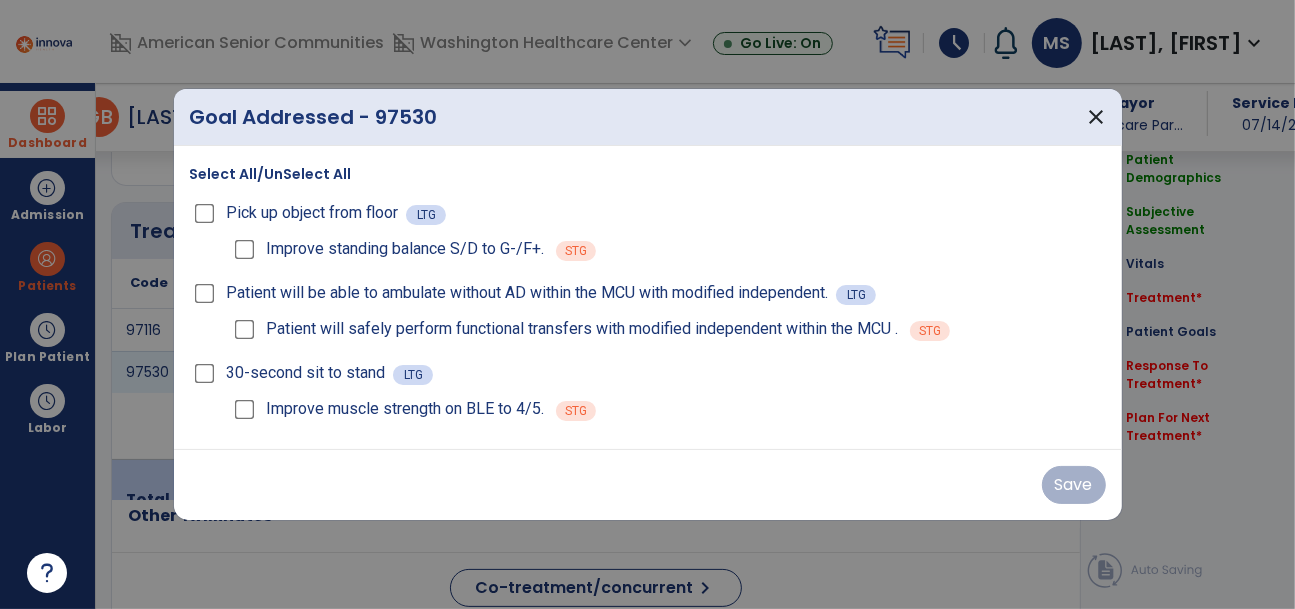 scroll, scrollTop: 1207, scrollLeft: 0, axis: vertical 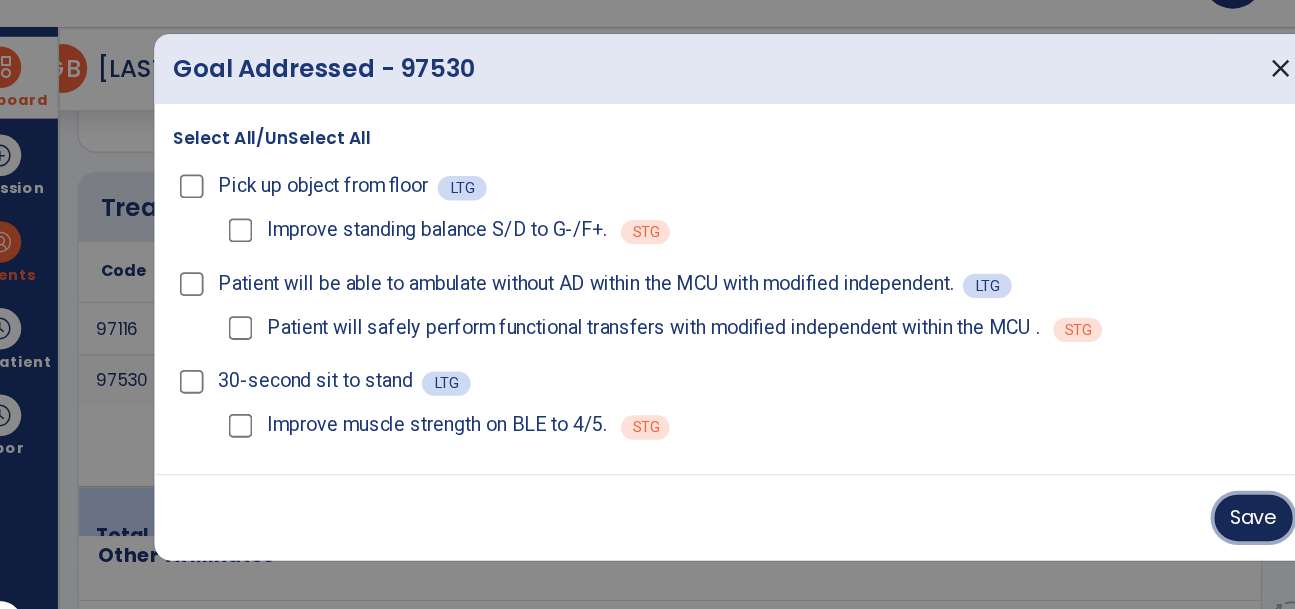 click on "Save" at bounding box center (1074, 485) 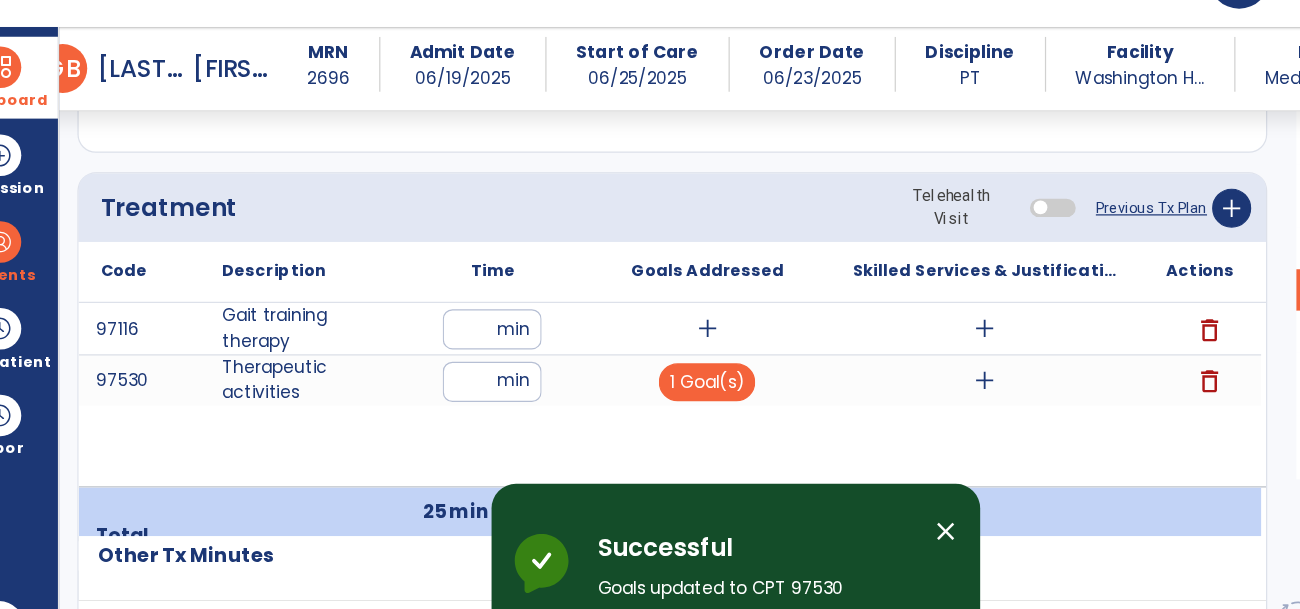 click on "add" at bounding box center (627, 330) 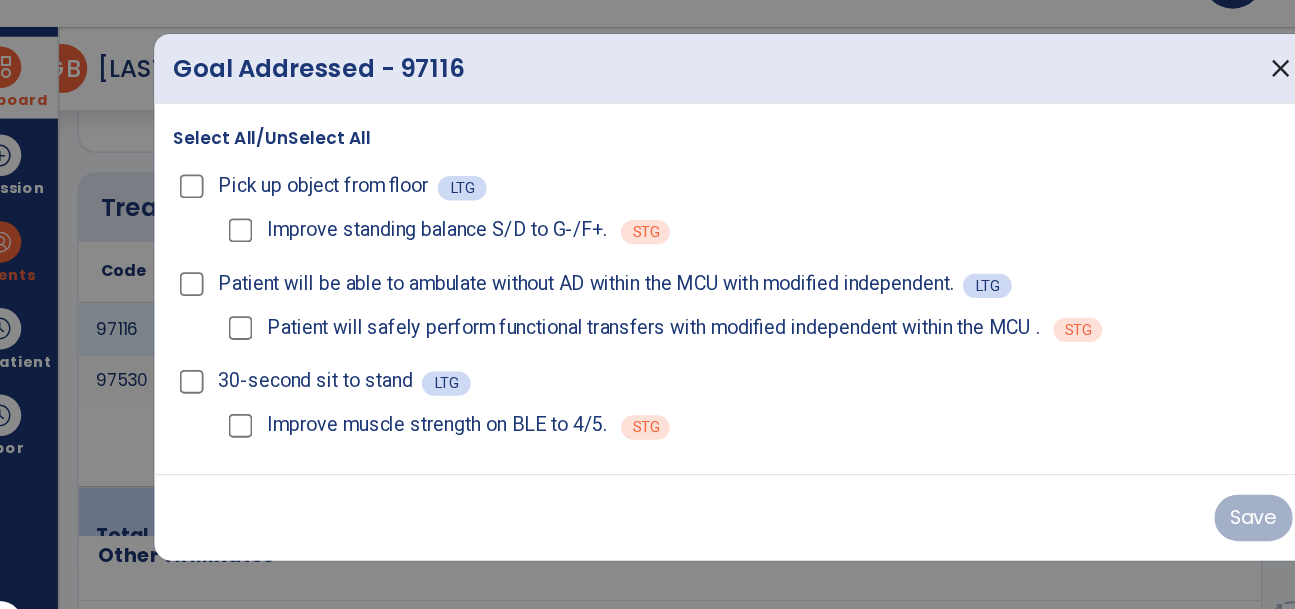 scroll, scrollTop: 1207, scrollLeft: 0, axis: vertical 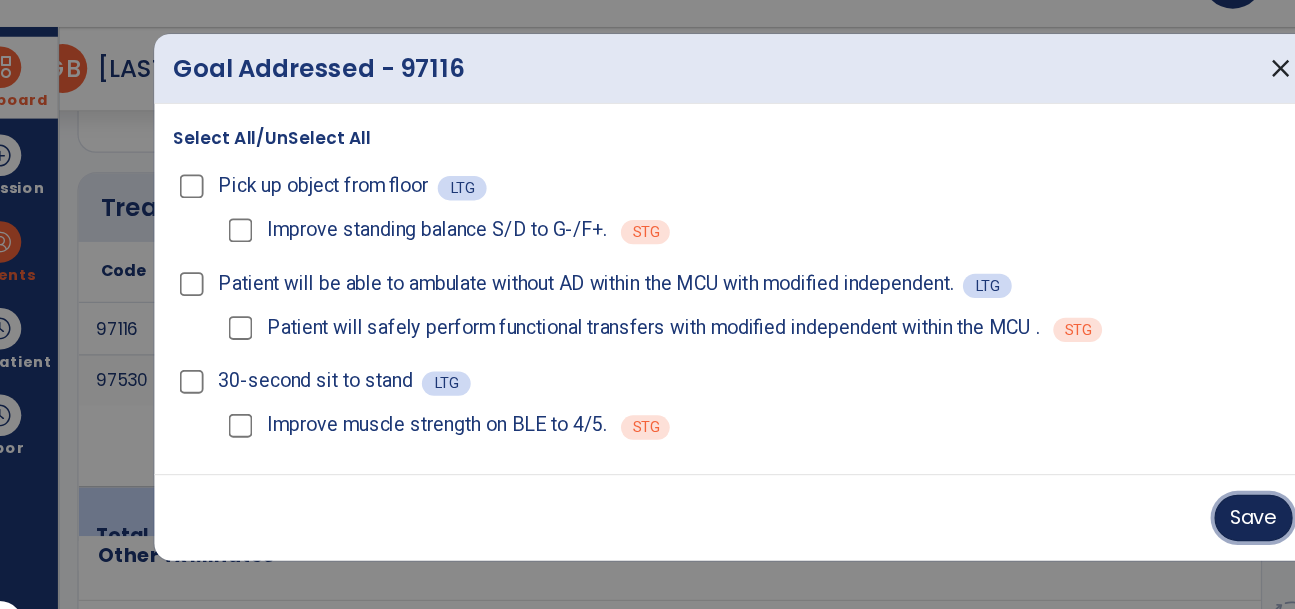 click on "Save" at bounding box center [1074, 485] 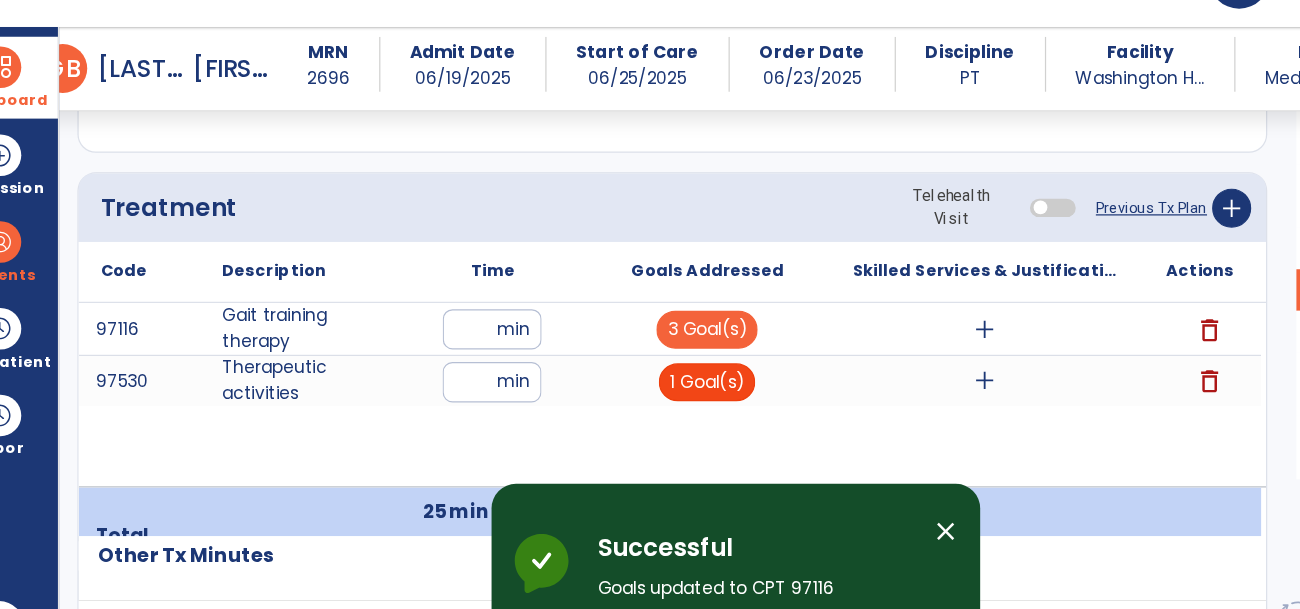 click on "1 Goal(s)" at bounding box center (626, 373) 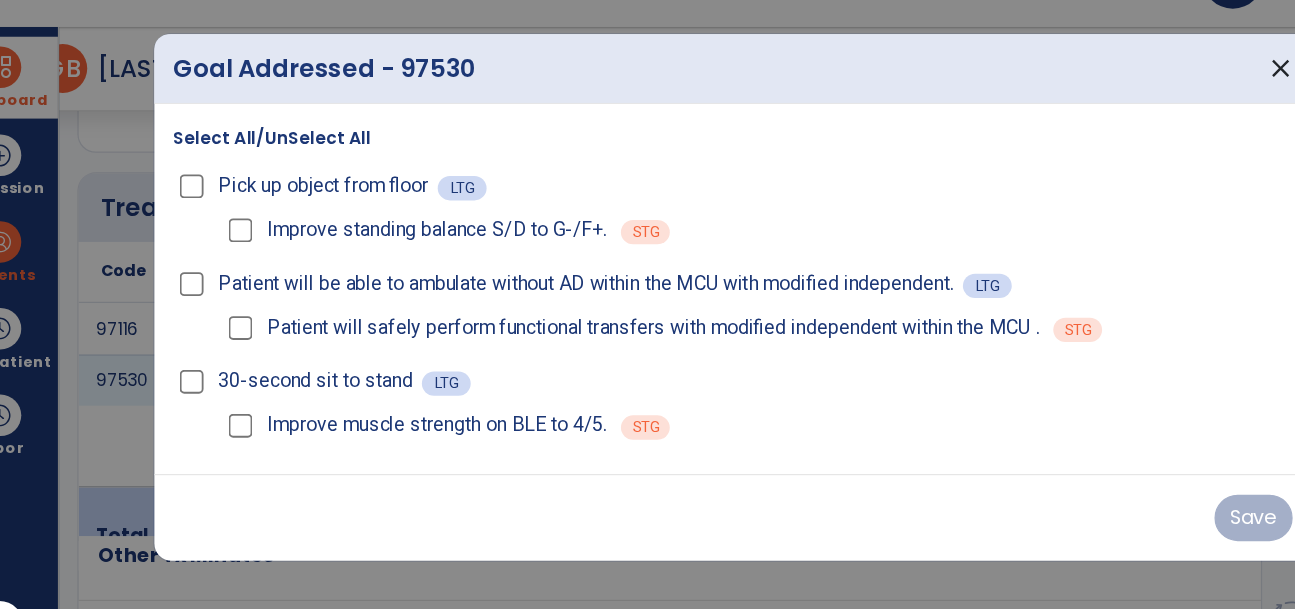 scroll, scrollTop: 1207, scrollLeft: 0, axis: vertical 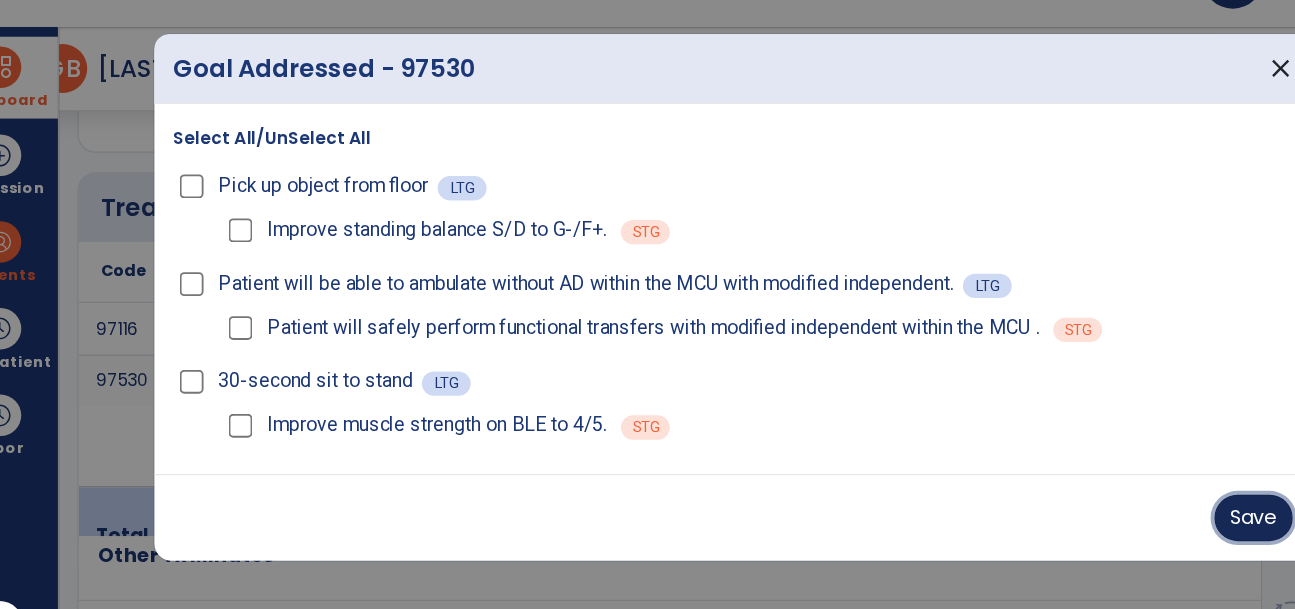click on "Save" at bounding box center [1074, 485] 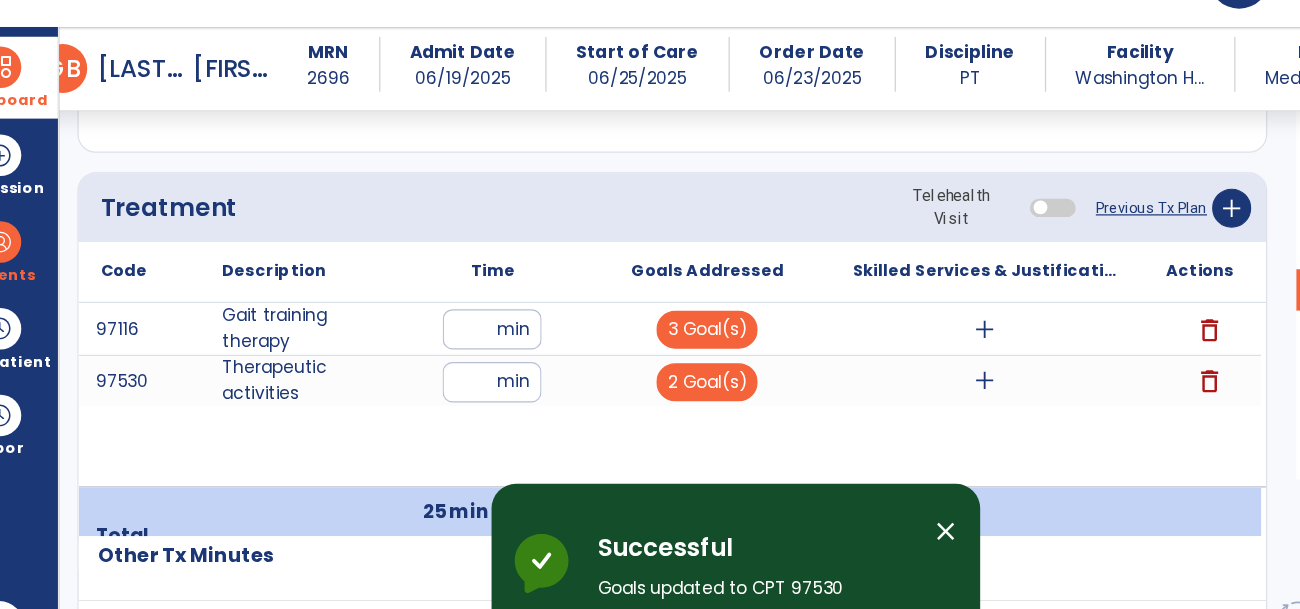 click on "add" at bounding box center [853, 372] 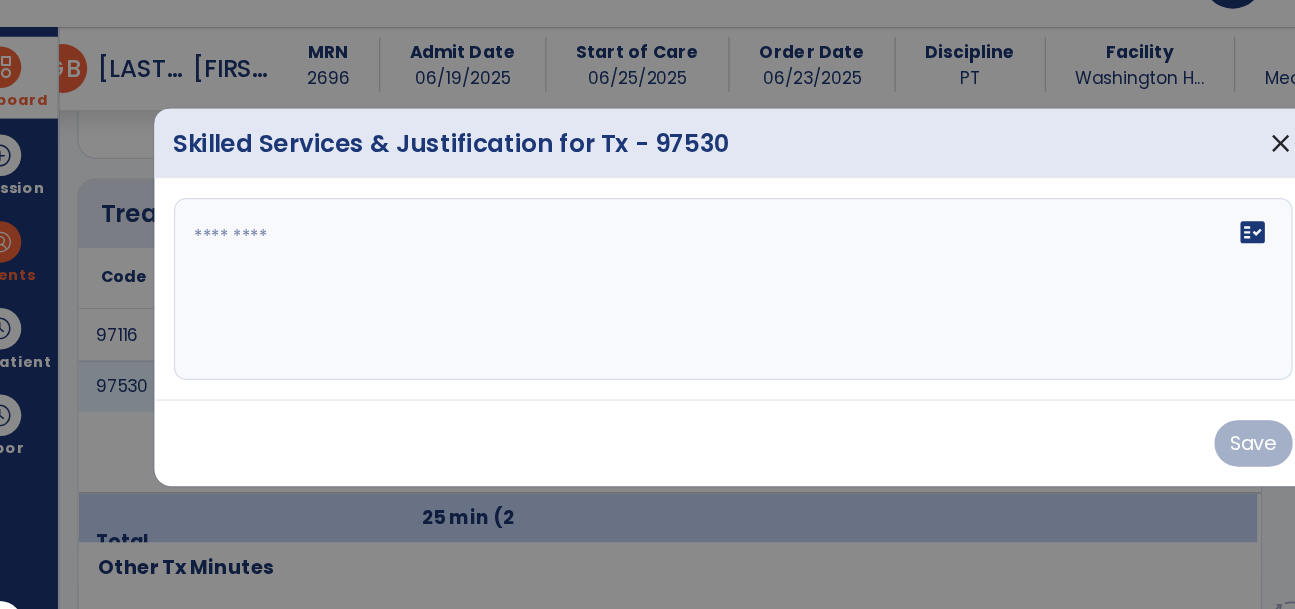 scroll, scrollTop: 1207, scrollLeft: 0, axis: vertical 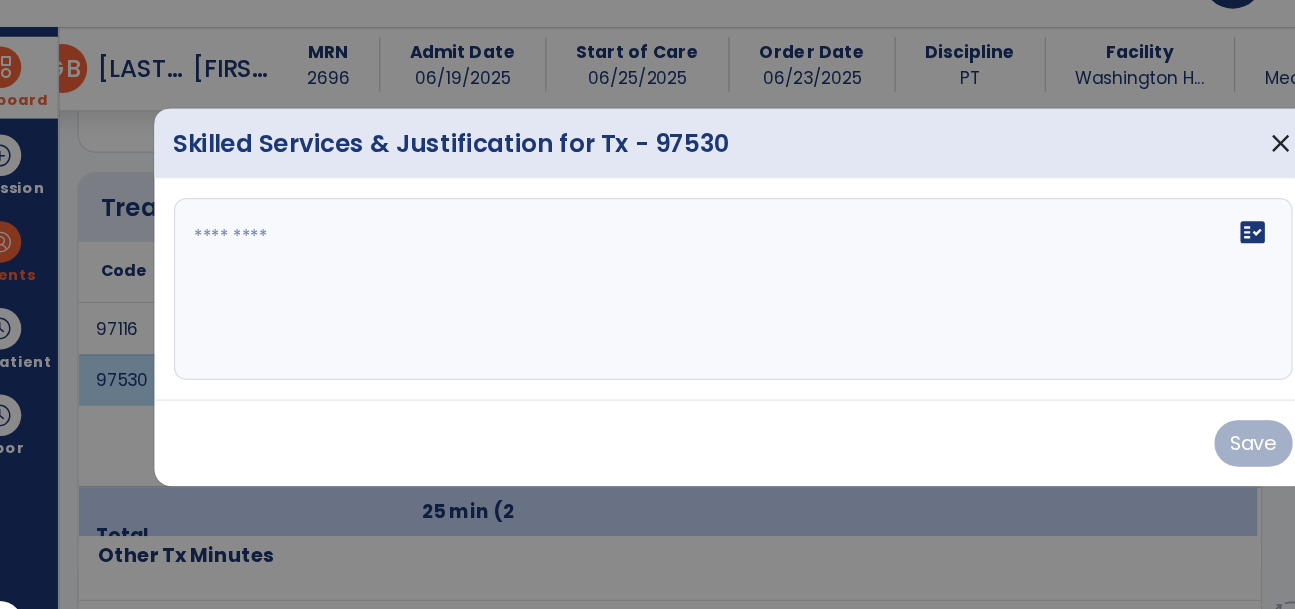 click at bounding box center (648, 298) 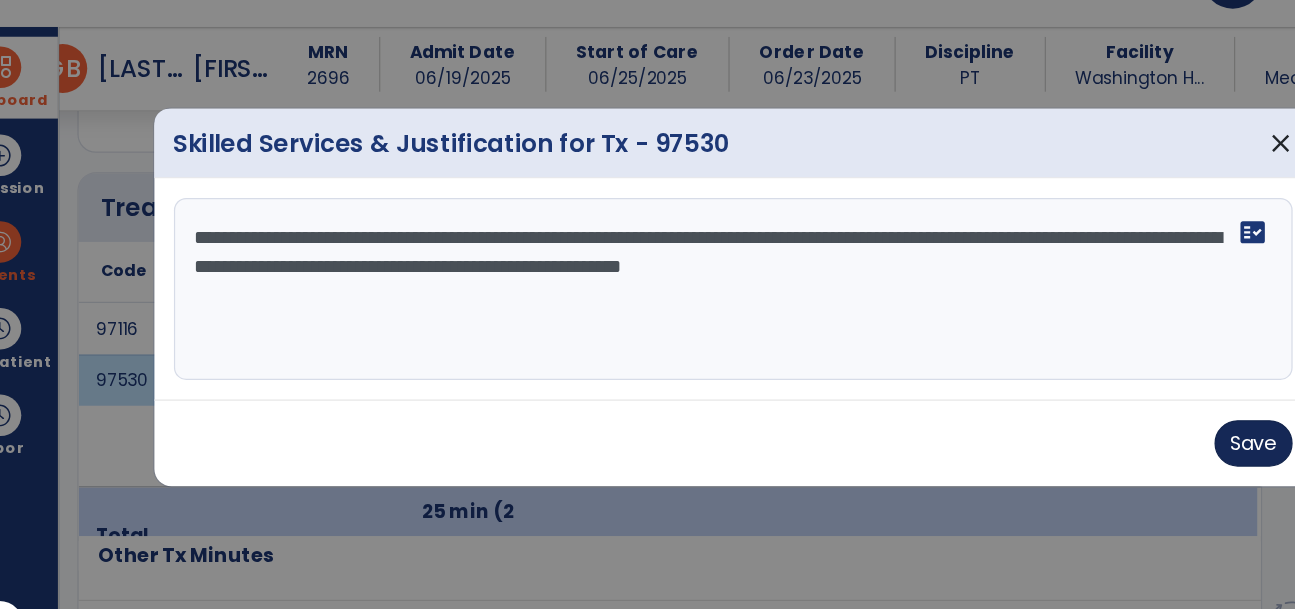 type on "**********" 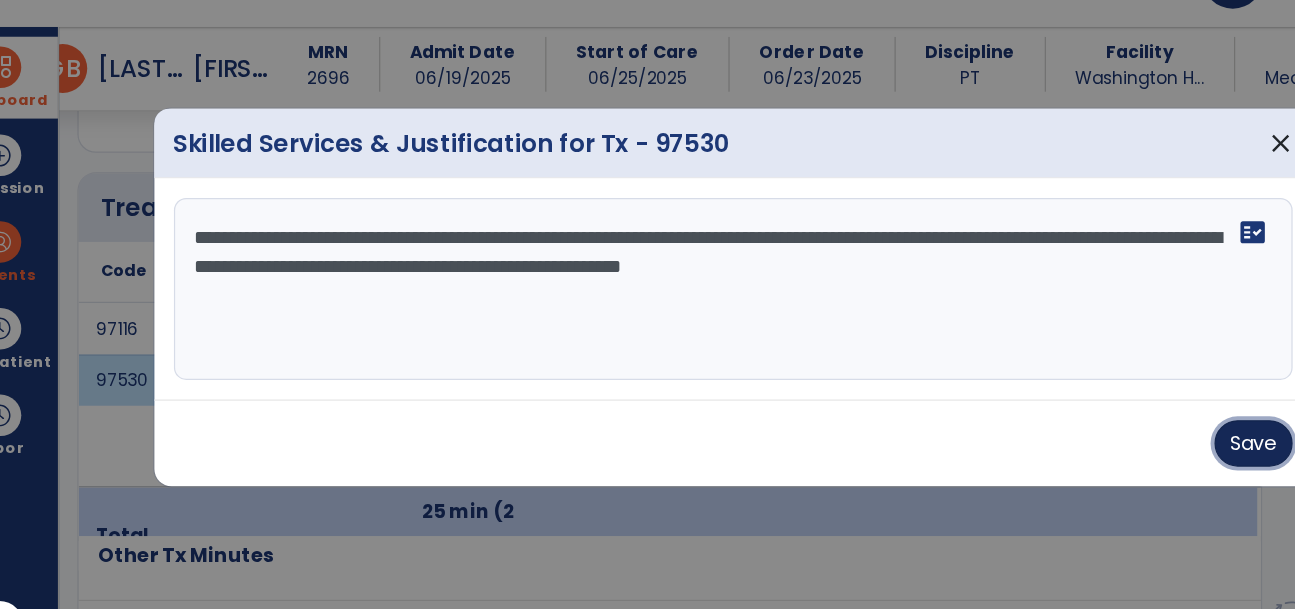 click on "Save" at bounding box center [1074, 424] 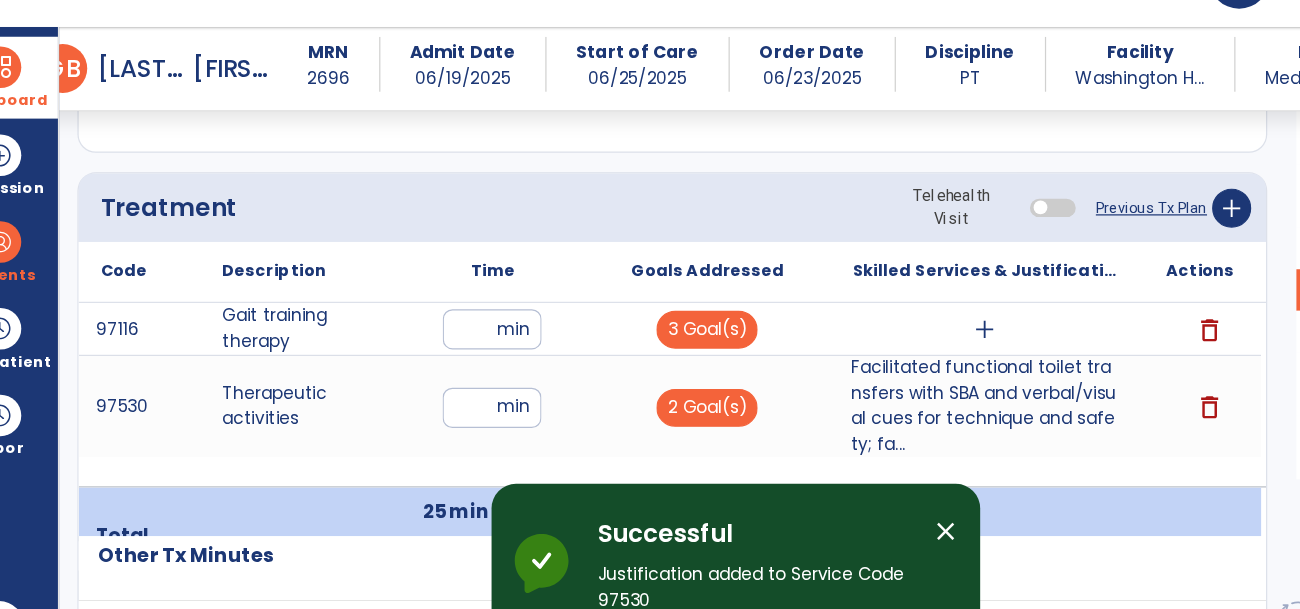 click on "add" at bounding box center (853, 330) 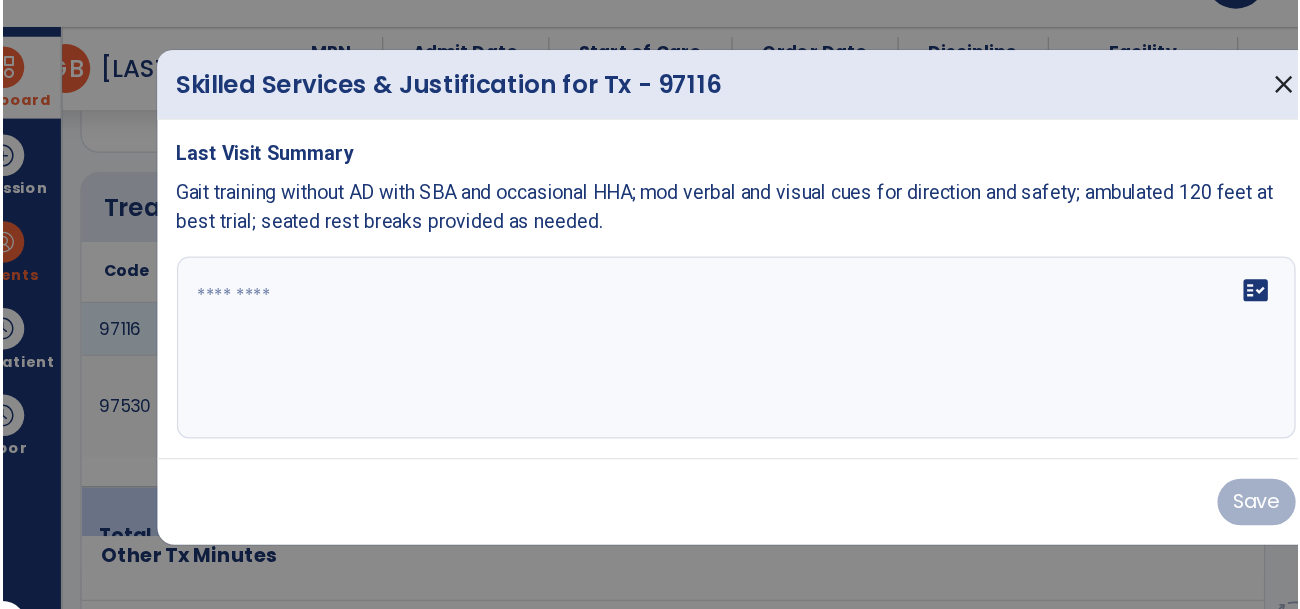 scroll, scrollTop: 1207, scrollLeft: 0, axis: vertical 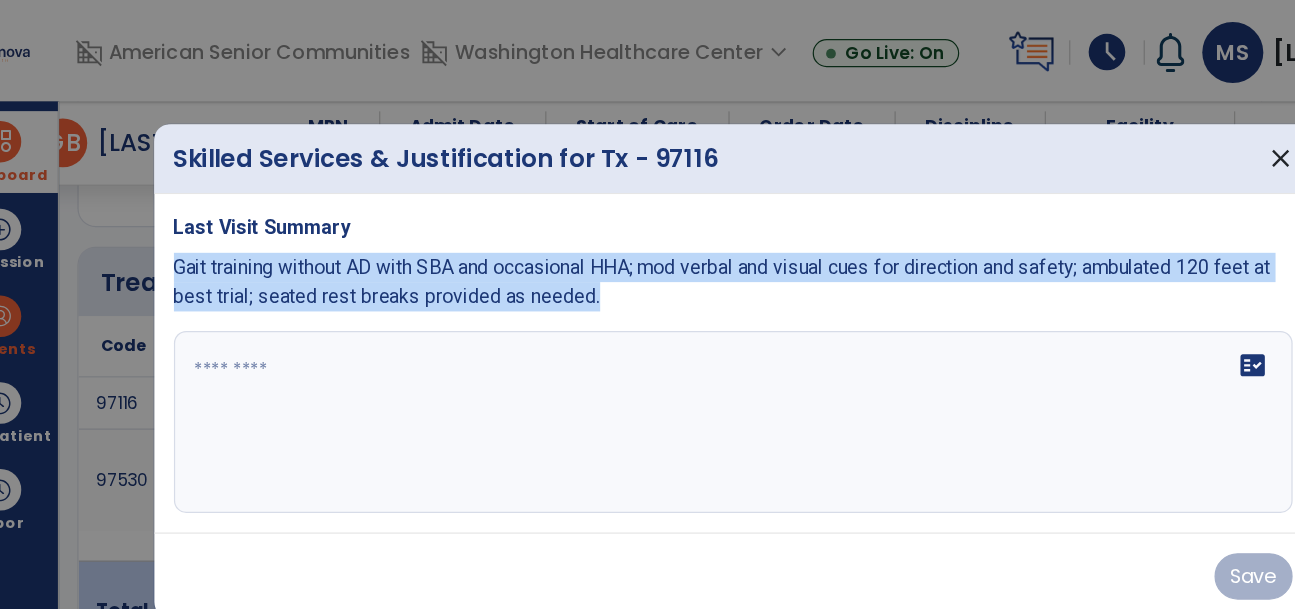 drag, startPoint x: 563, startPoint y: 239, endPoint x: 177, endPoint y: 220, distance: 386.46735 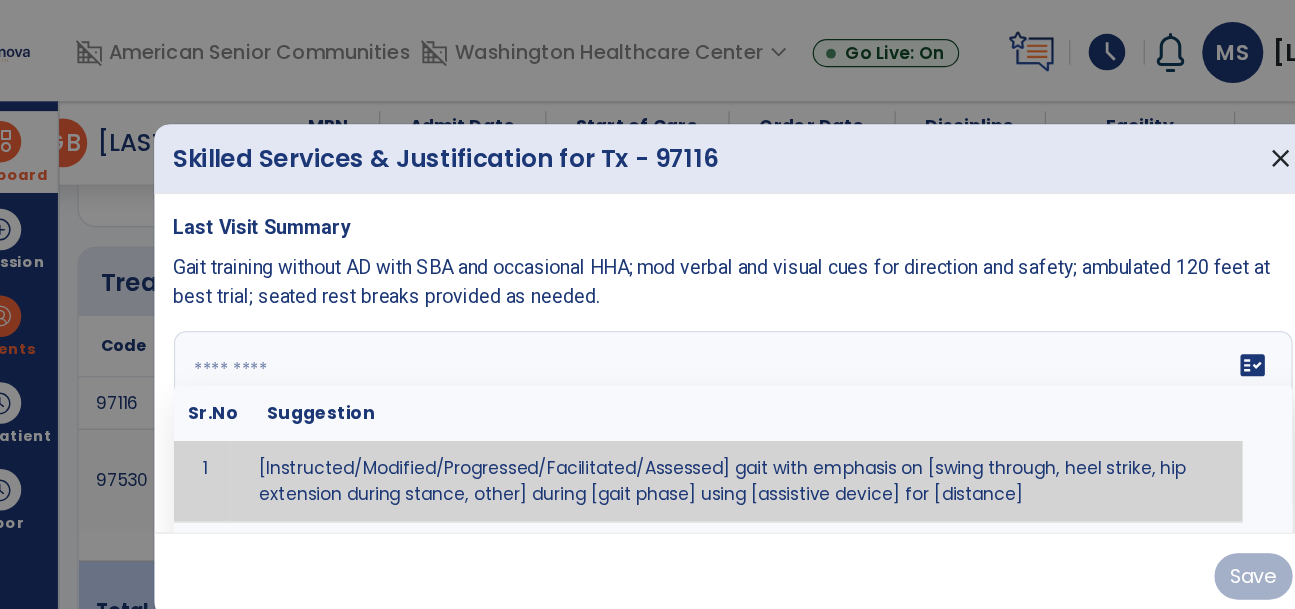 paste on "**********" 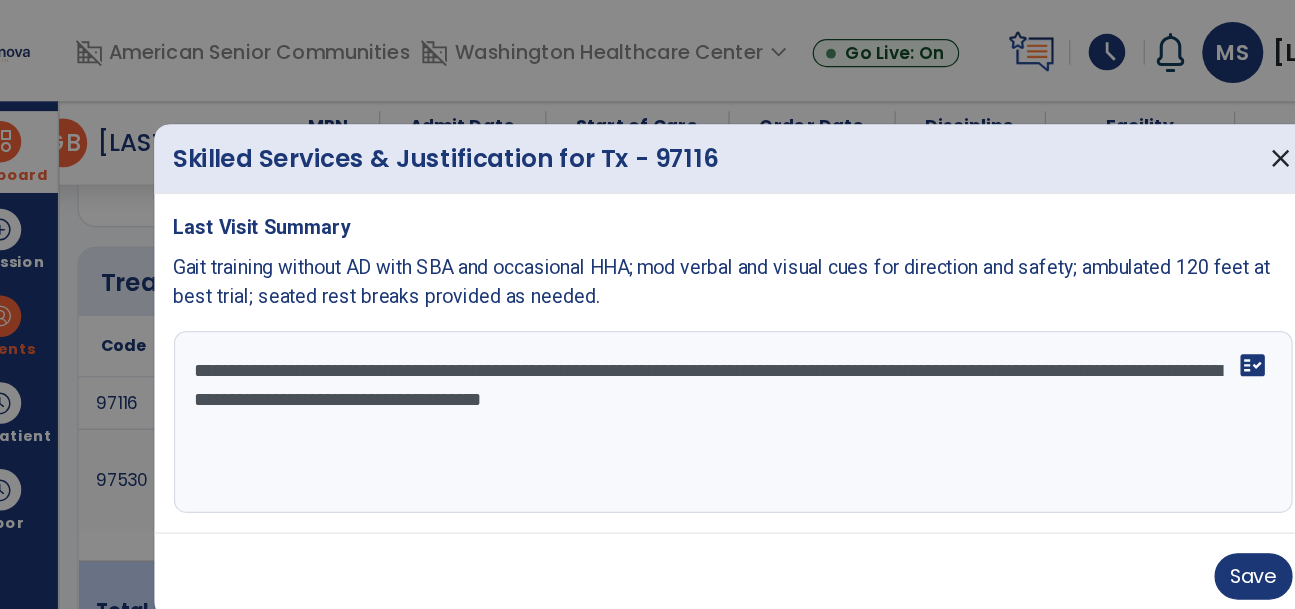 click on "**********" at bounding box center (648, 346) 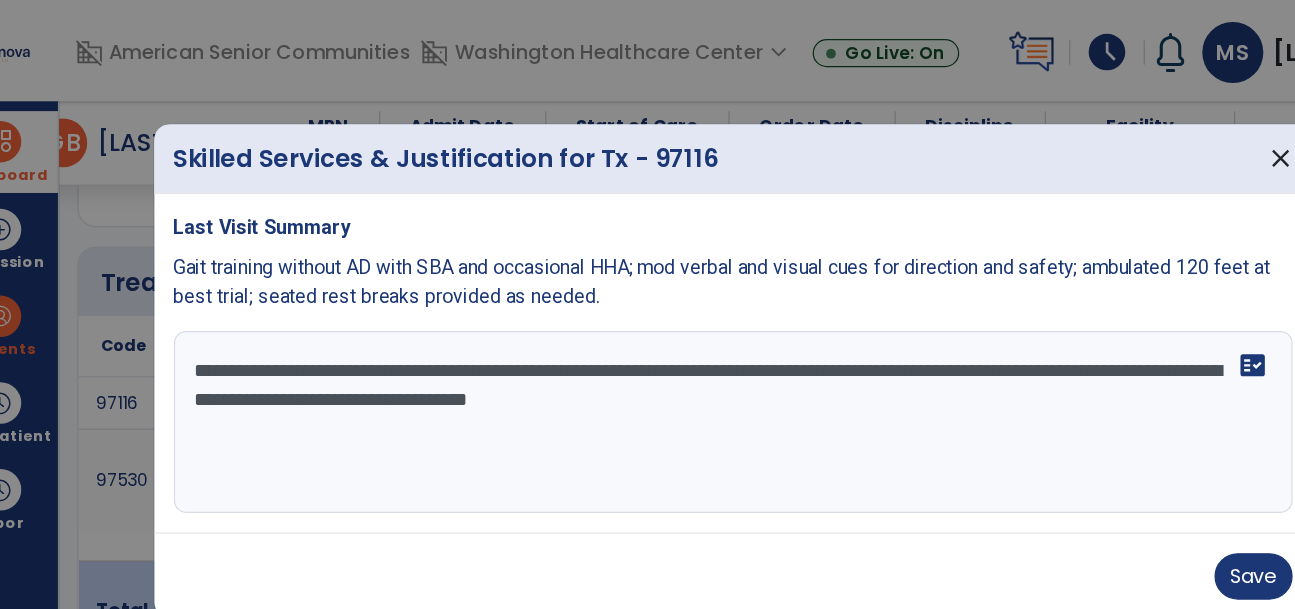 type on "**********" 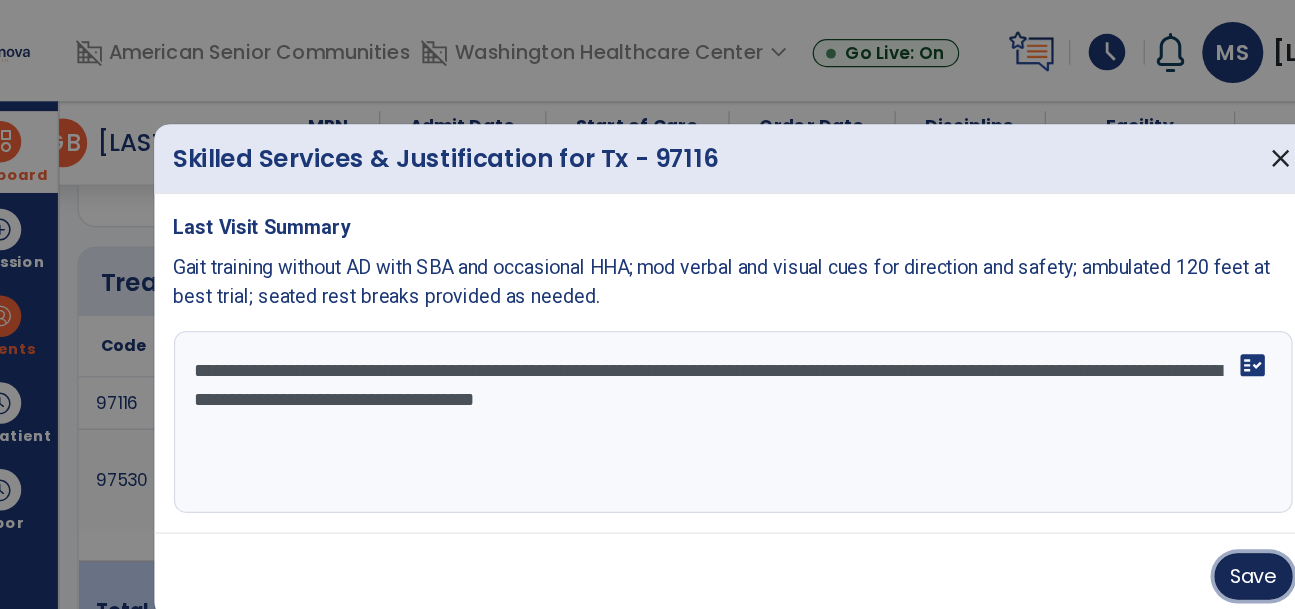 click on "Save" at bounding box center [1074, 472] 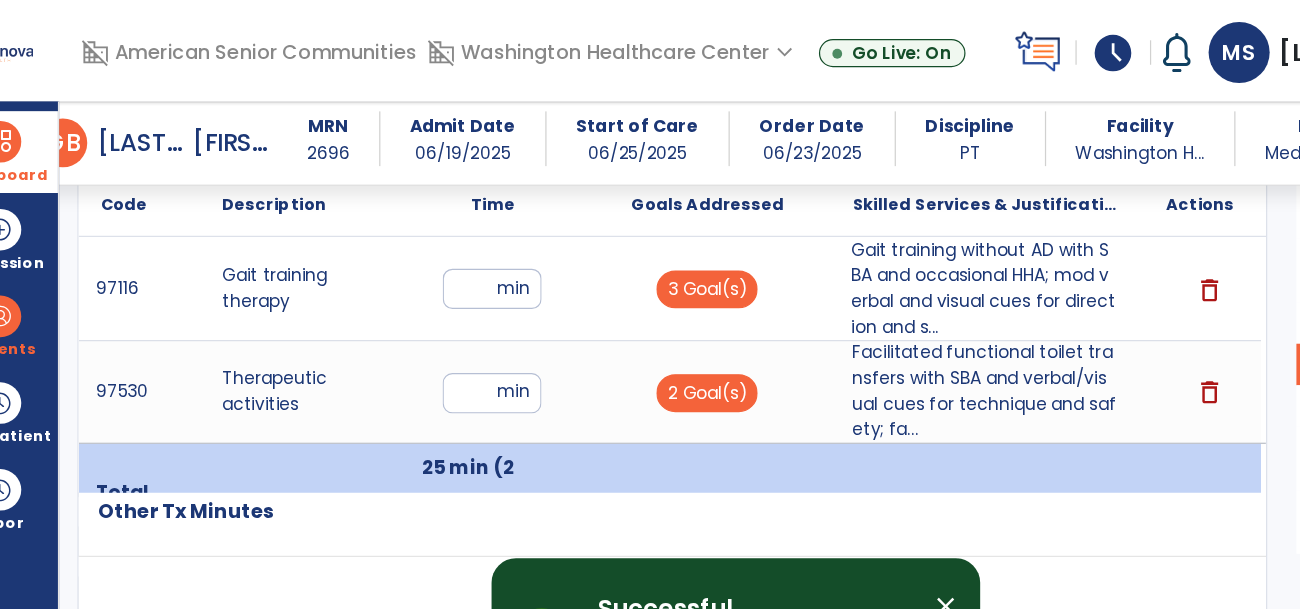 scroll, scrollTop: 1328, scrollLeft: 0, axis: vertical 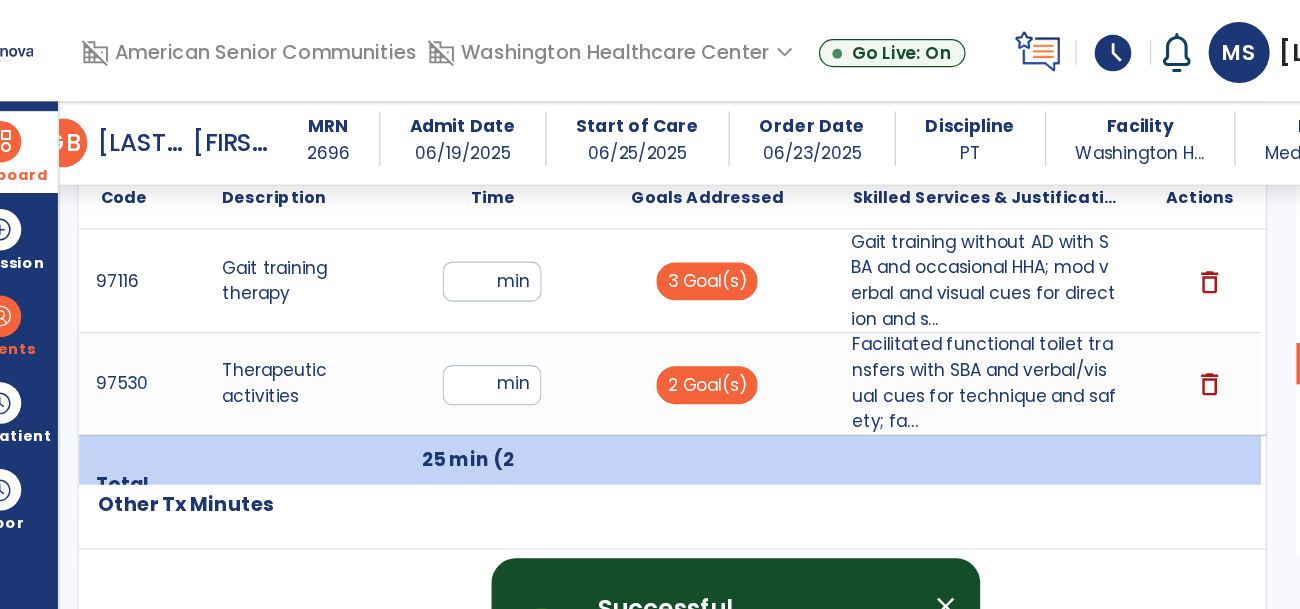 click on "**" at bounding box center [450, 230] 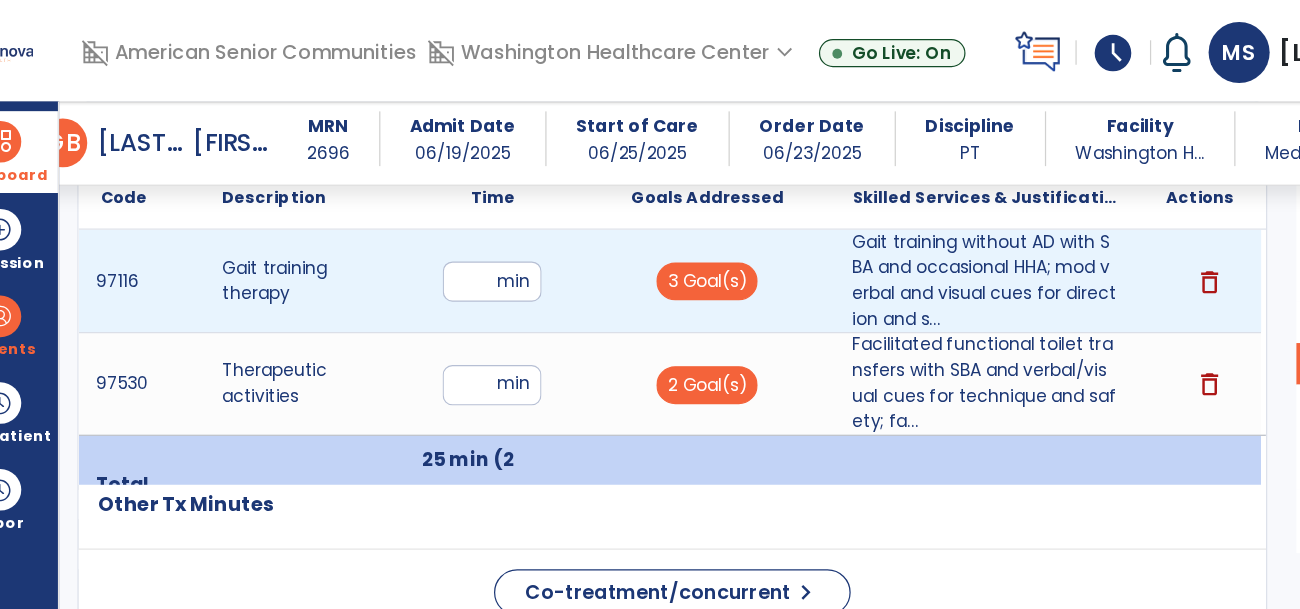 type on "**" 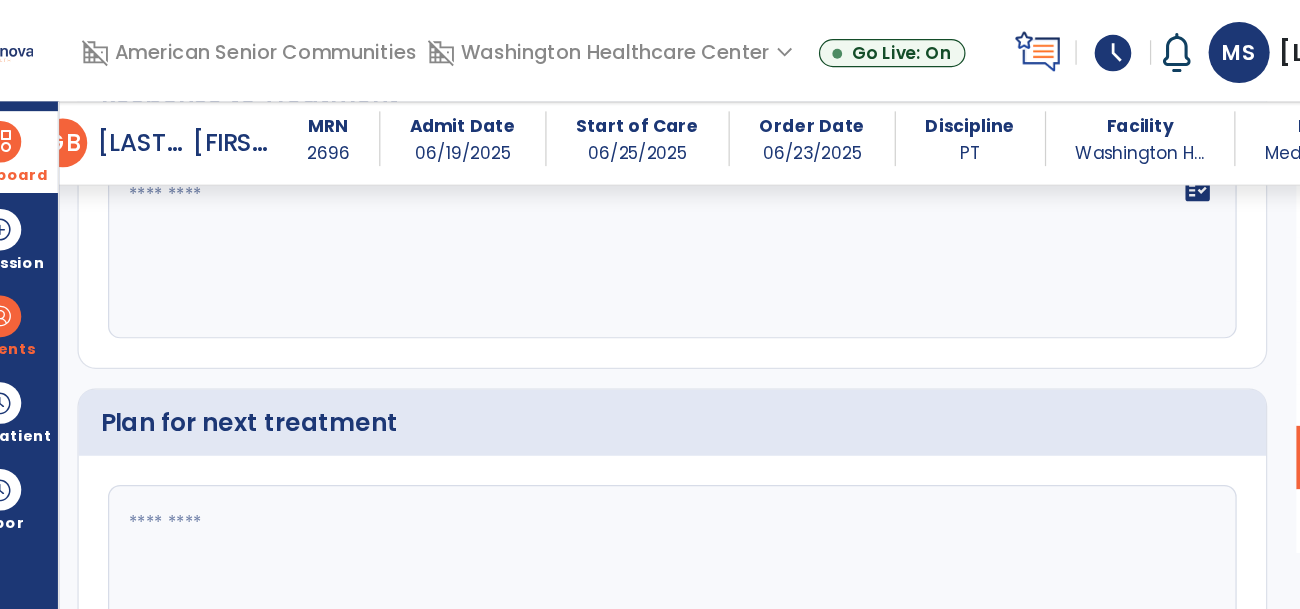 scroll, scrollTop: 2844, scrollLeft: 0, axis: vertical 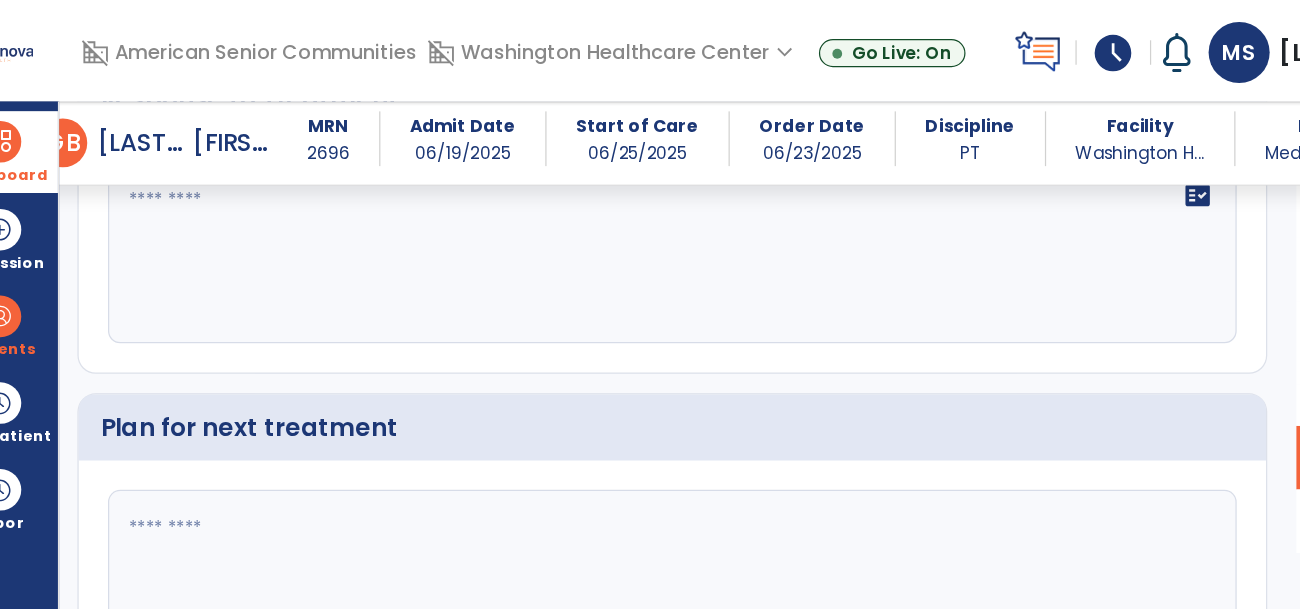 click 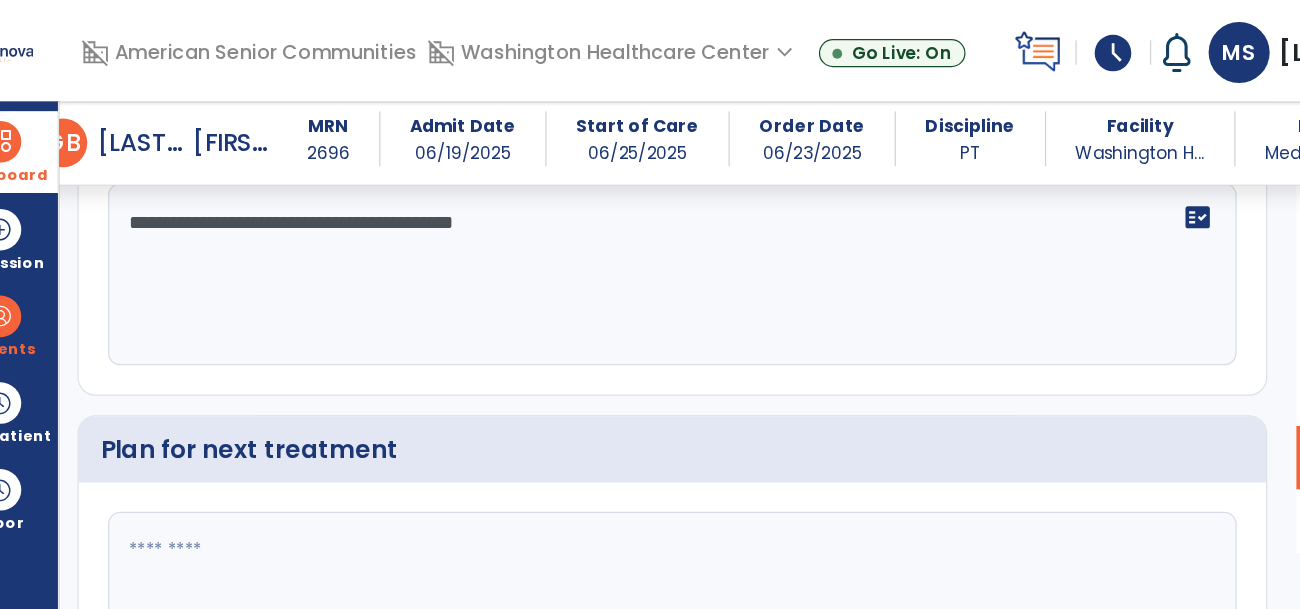 scroll, scrollTop: 2844, scrollLeft: 0, axis: vertical 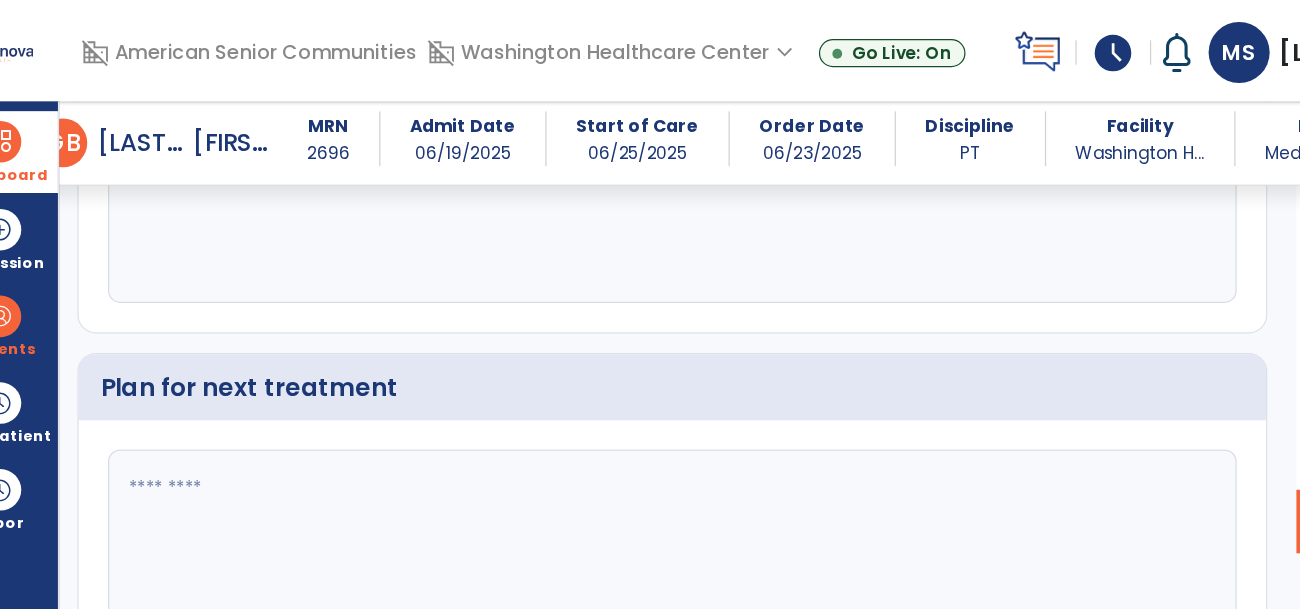 type on "**********" 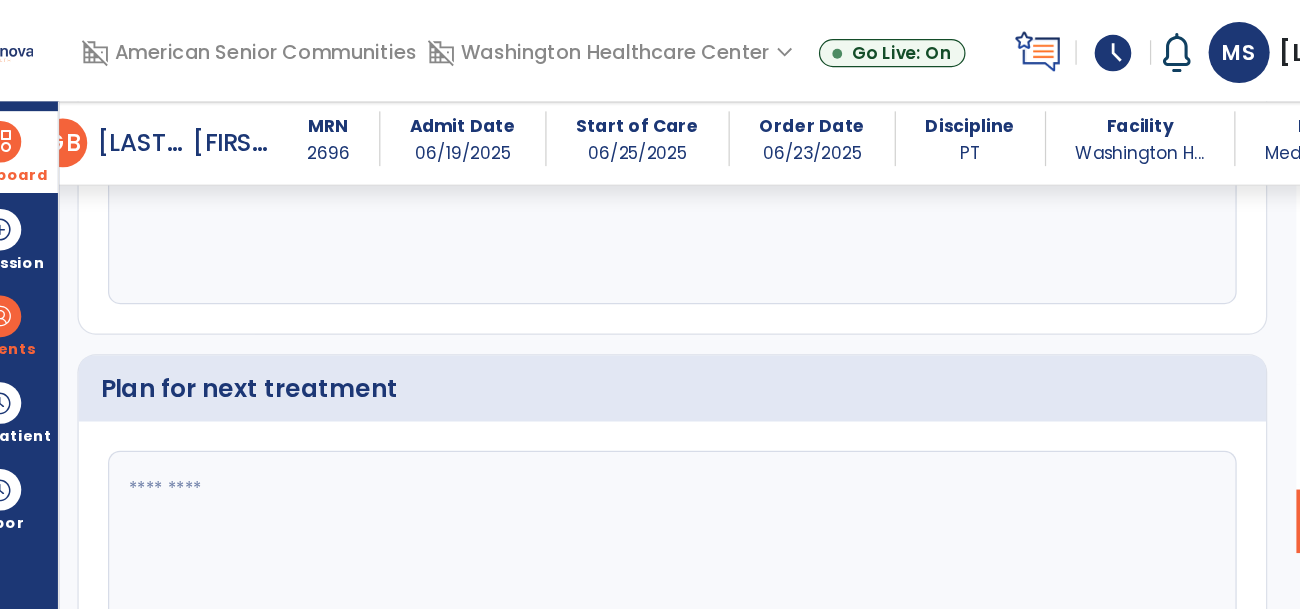 click on "**********" 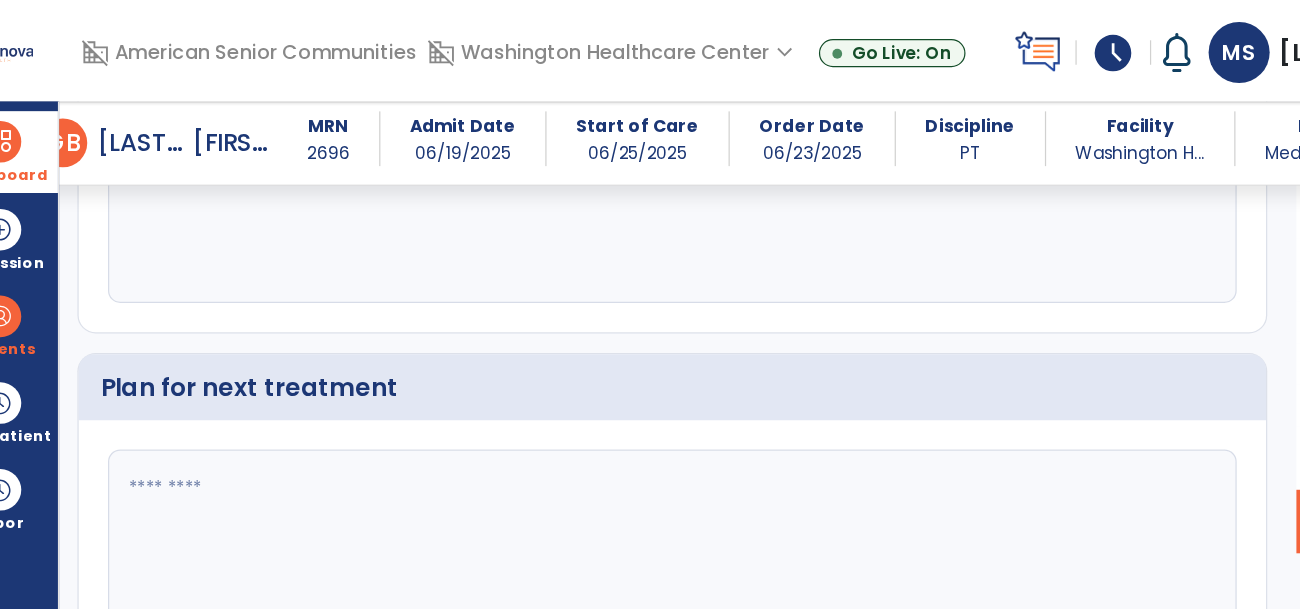 click 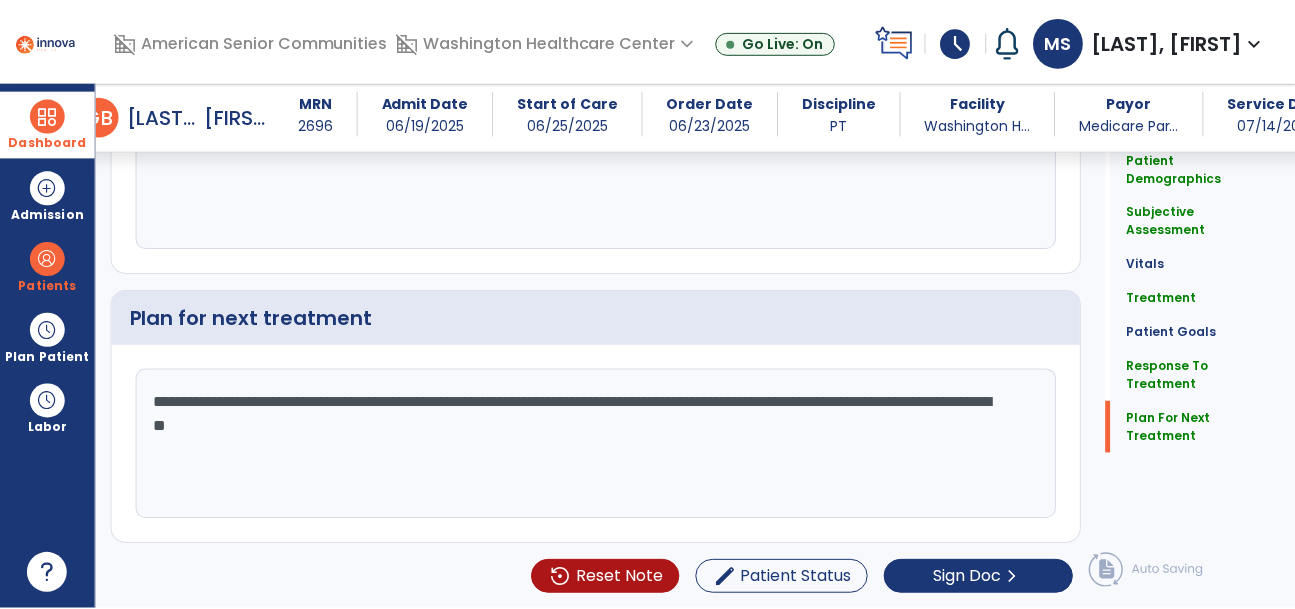 scroll, scrollTop: 2895, scrollLeft: 0, axis: vertical 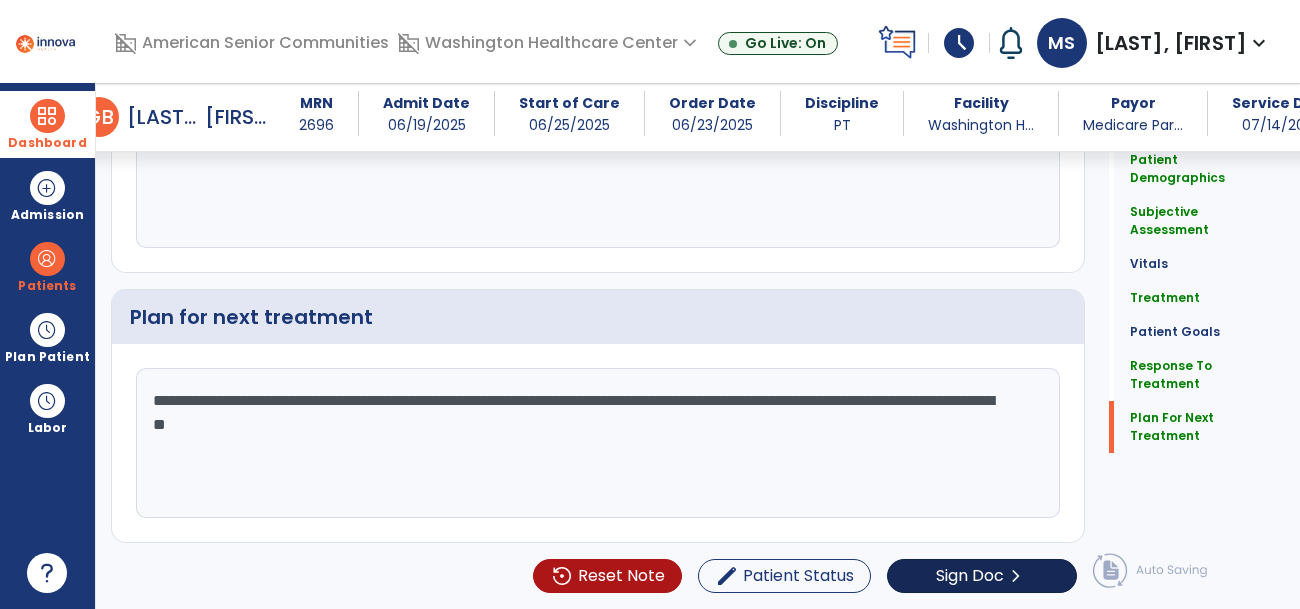 type on "**********" 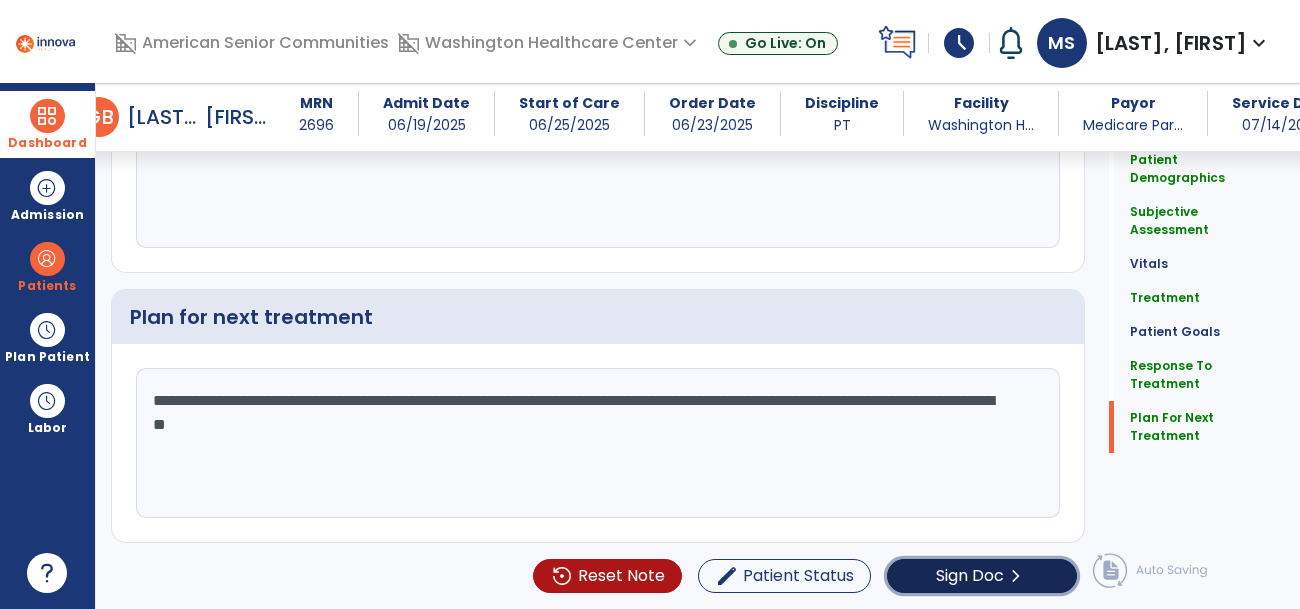 click on "Sign Doc" 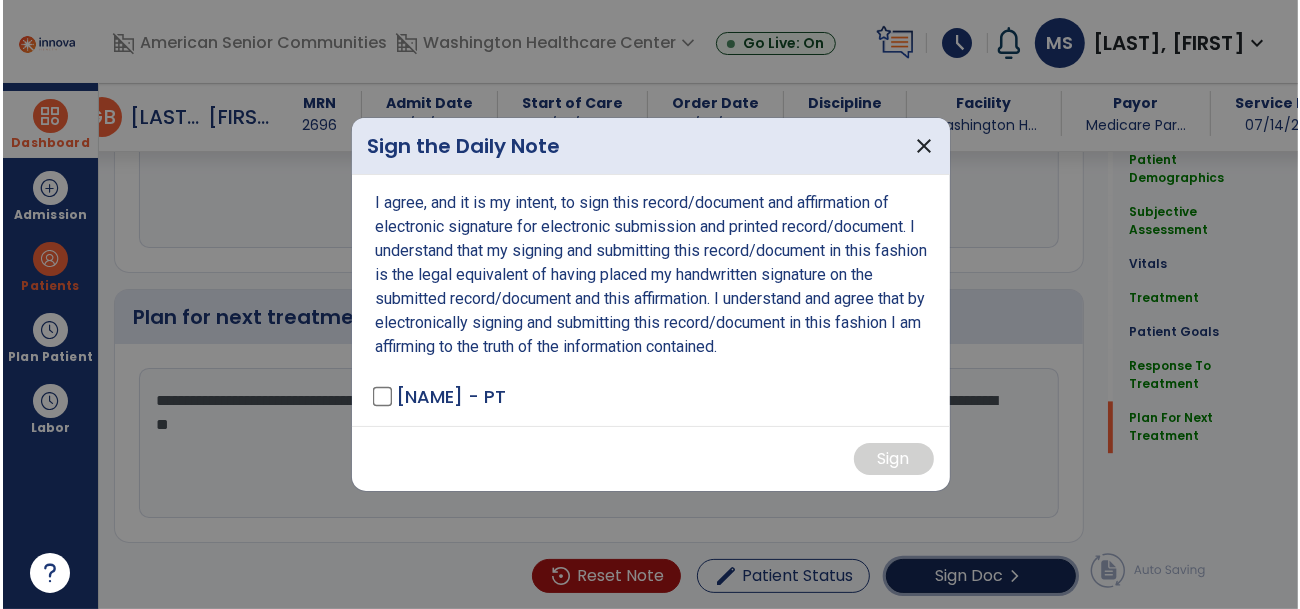 scroll, scrollTop: 2895, scrollLeft: 0, axis: vertical 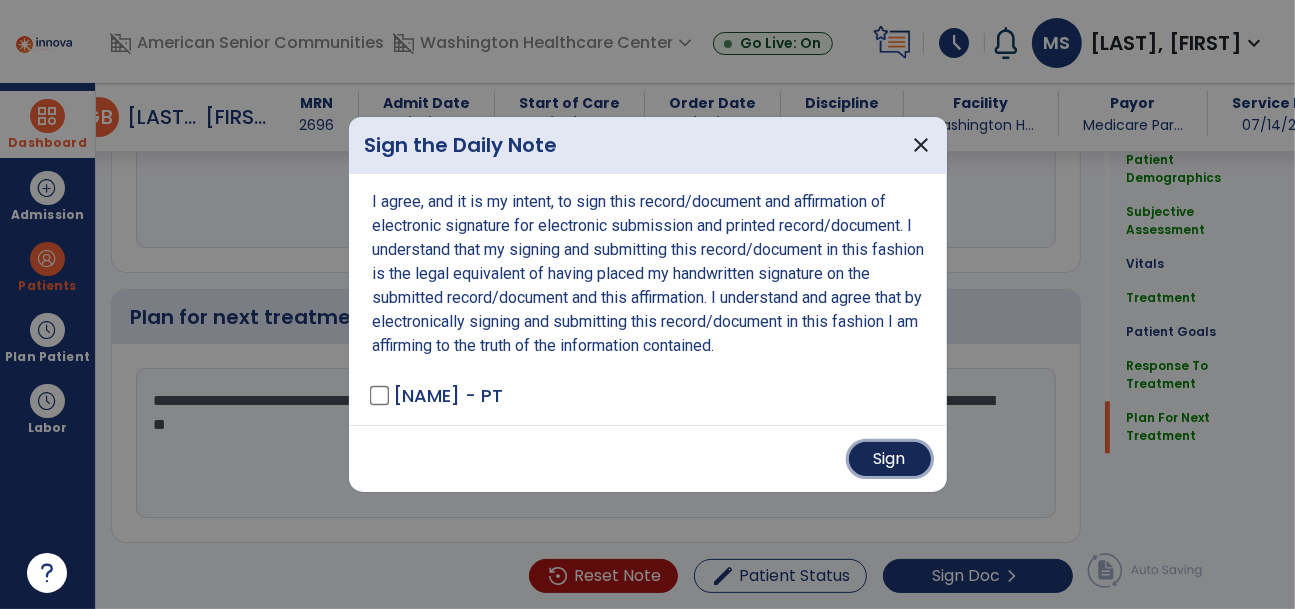 click on "Sign" at bounding box center [890, 459] 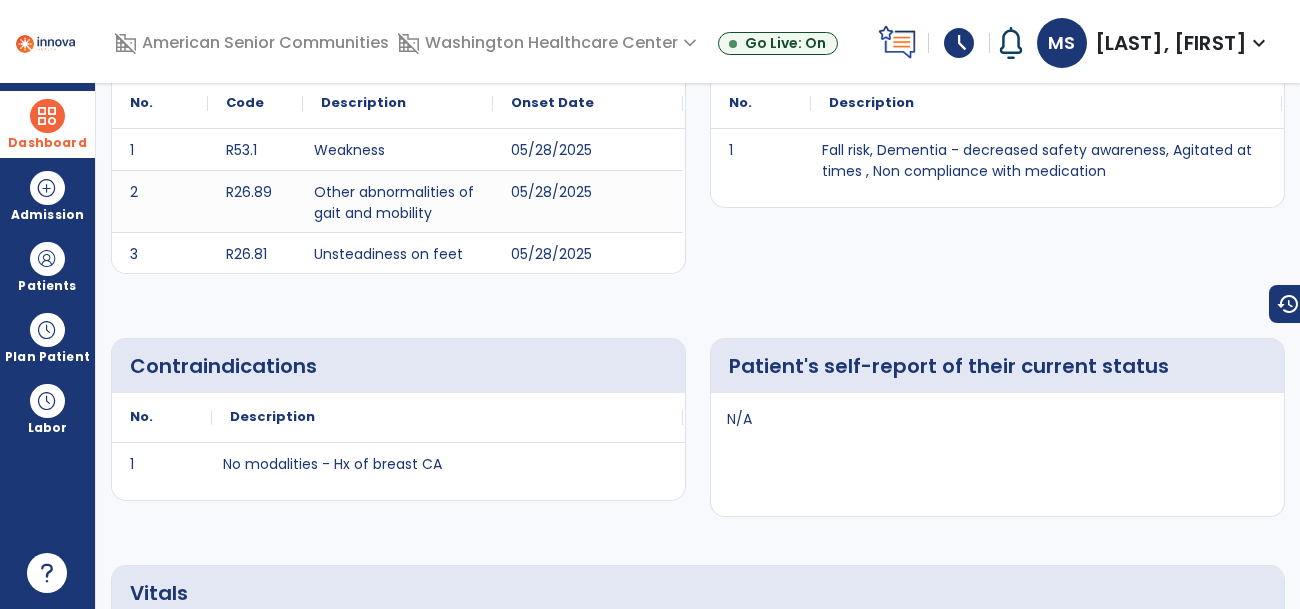 scroll, scrollTop: 0, scrollLeft: 0, axis: both 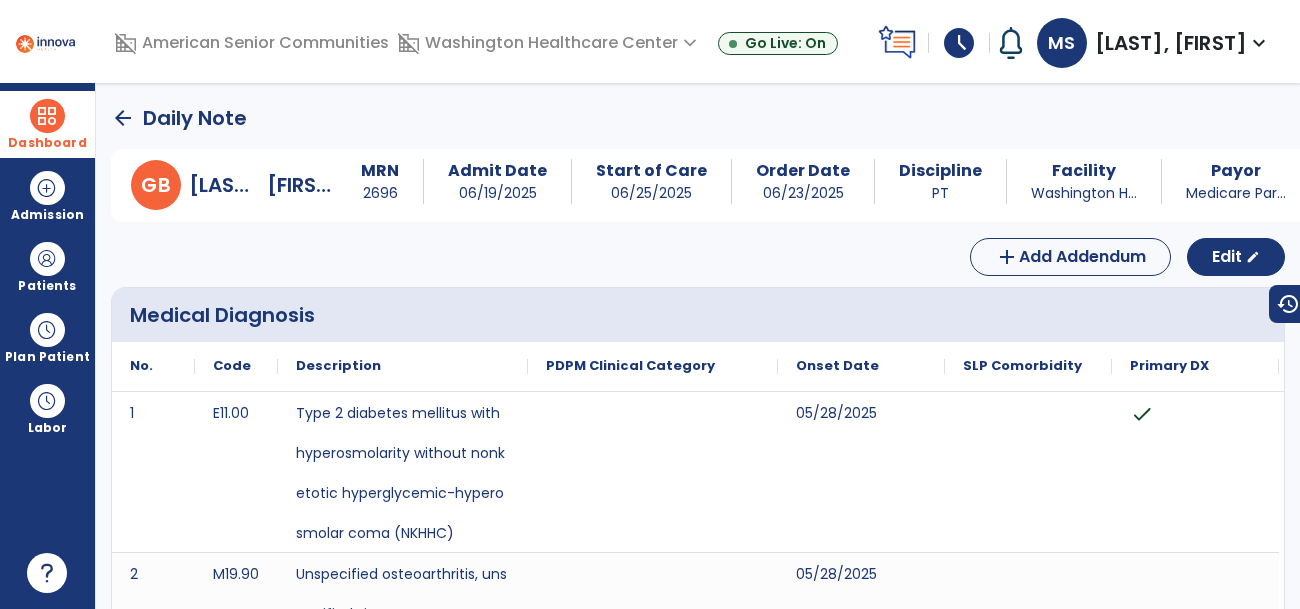 click on "arrow_back" 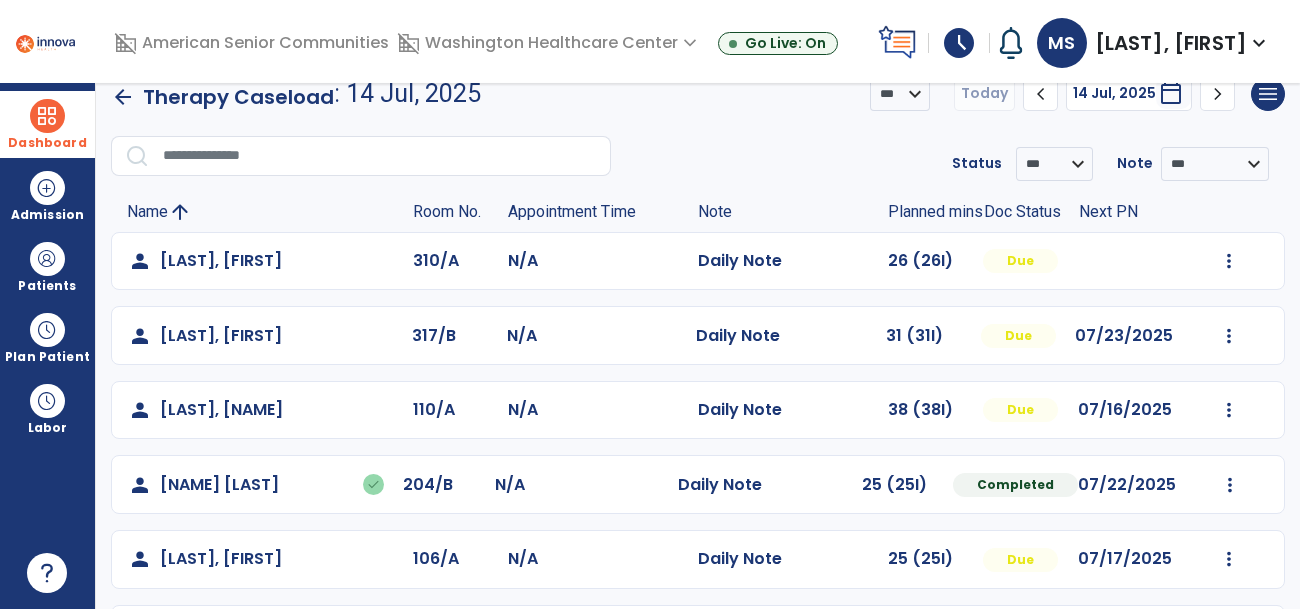 scroll, scrollTop: 5, scrollLeft: 0, axis: vertical 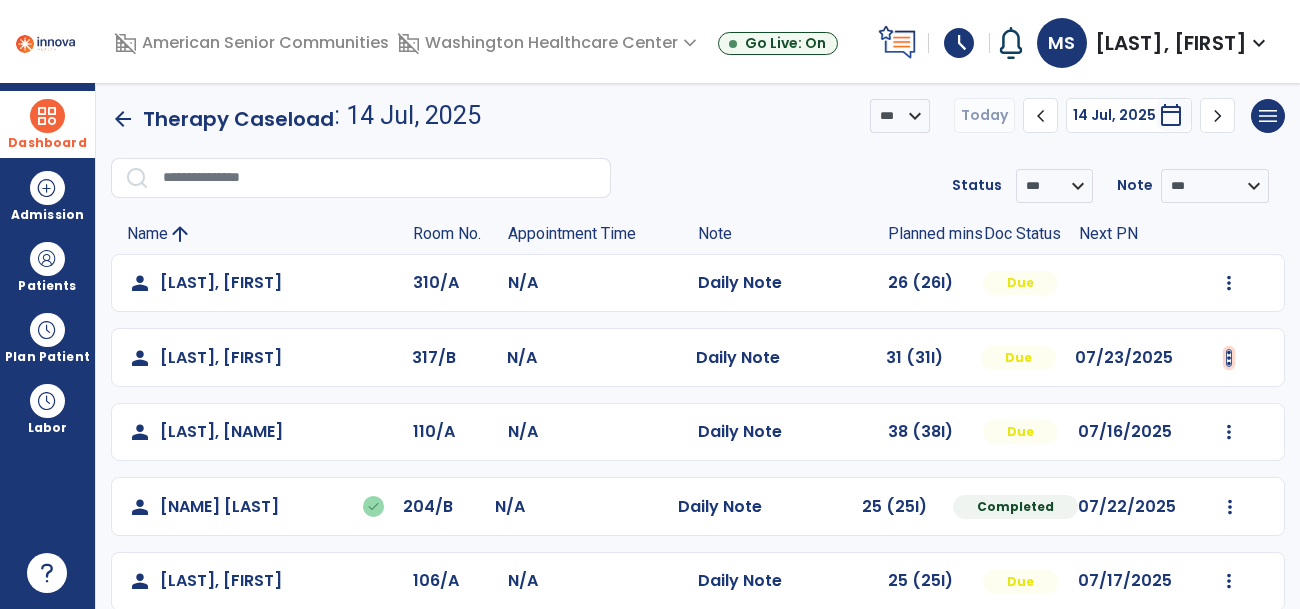 click at bounding box center (1229, 283) 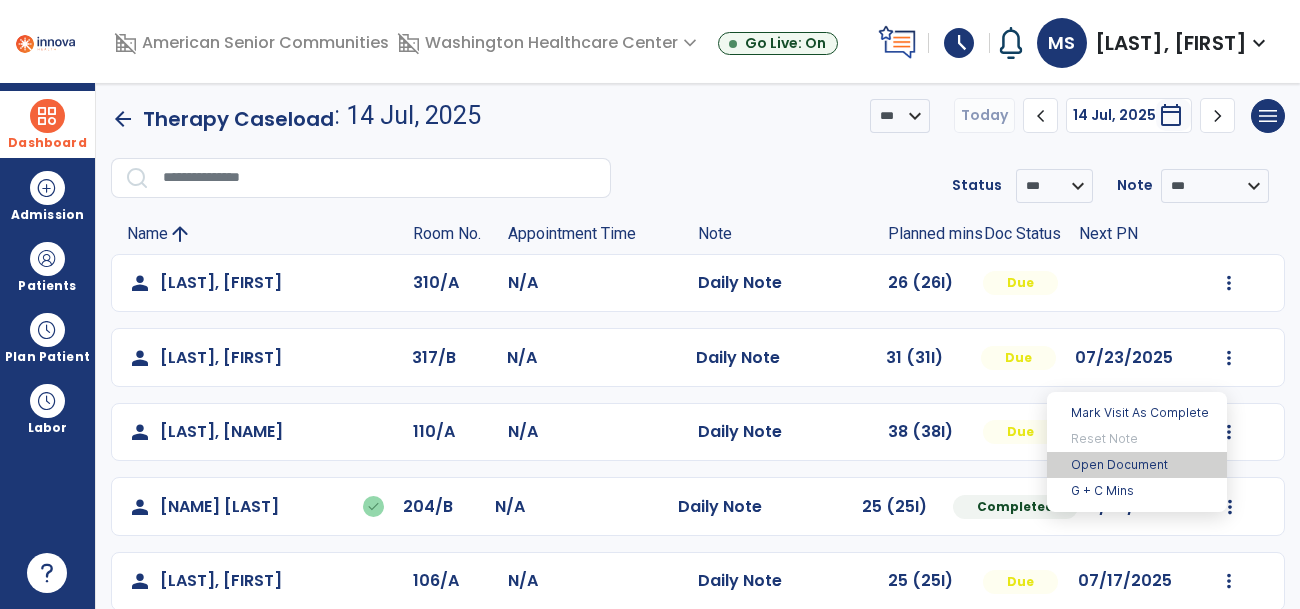 click on "Open Document" at bounding box center [1137, 465] 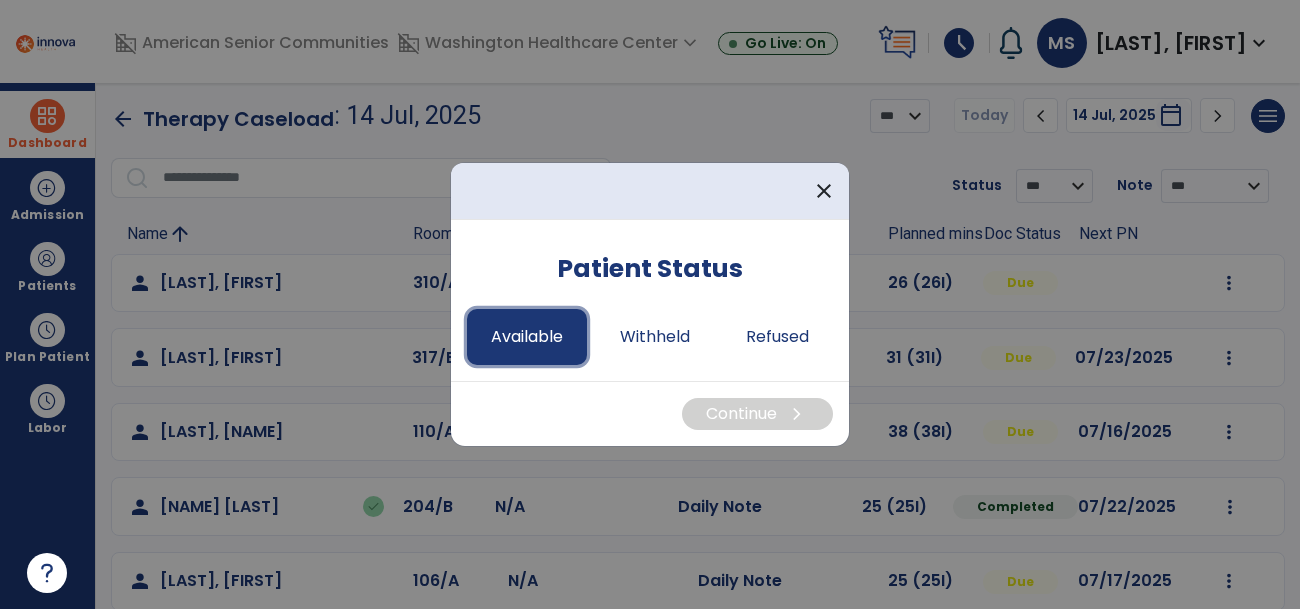 click on "Available" at bounding box center (527, 337) 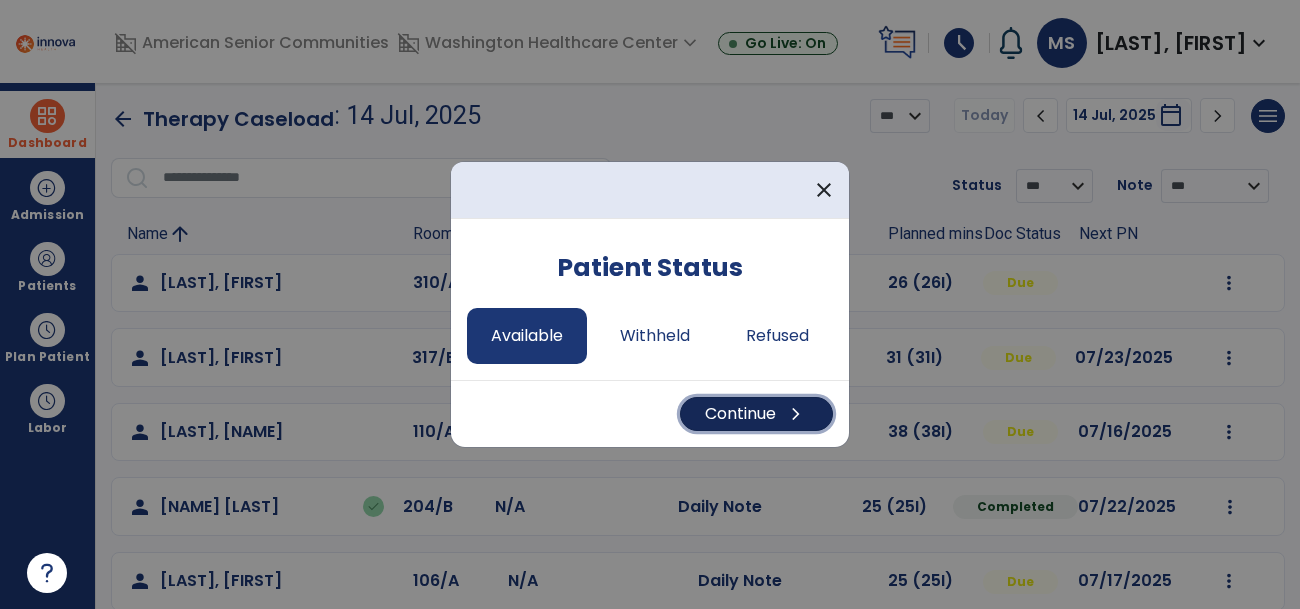 click on "Continue   chevron_right" at bounding box center (756, 414) 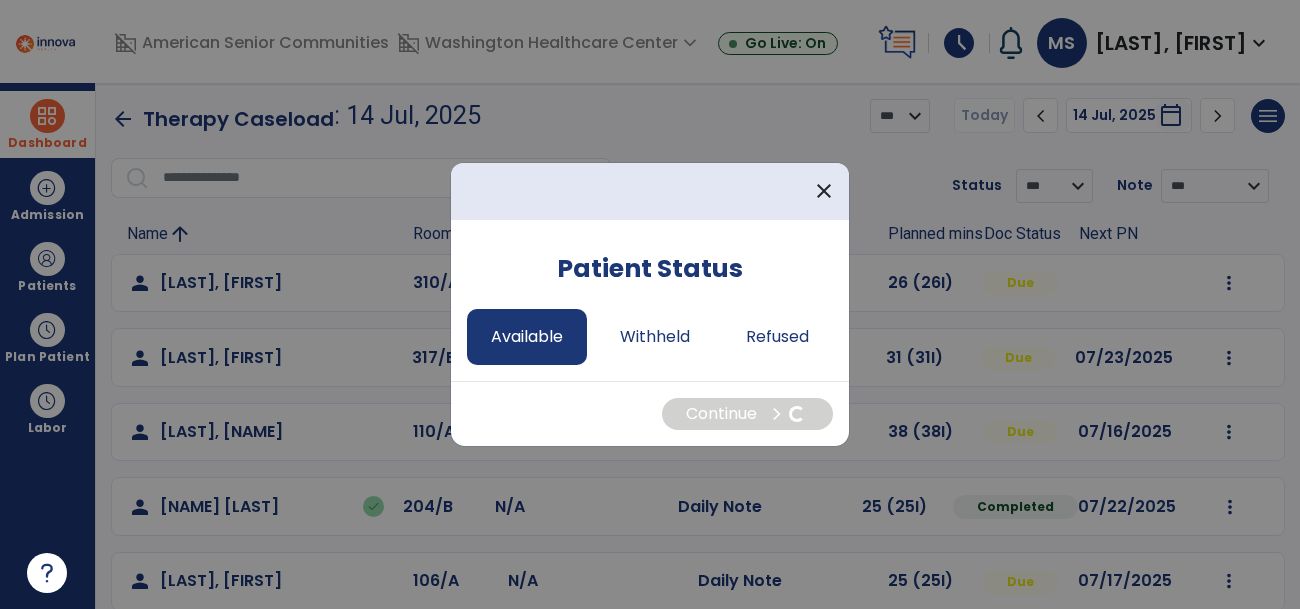select on "*" 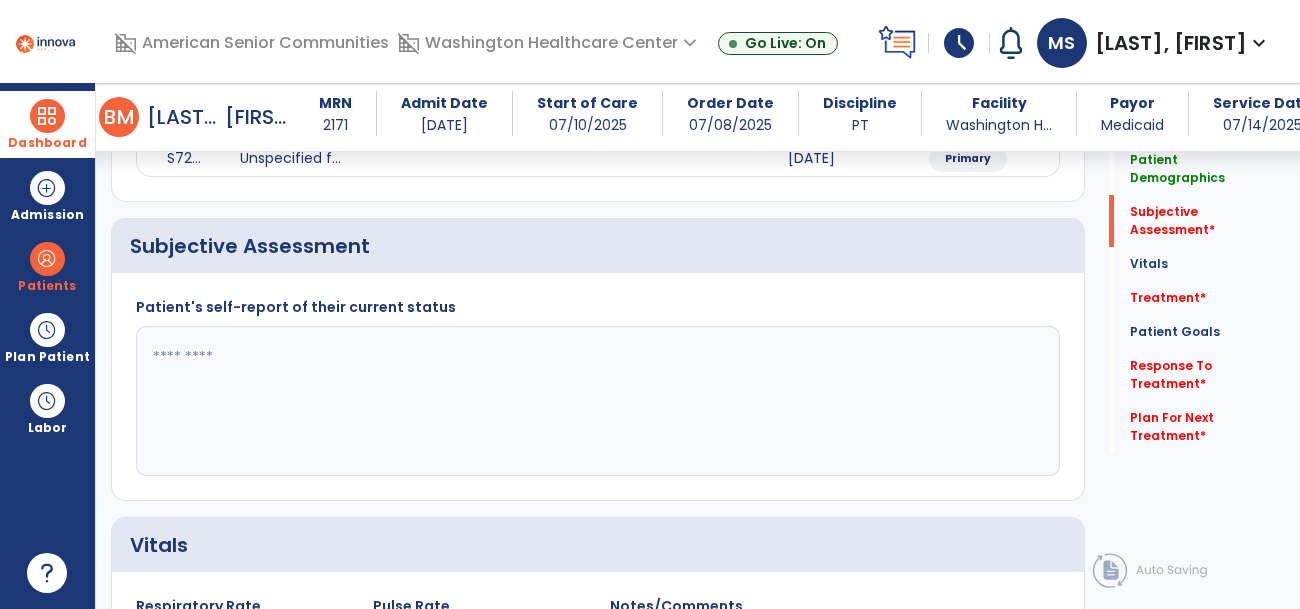 scroll, scrollTop: 396, scrollLeft: 0, axis: vertical 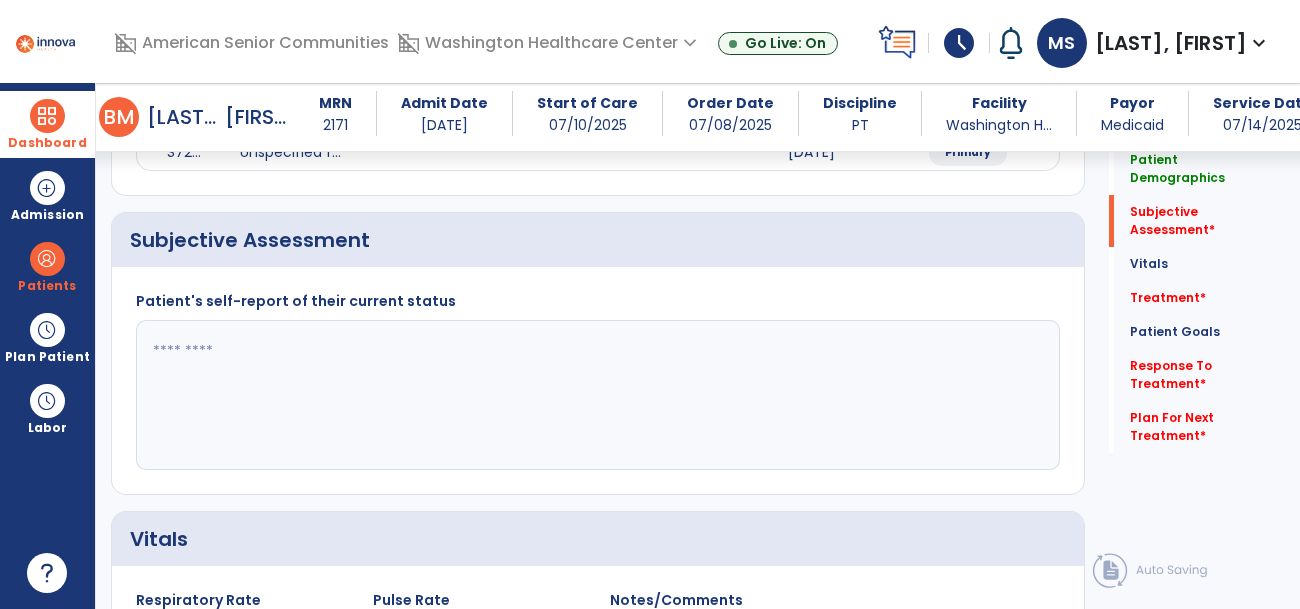 click 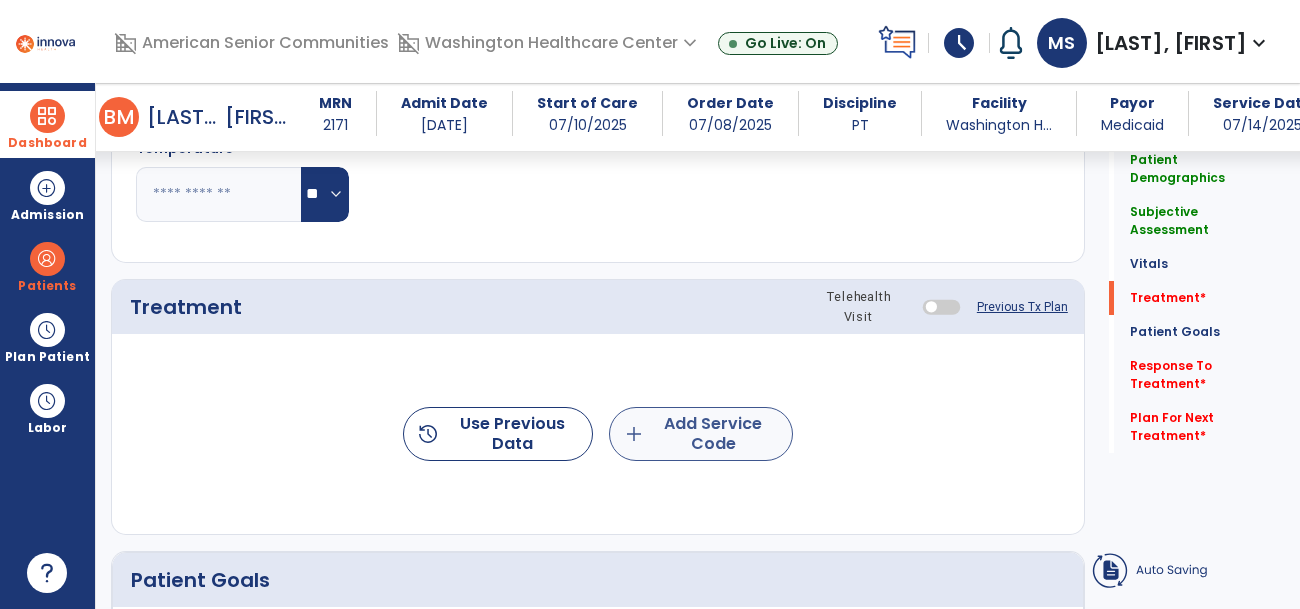 type on "**********" 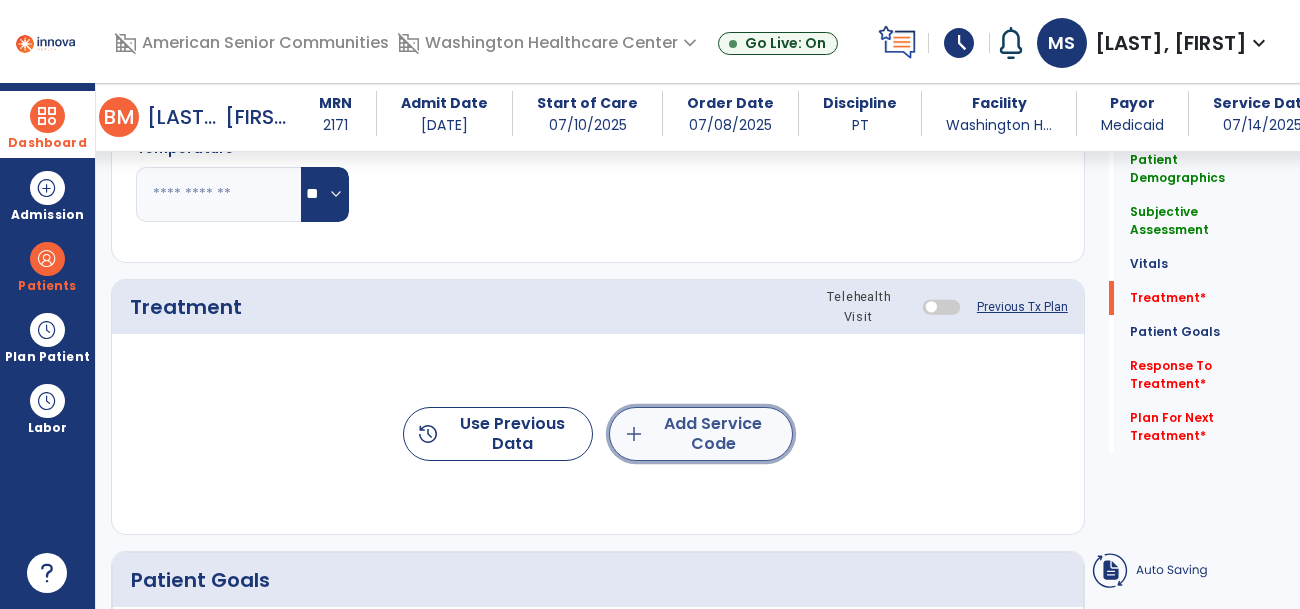 click on "add  Add Service Code" 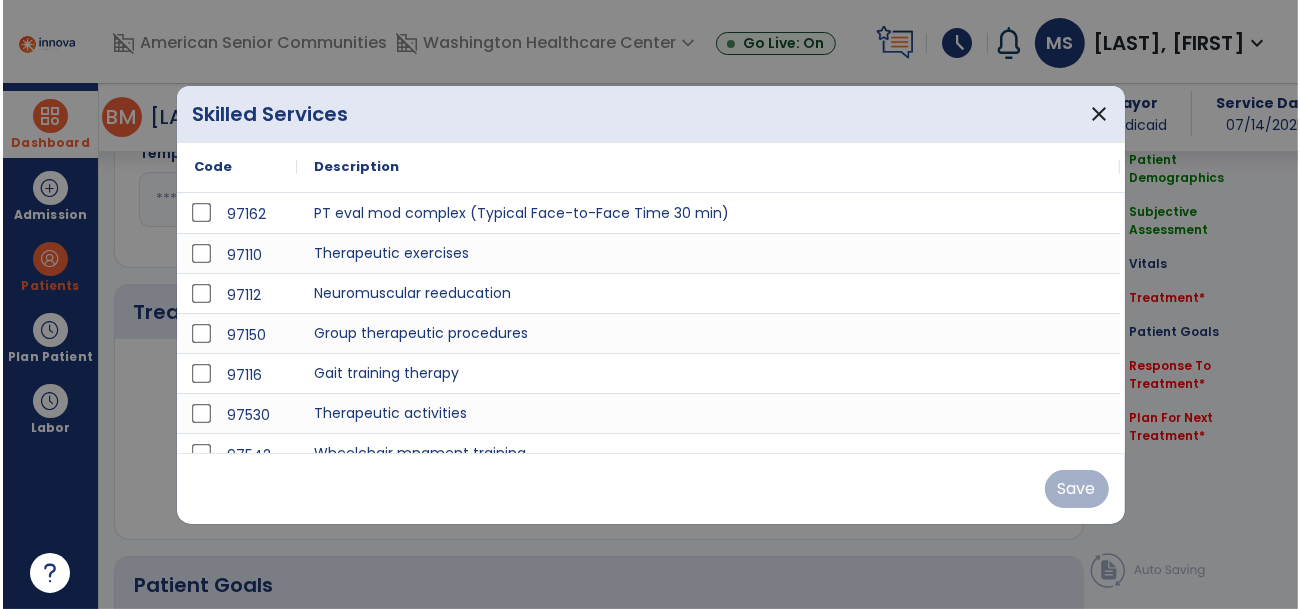 scroll, scrollTop: 1050, scrollLeft: 0, axis: vertical 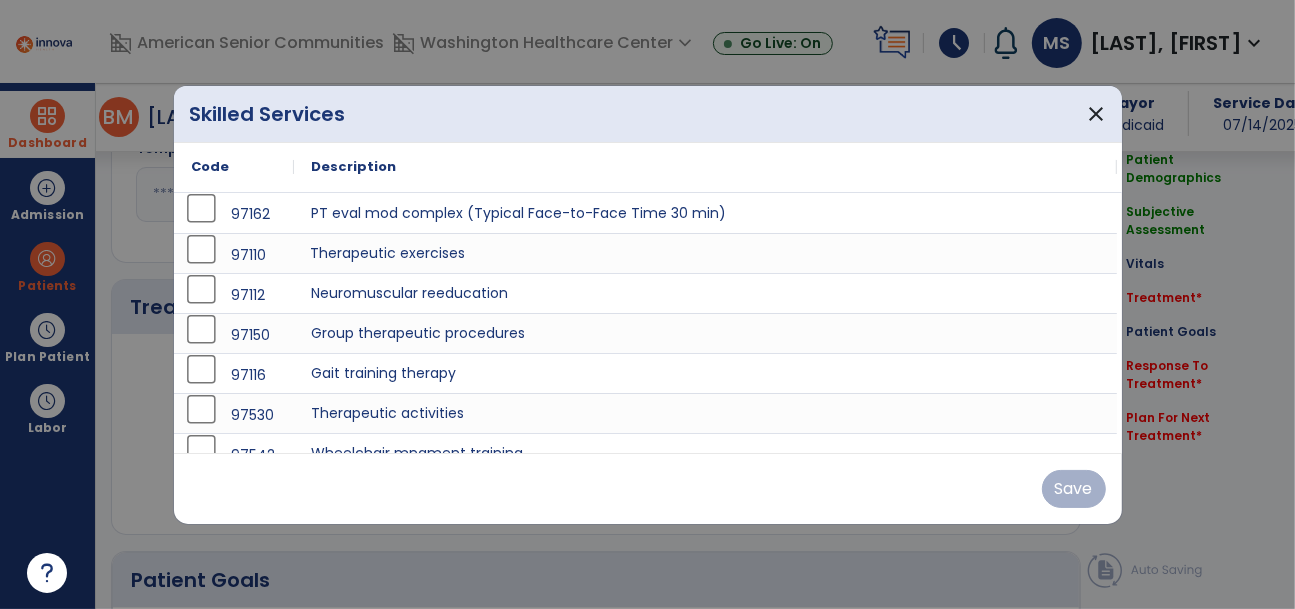 click on "Therapeutic exercises" at bounding box center (705, 253) 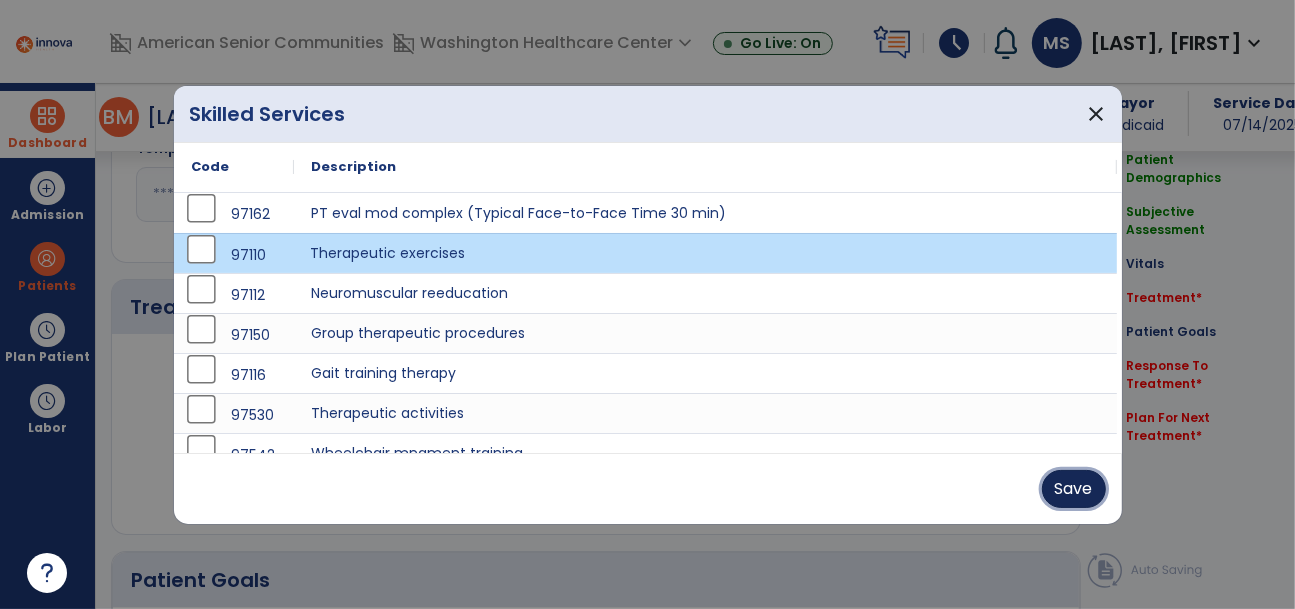 click on "Save" at bounding box center (1074, 489) 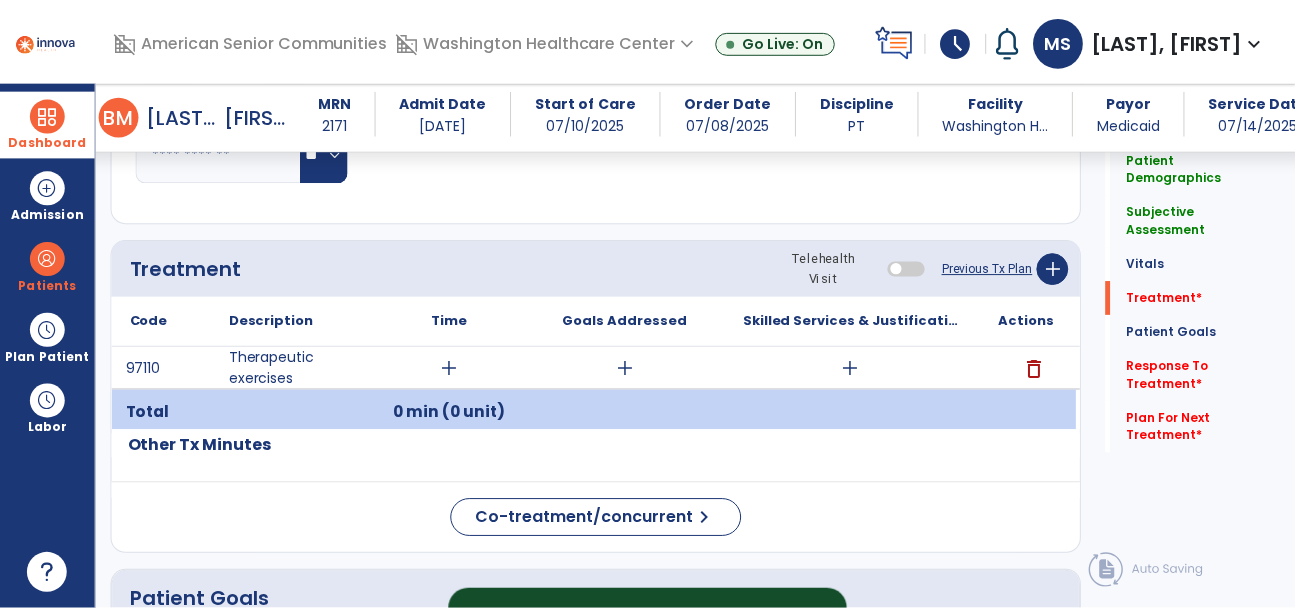 scroll, scrollTop: 1090, scrollLeft: 0, axis: vertical 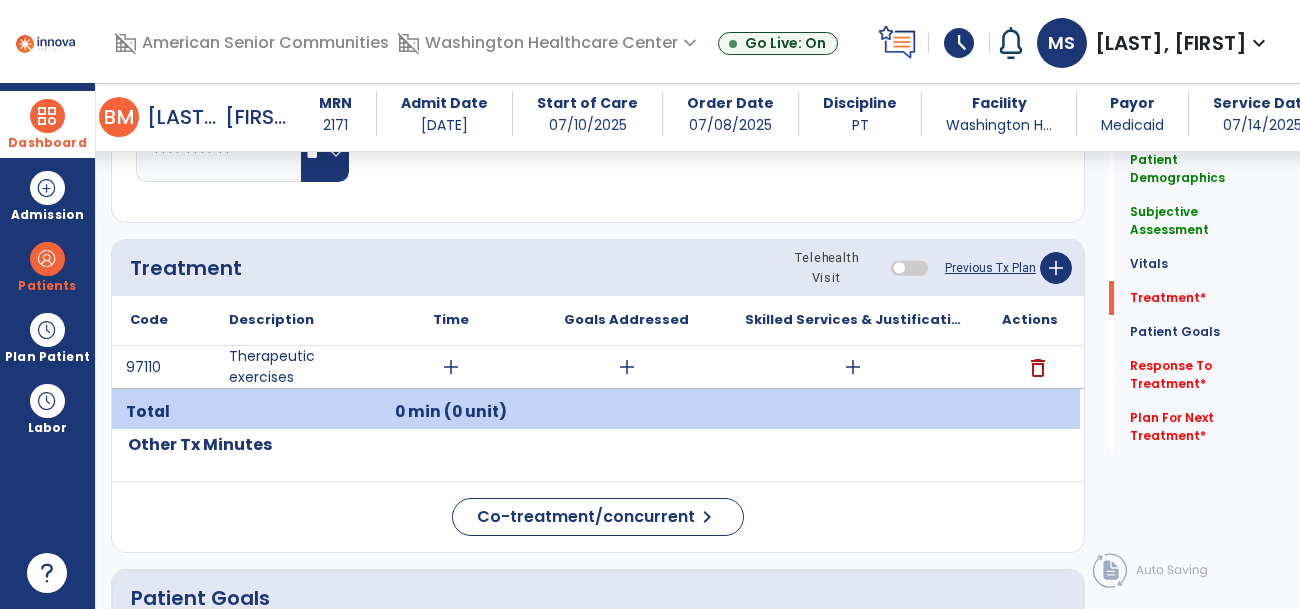click on "add" at bounding box center (451, 367) 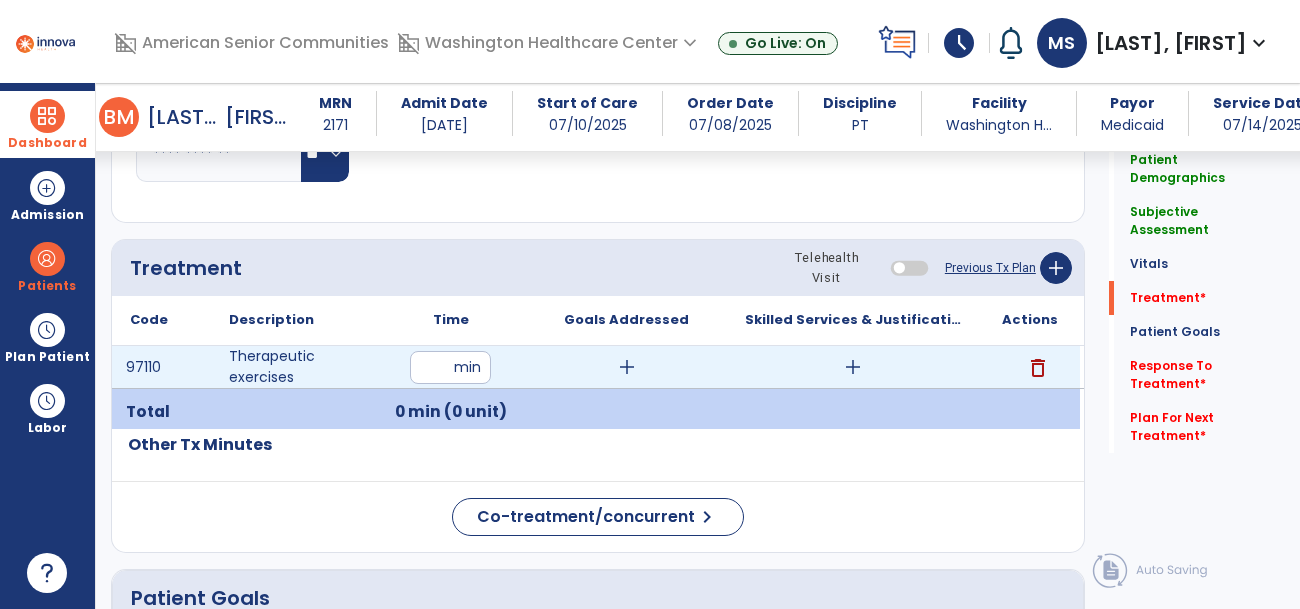 type on "**" 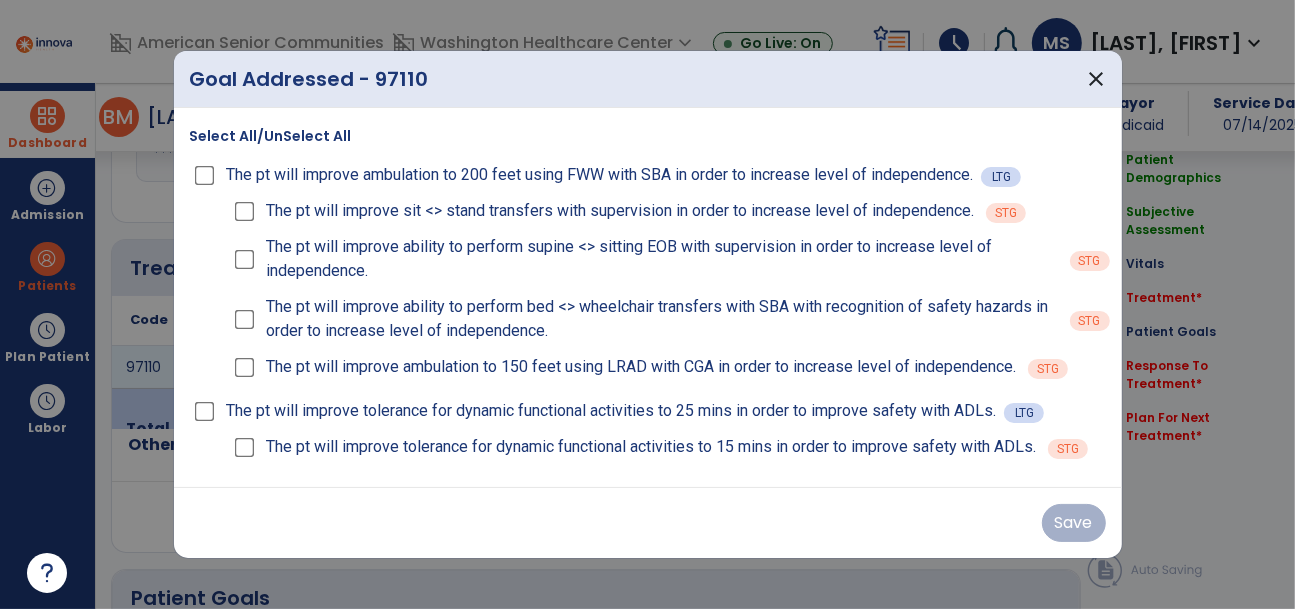 scroll, scrollTop: 1090, scrollLeft: 0, axis: vertical 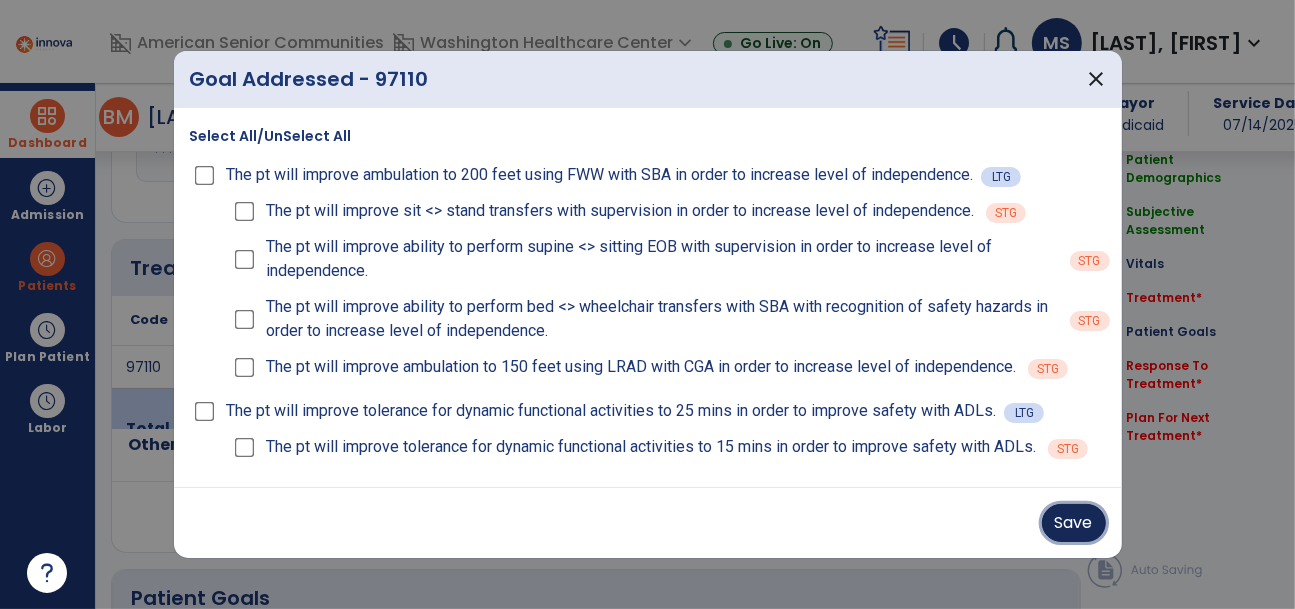 click on "Save" at bounding box center (1074, 523) 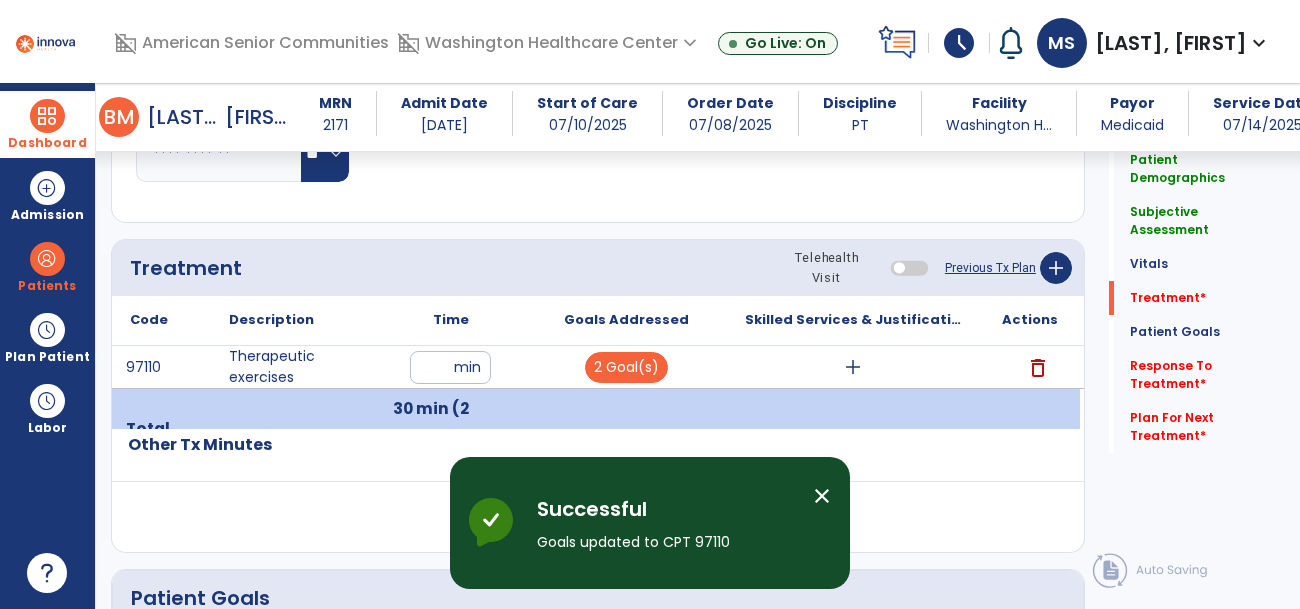 click on "add" at bounding box center [853, 367] 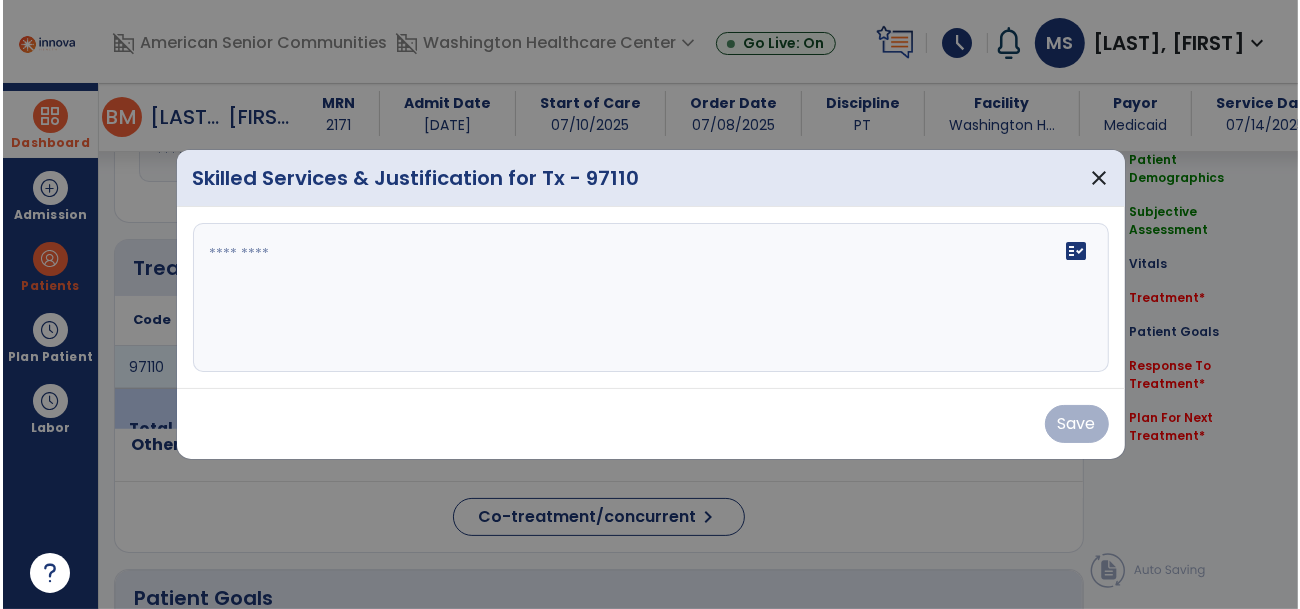 scroll, scrollTop: 1090, scrollLeft: 0, axis: vertical 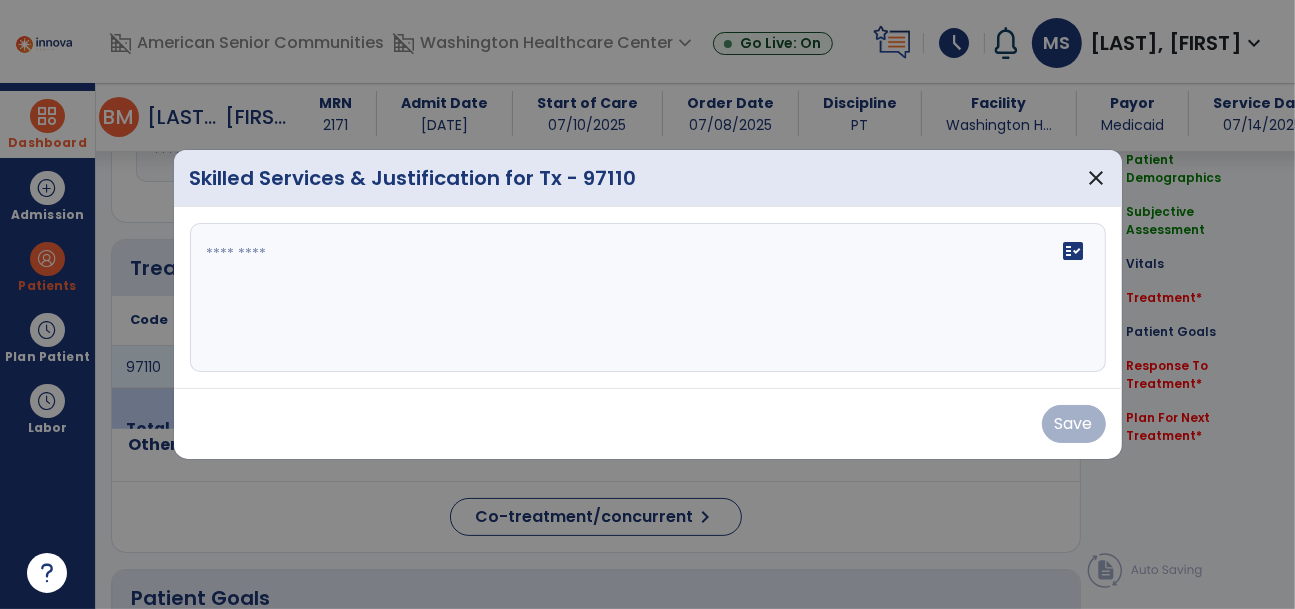click on "fact_check" at bounding box center (648, 298) 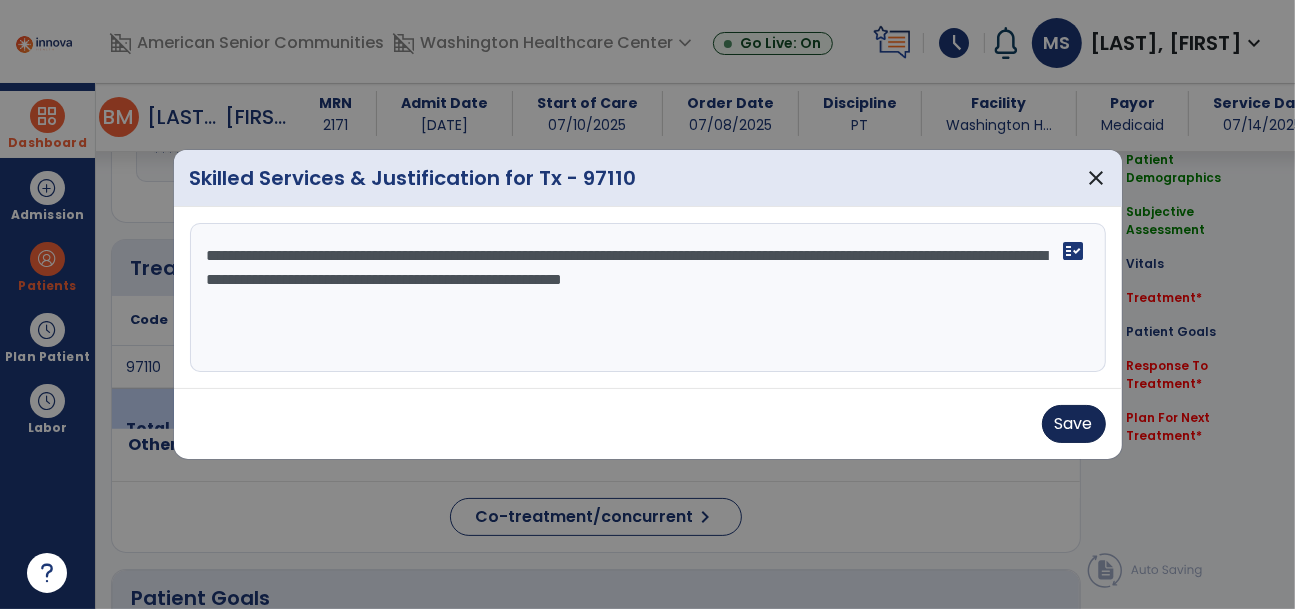 type on "**********" 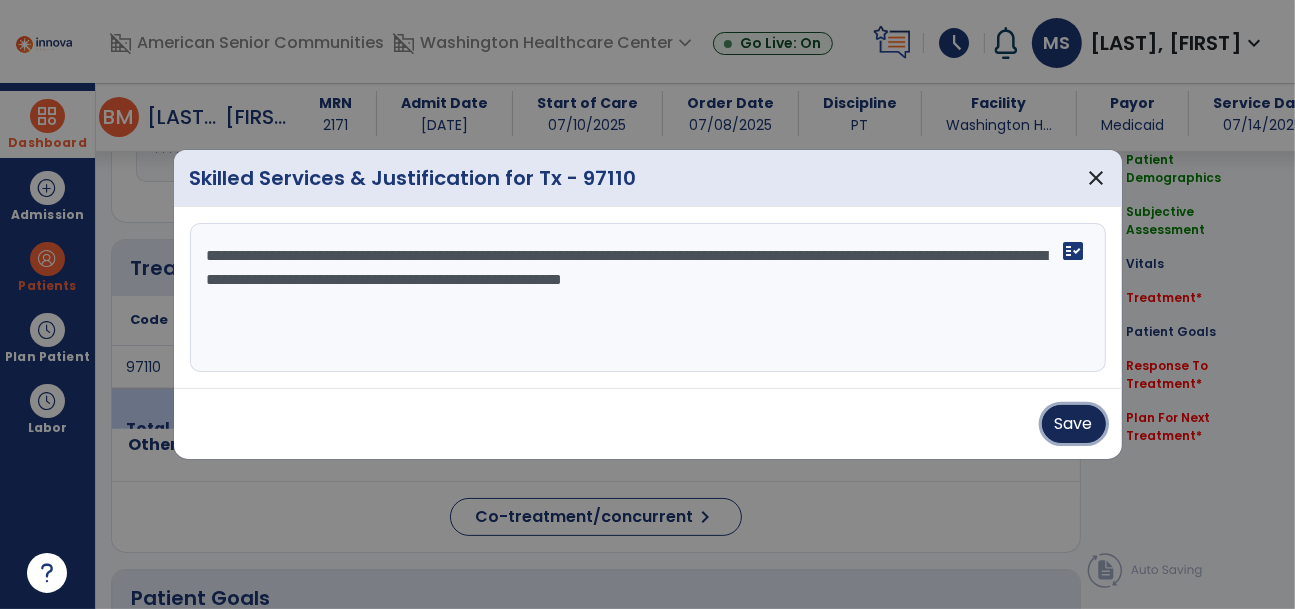 click on "Save" at bounding box center (1074, 424) 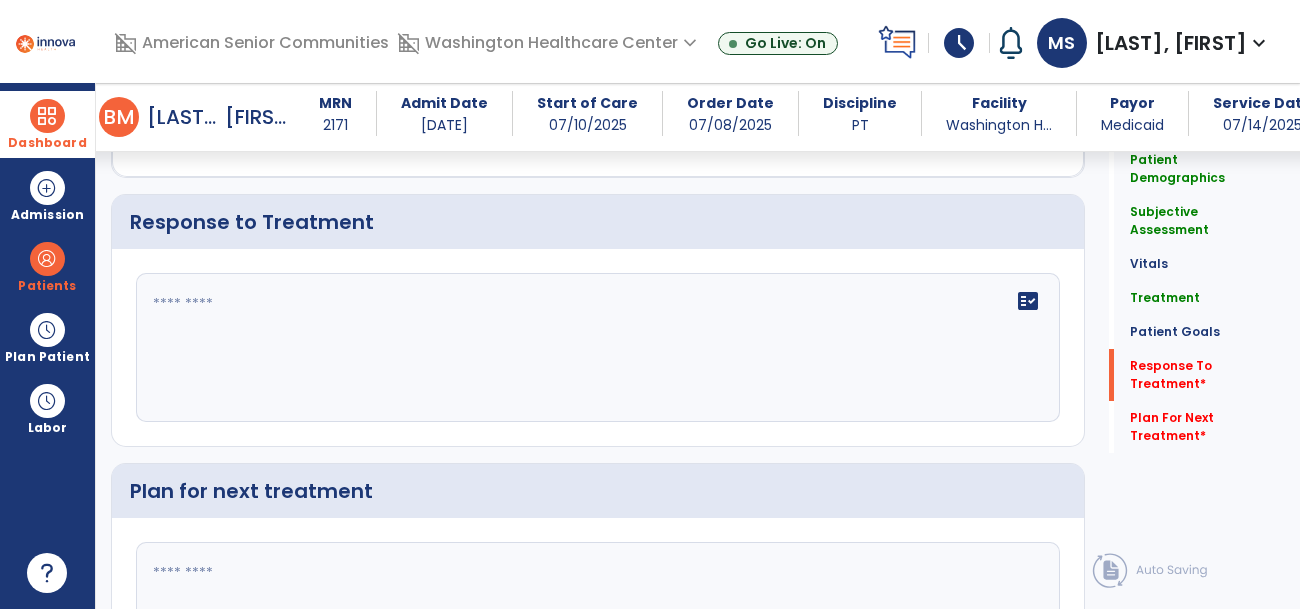 scroll, scrollTop: 3092, scrollLeft: 0, axis: vertical 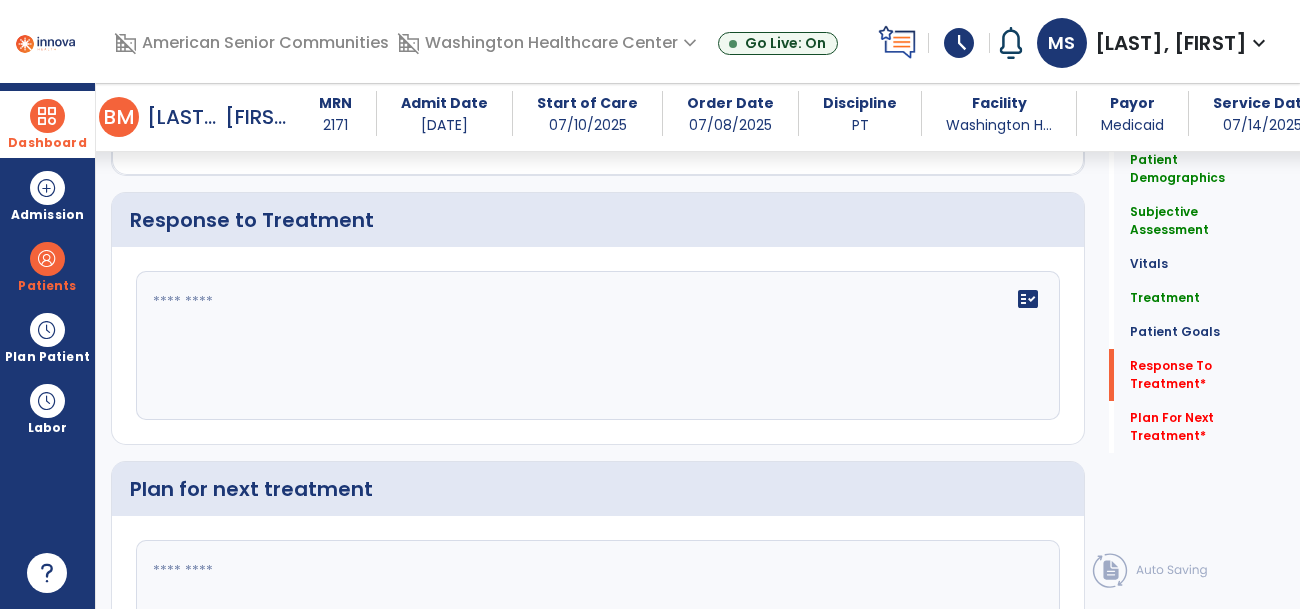 click 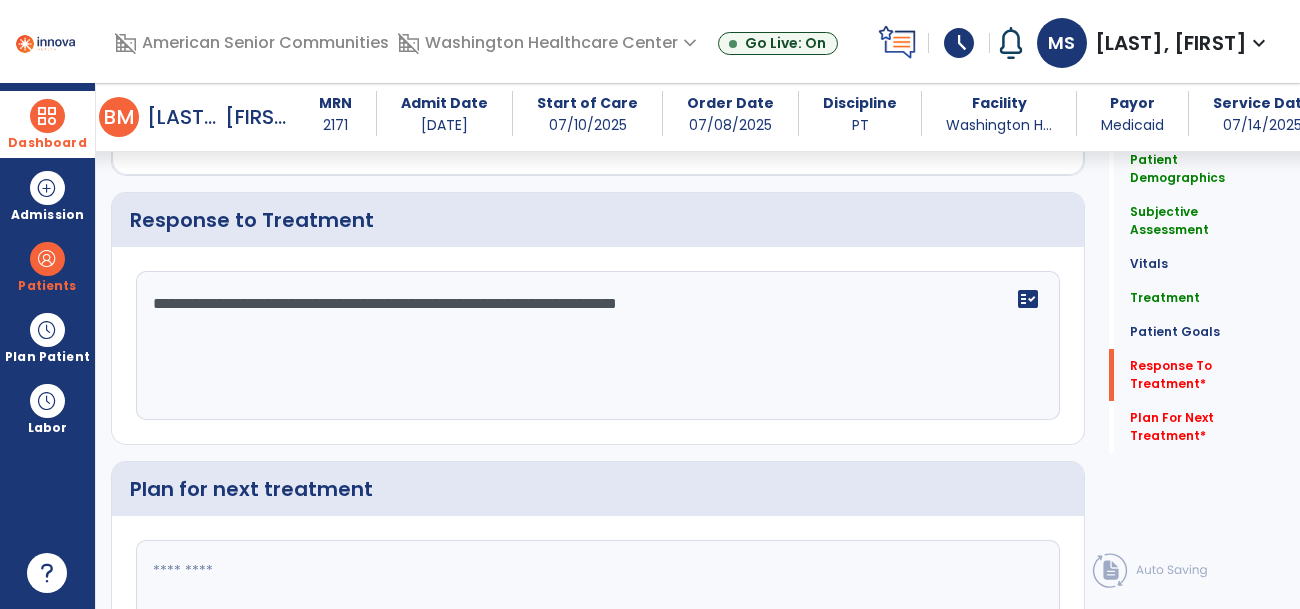 type on "**********" 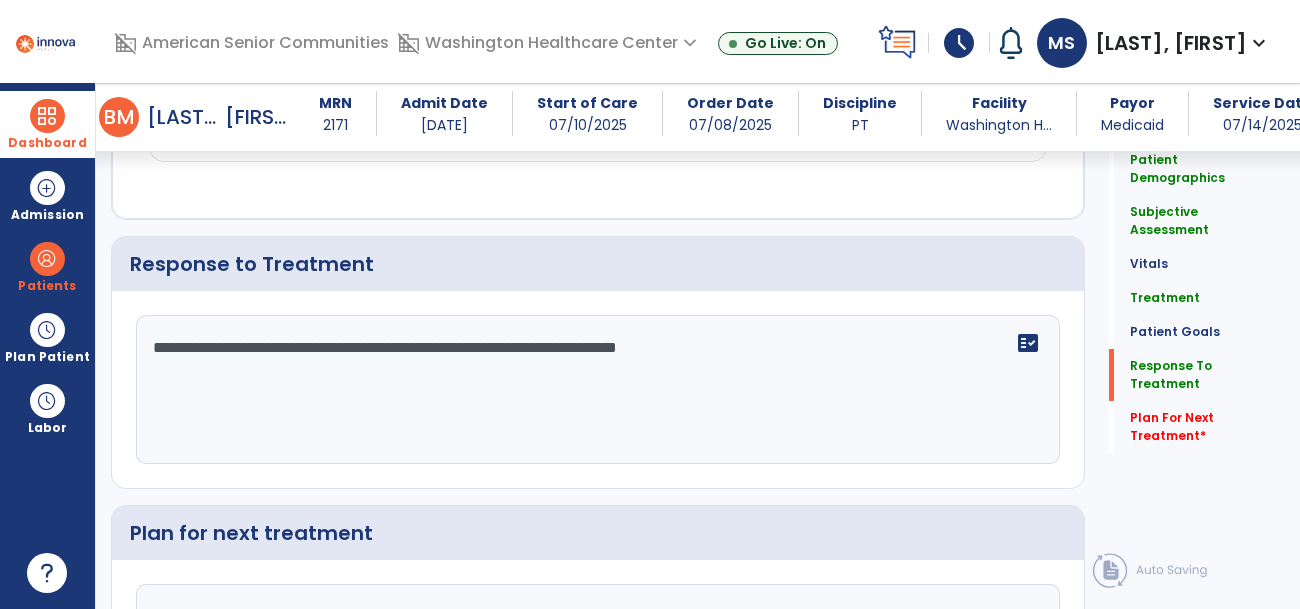 scroll, scrollTop: 3092, scrollLeft: 0, axis: vertical 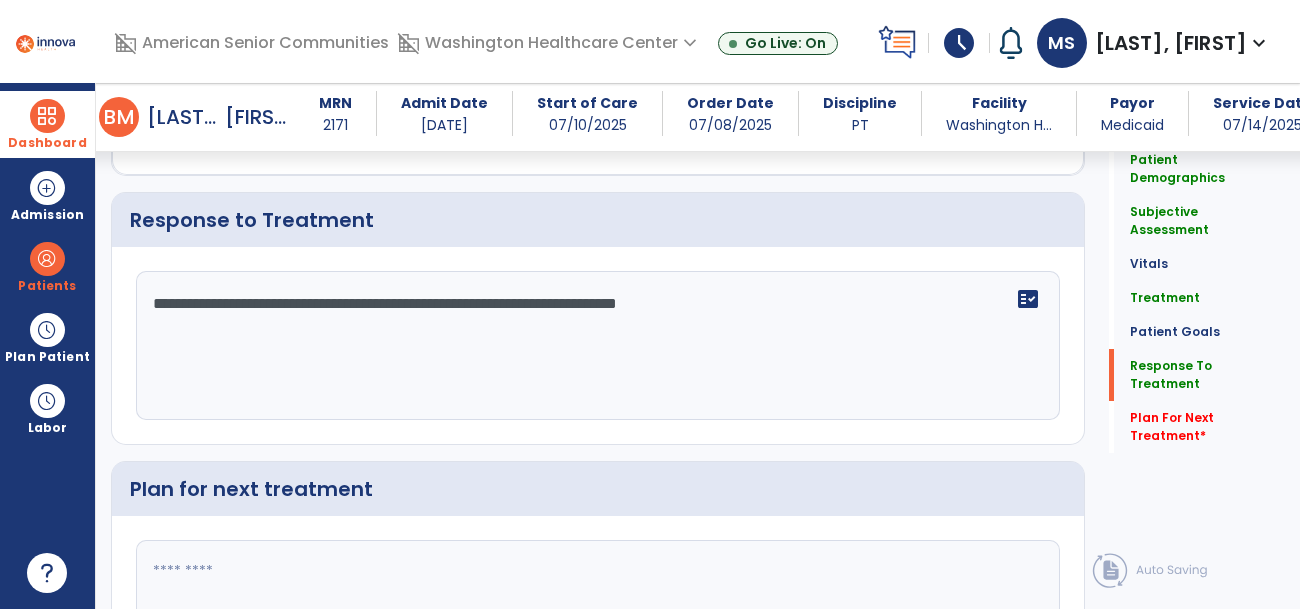 click 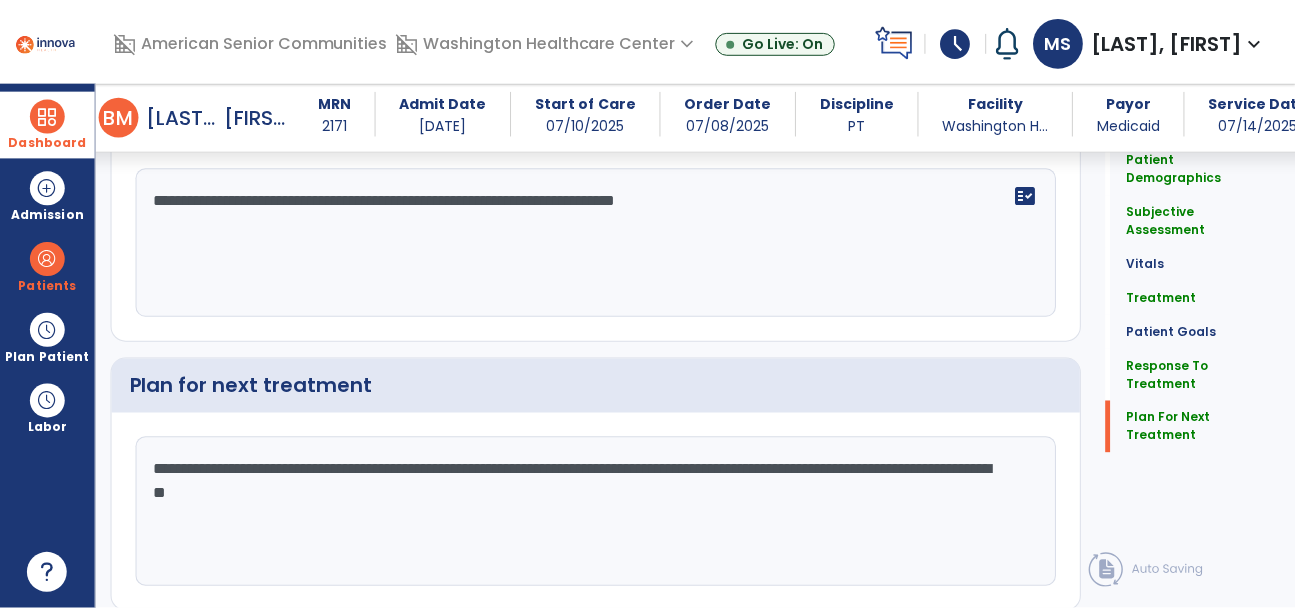 scroll, scrollTop: 3239, scrollLeft: 0, axis: vertical 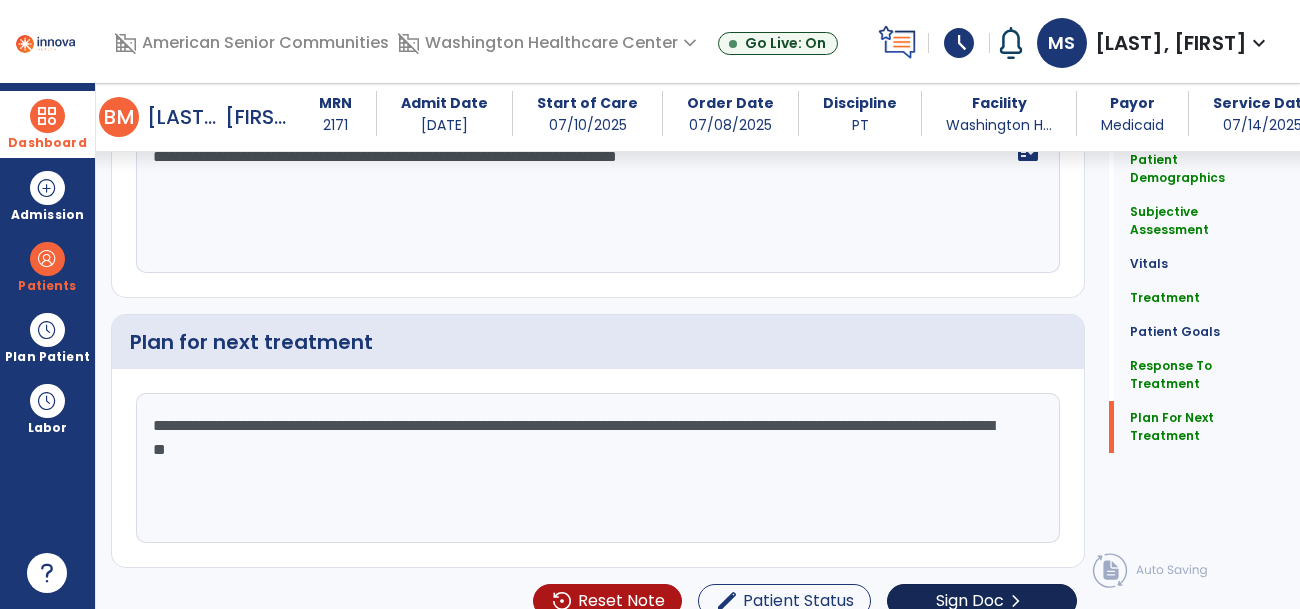 type on "**********" 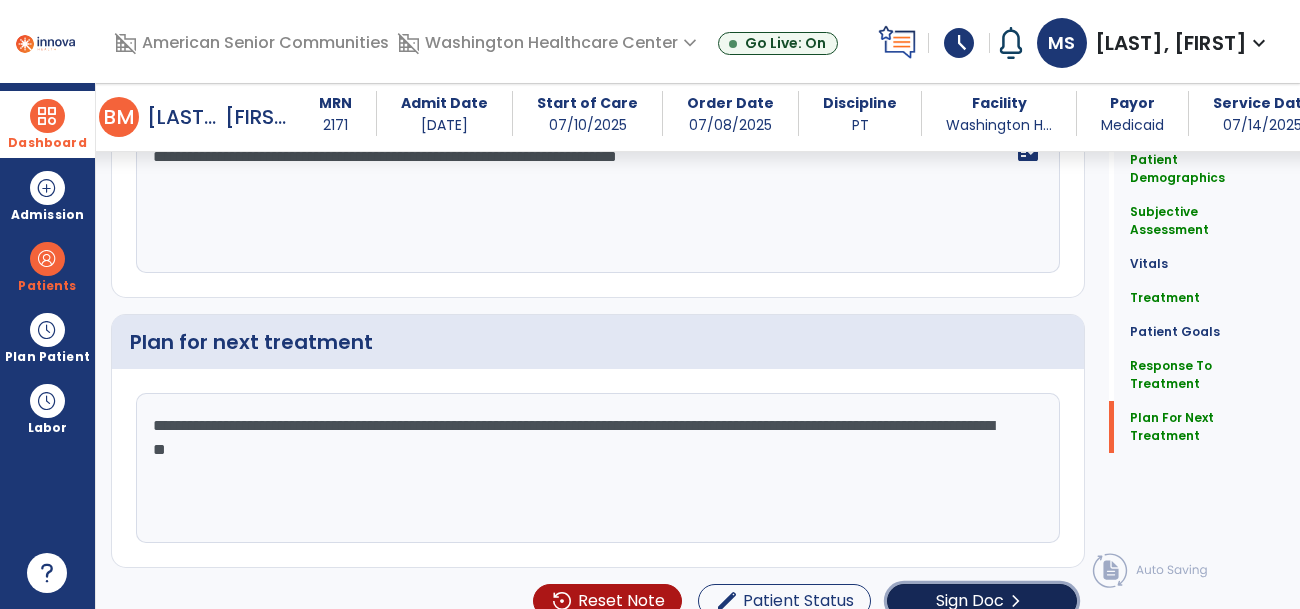 click on "Sign Doc" 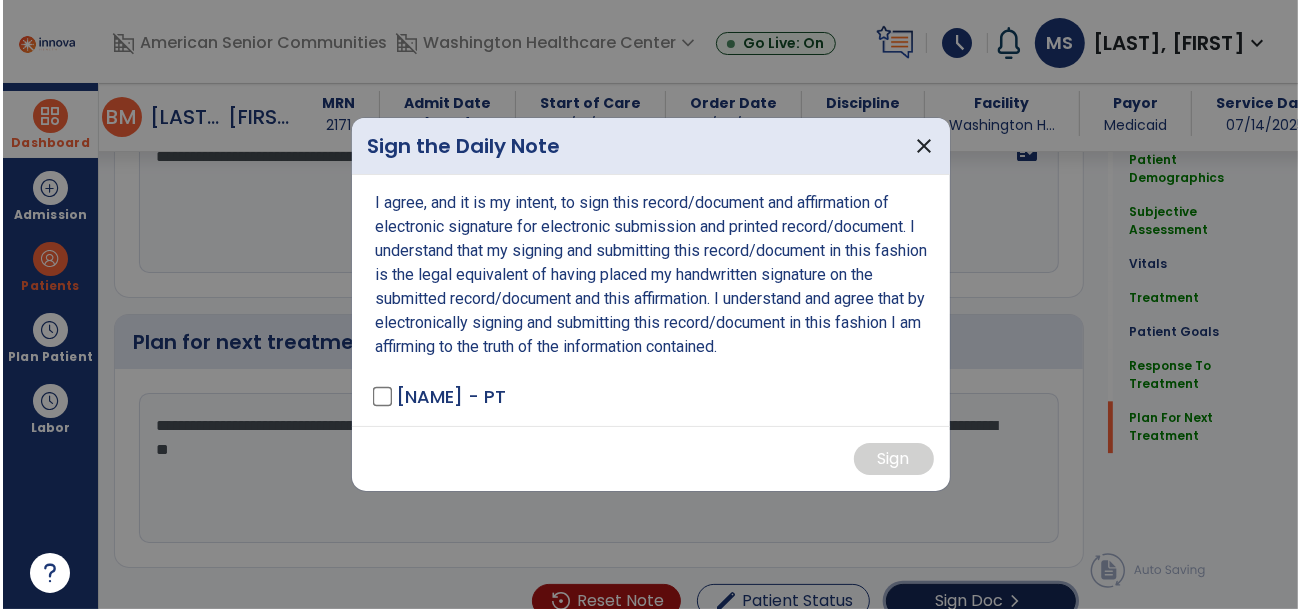 scroll, scrollTop: 3239, scrollLeft: 0, axis: vertical 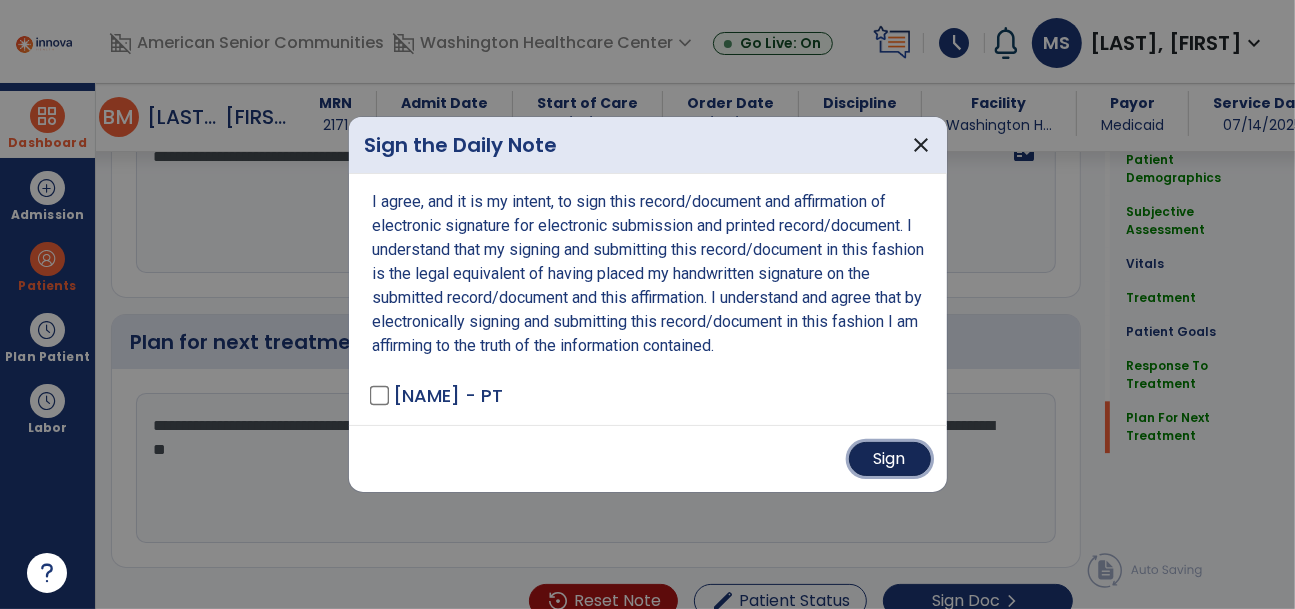 click on "Sign" at bounding box center (890, 459) 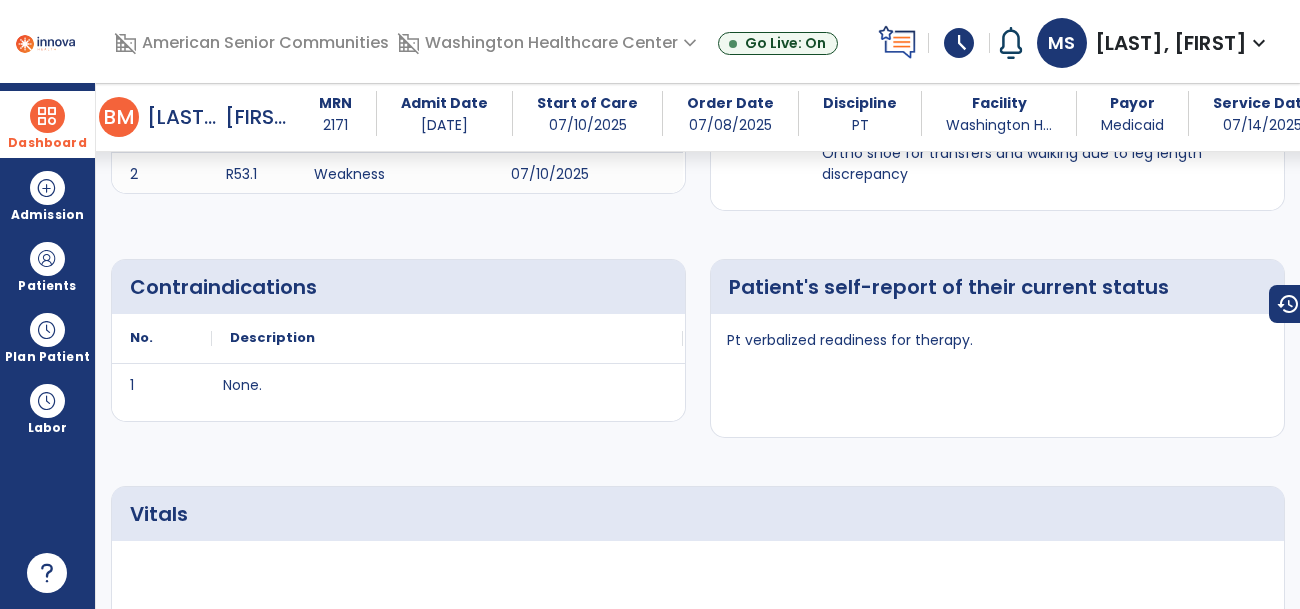 scroll, scrollTop: 0, scrollLeft: 0, axis: both 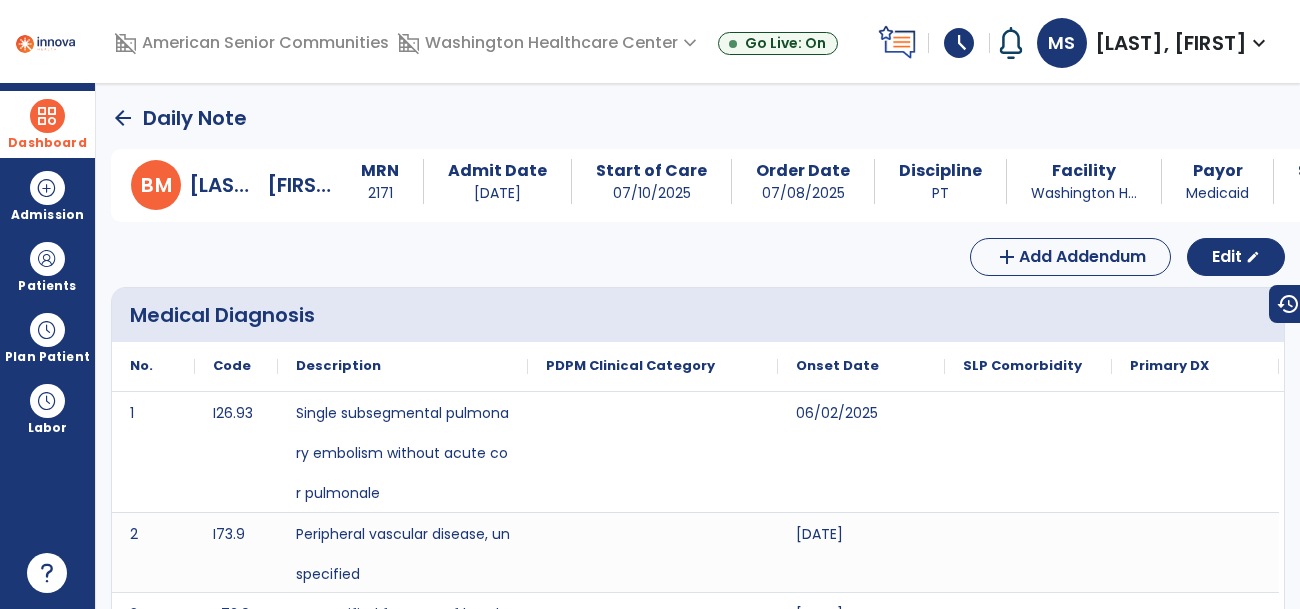 click on "arrow_back" 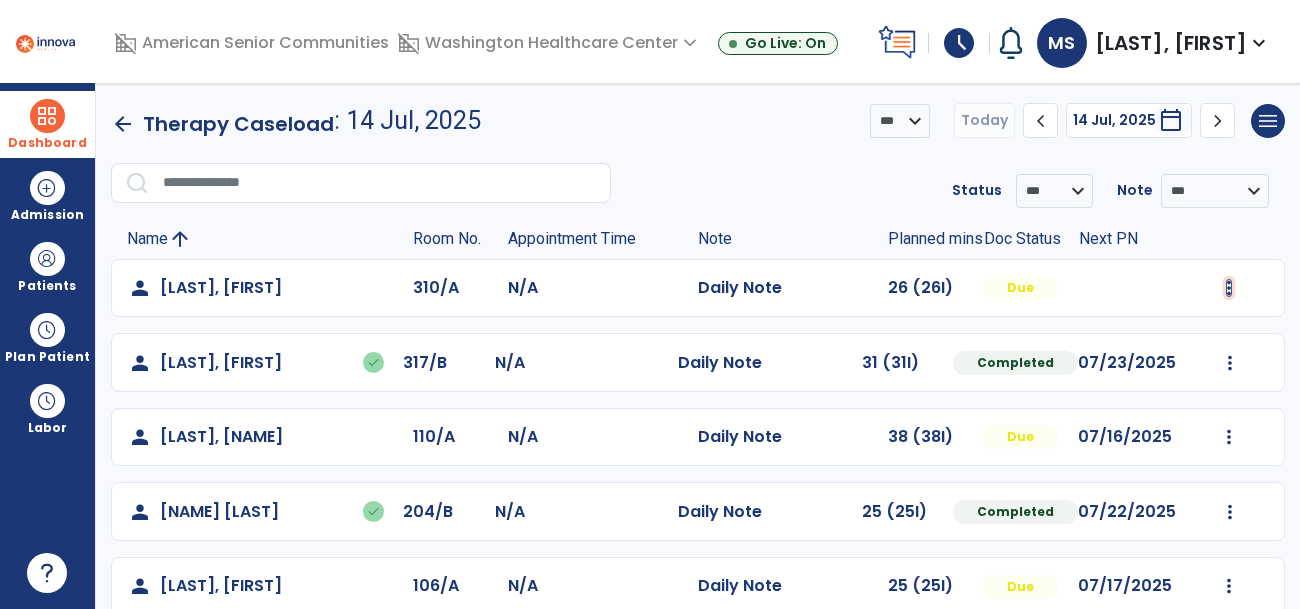 click at bounding box center [1229, 288] 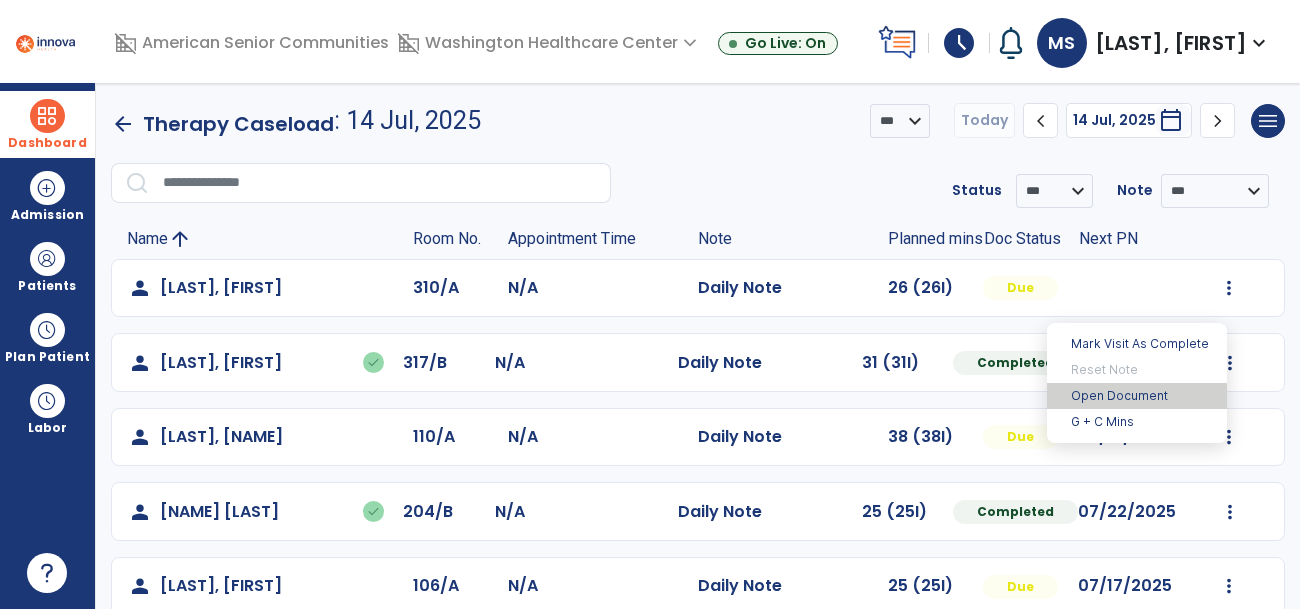 click on "Open Document" at bounding box center [1137, 396] 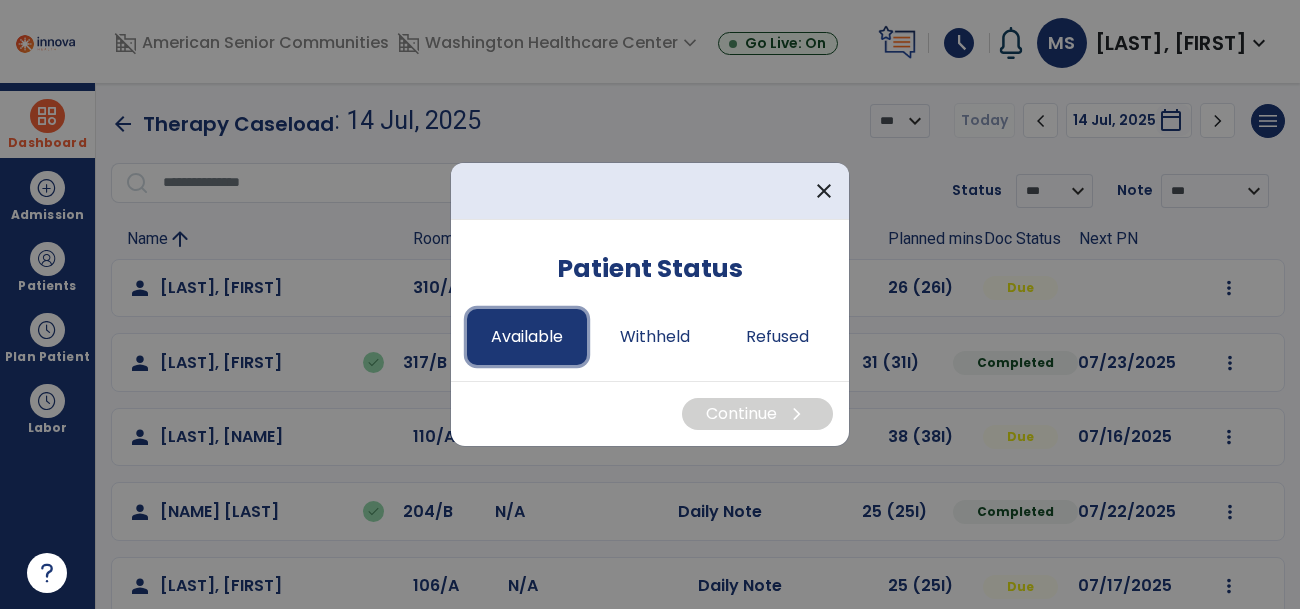 click on "Available" at bounding box center (527, 337) 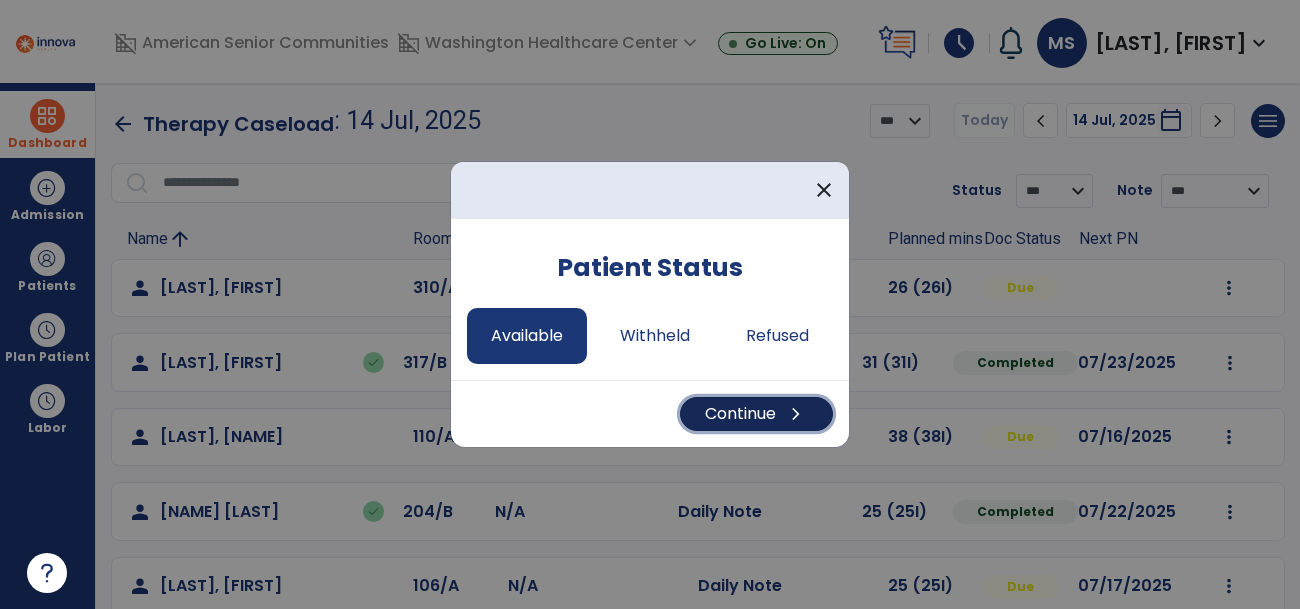 click on "Continue   chevron_right" at bounding box center [756, 414] 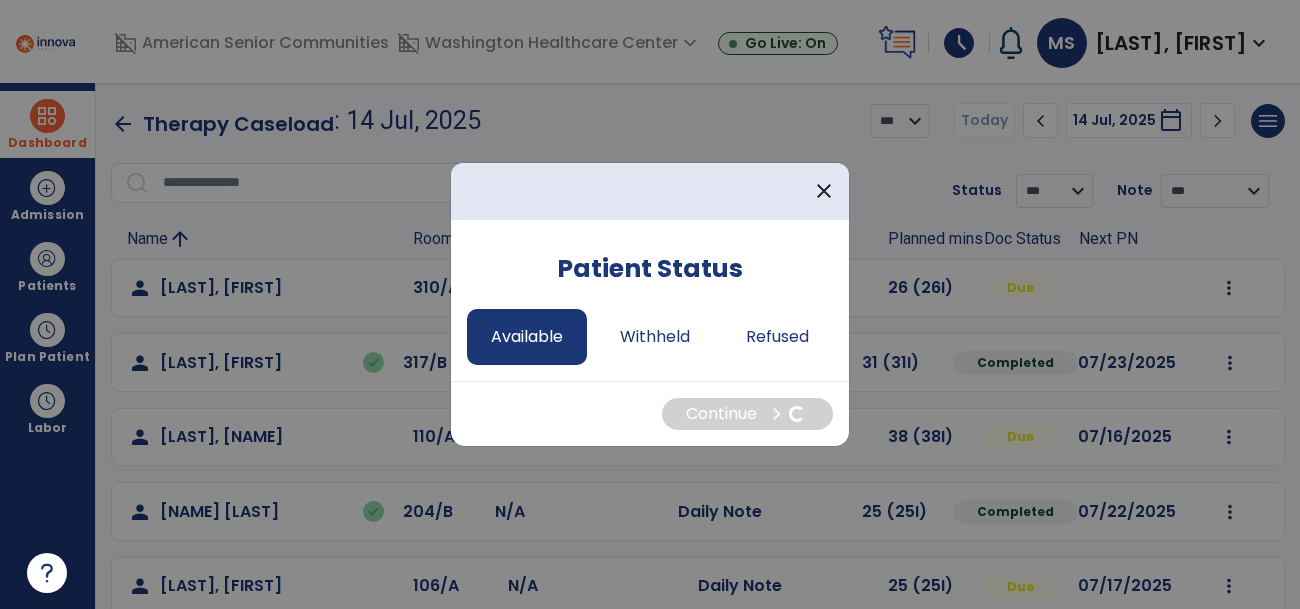 select on "*" 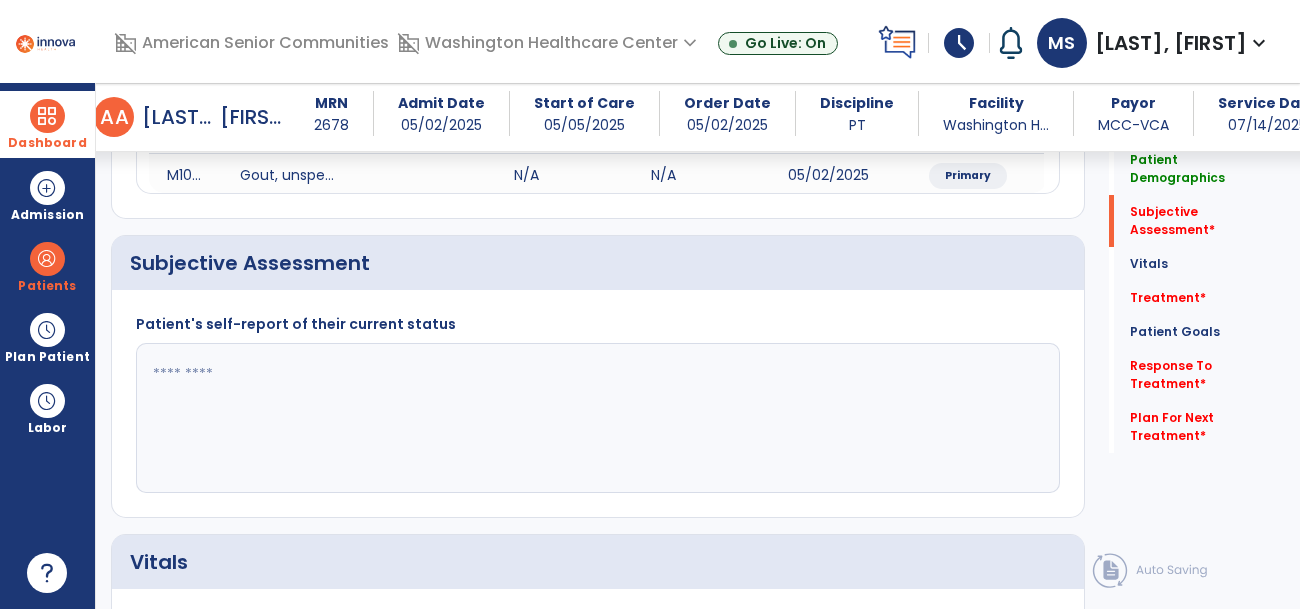 scroll, scrollTop: 508, scrollLeft: 0, axis: vertical 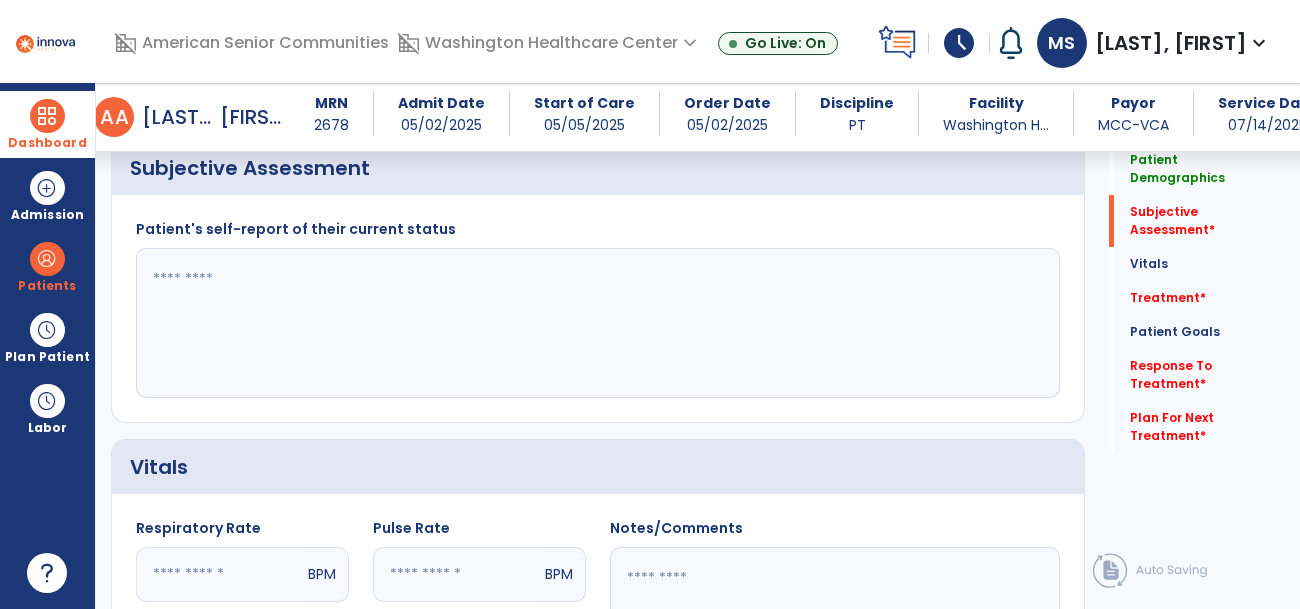 click 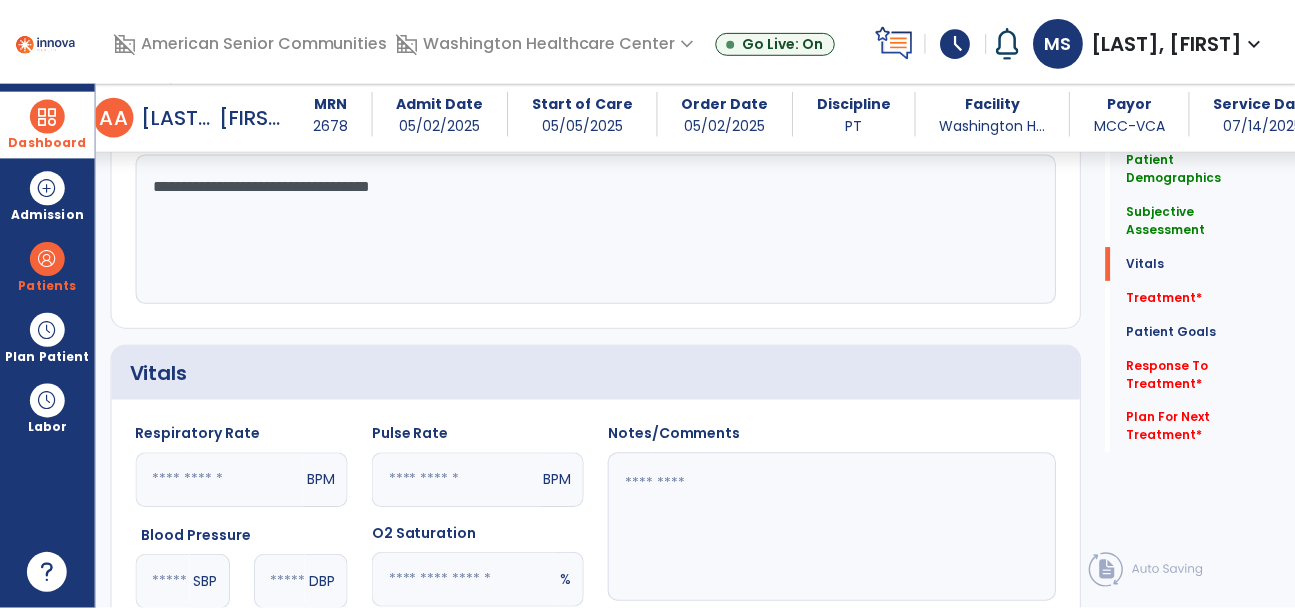 scroll, scrollTop: 1162, scrollLeft: 0, axis: vertical 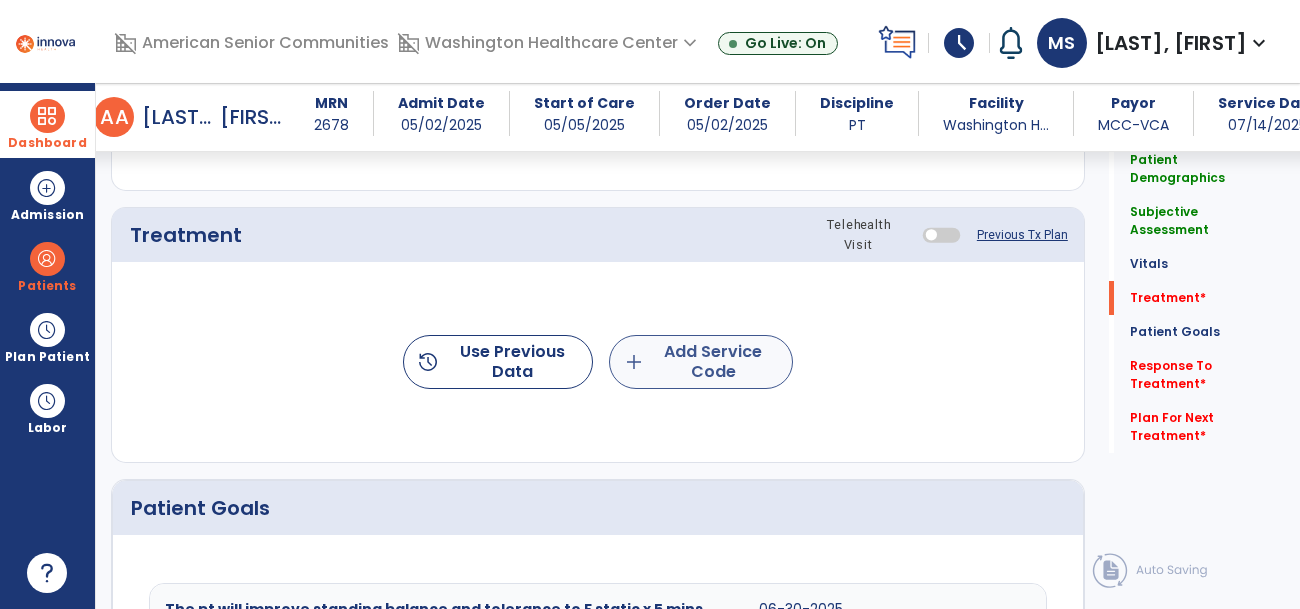 type on "**********" 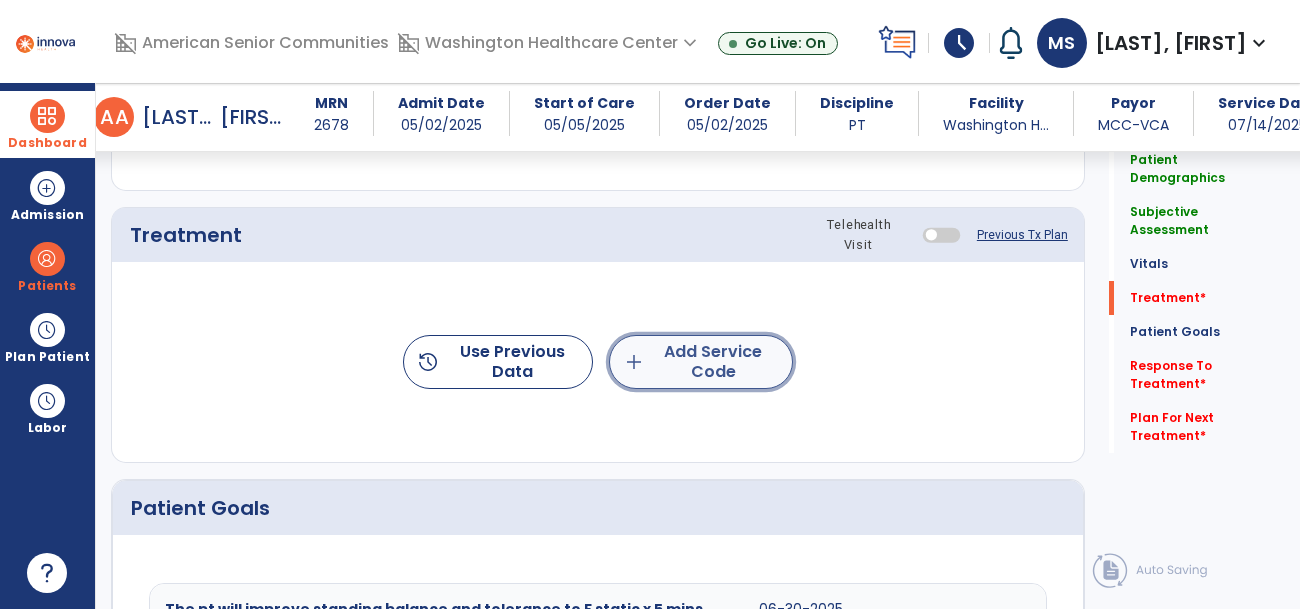 click on "add  Add Service Code" 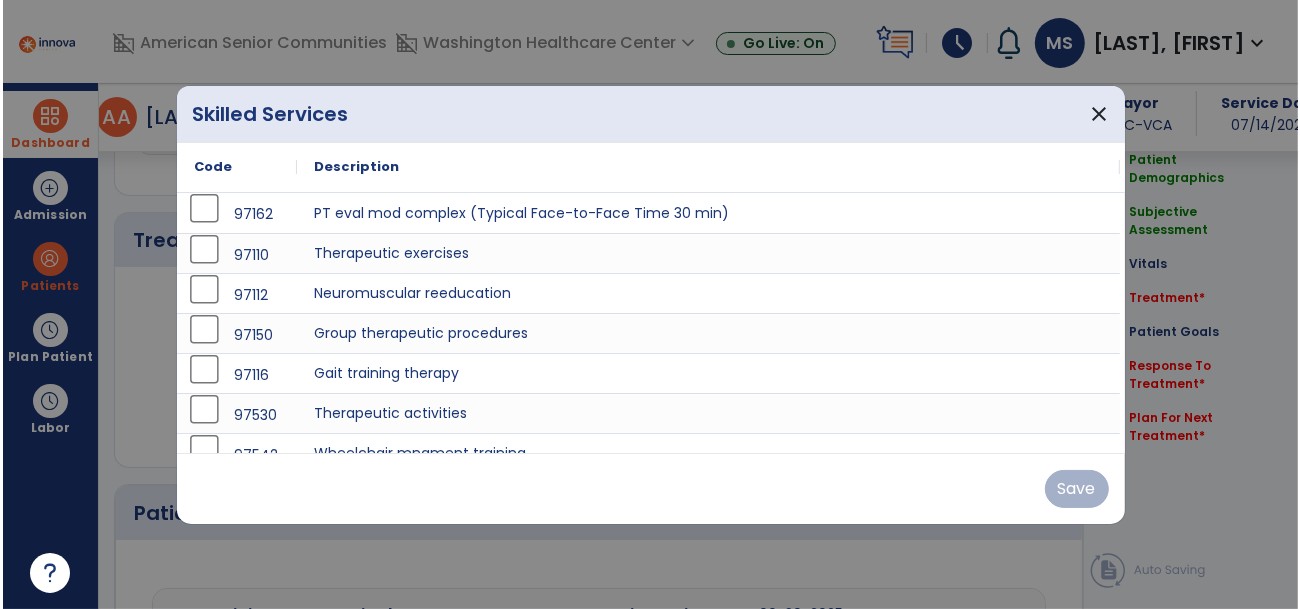scroll, scrollTop: 1162, scrollLeft: 0, axis: vertical 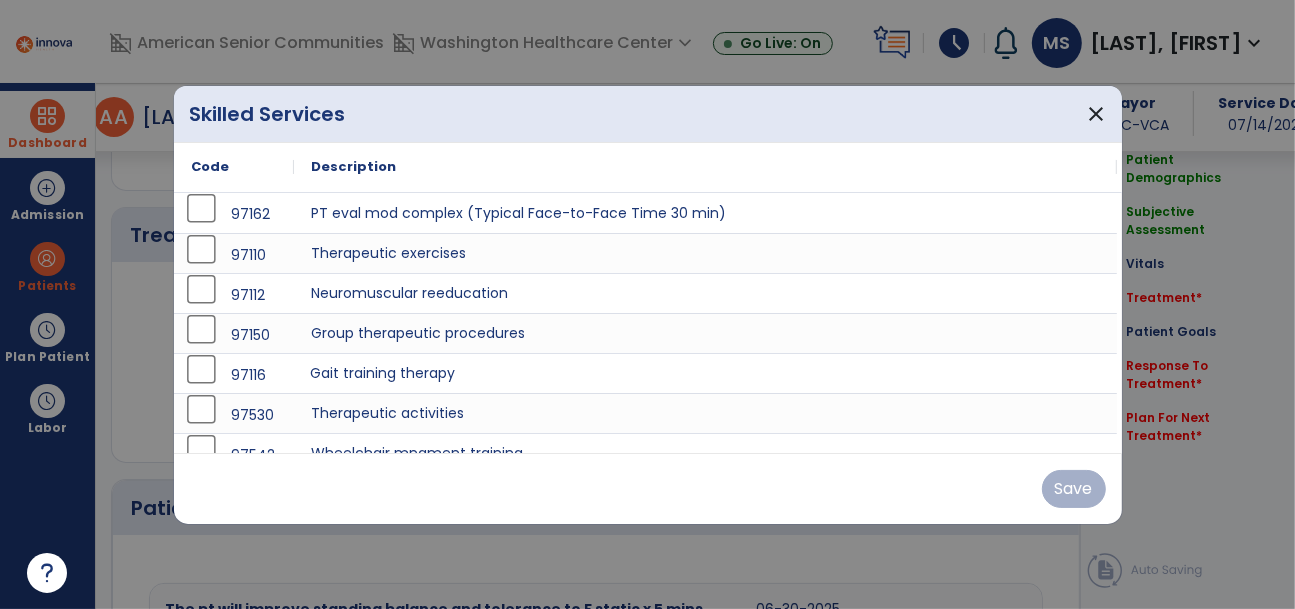 click on "Gait training therapy" at bounding box center (705, 373) 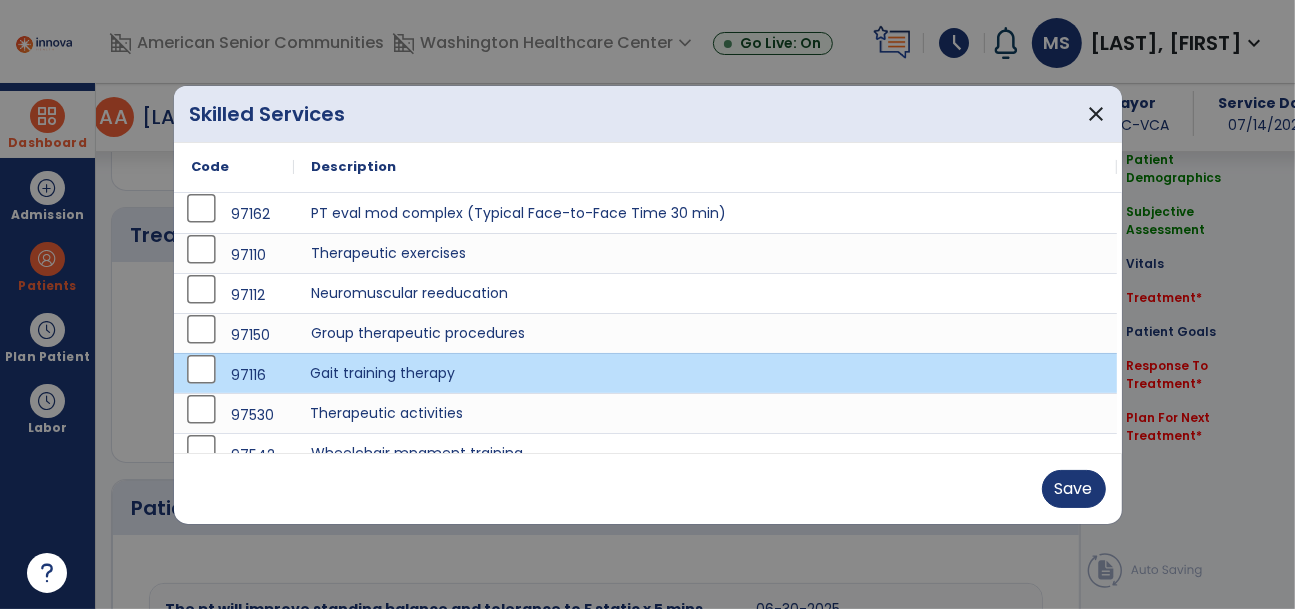 click on "Therapeutic activities" at bounding box center [705, 413] 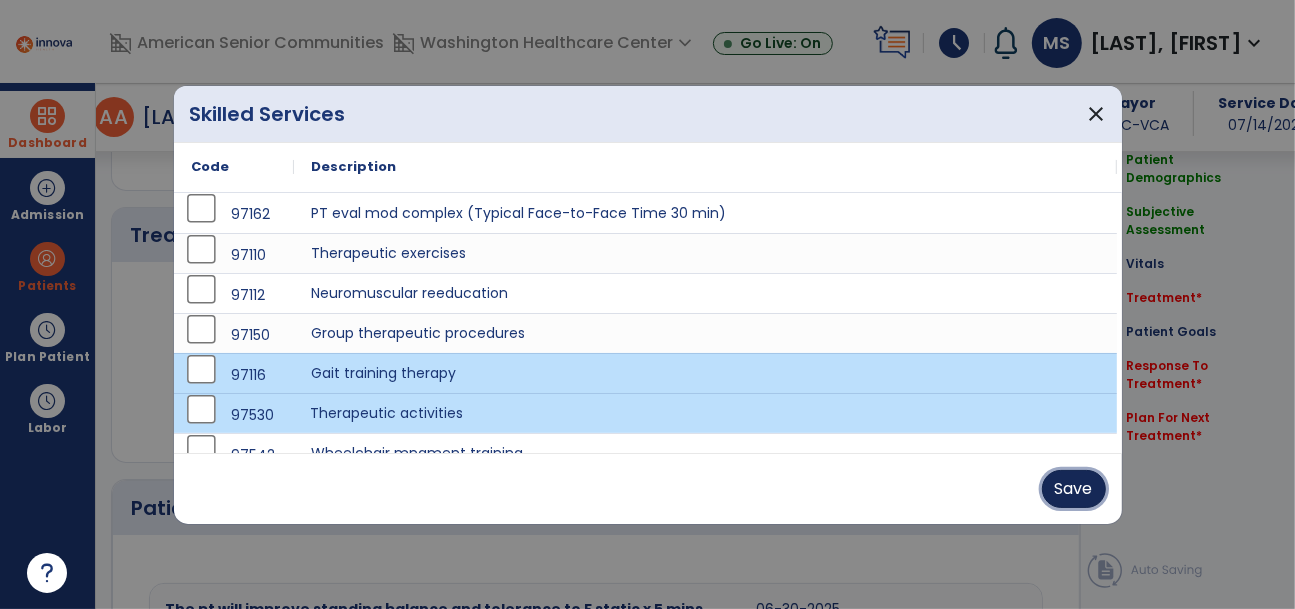click on "Save" at bounding box center (1074, 489) 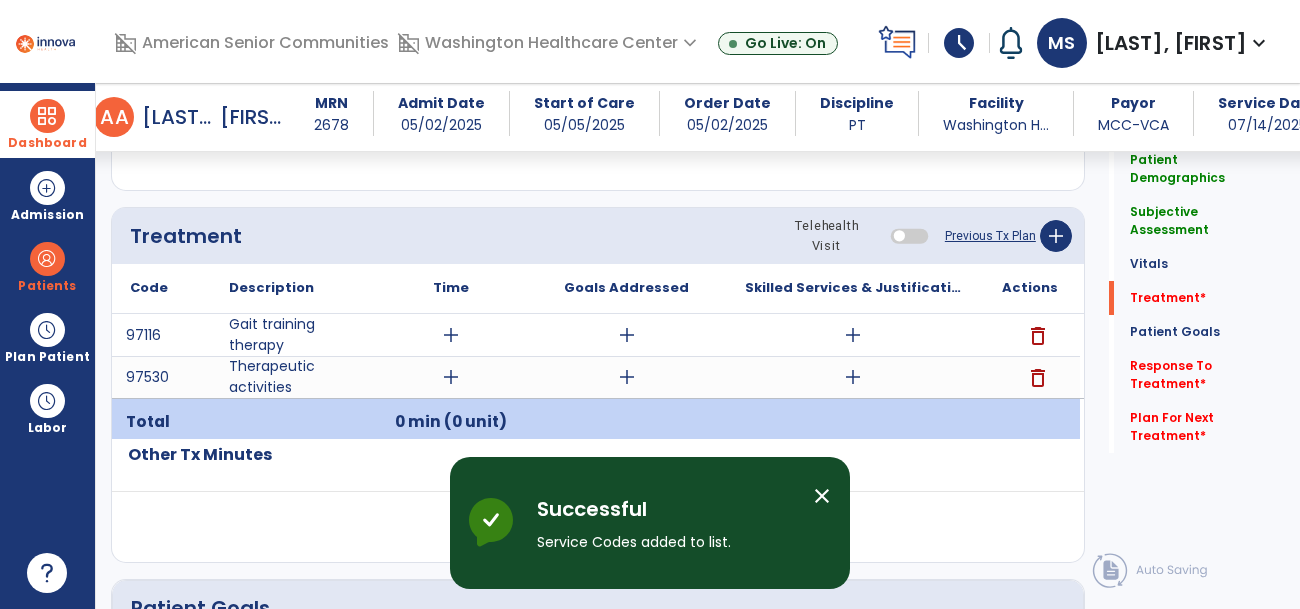 click on "add" at bounding box center [451, 377] 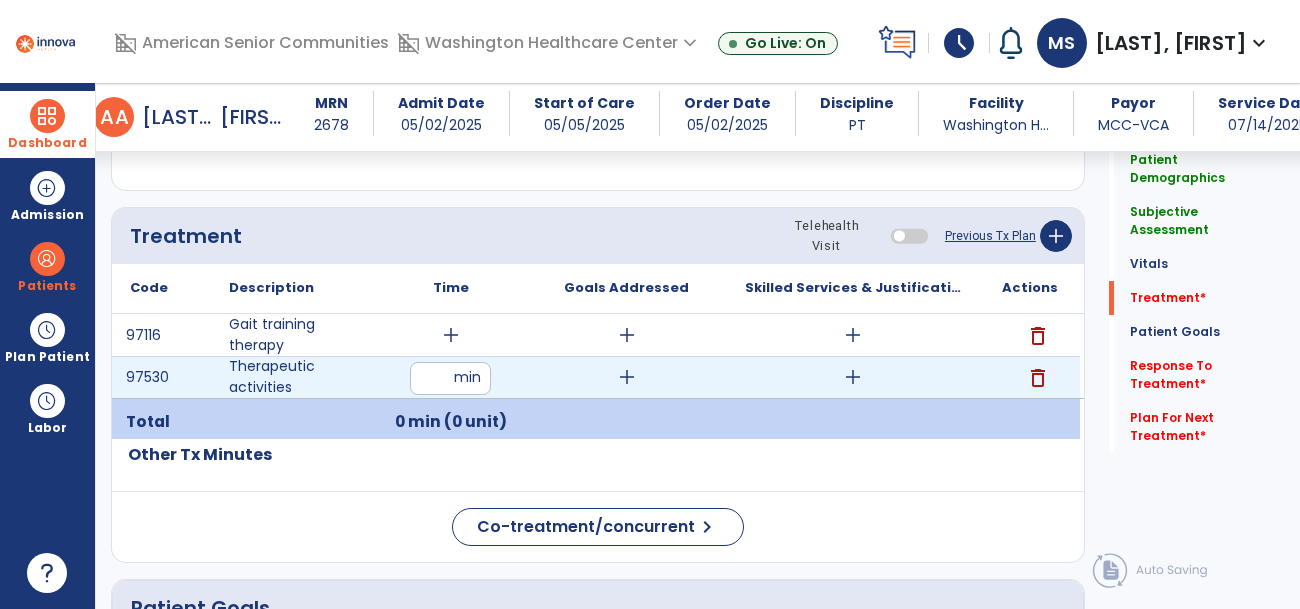 type on "**" 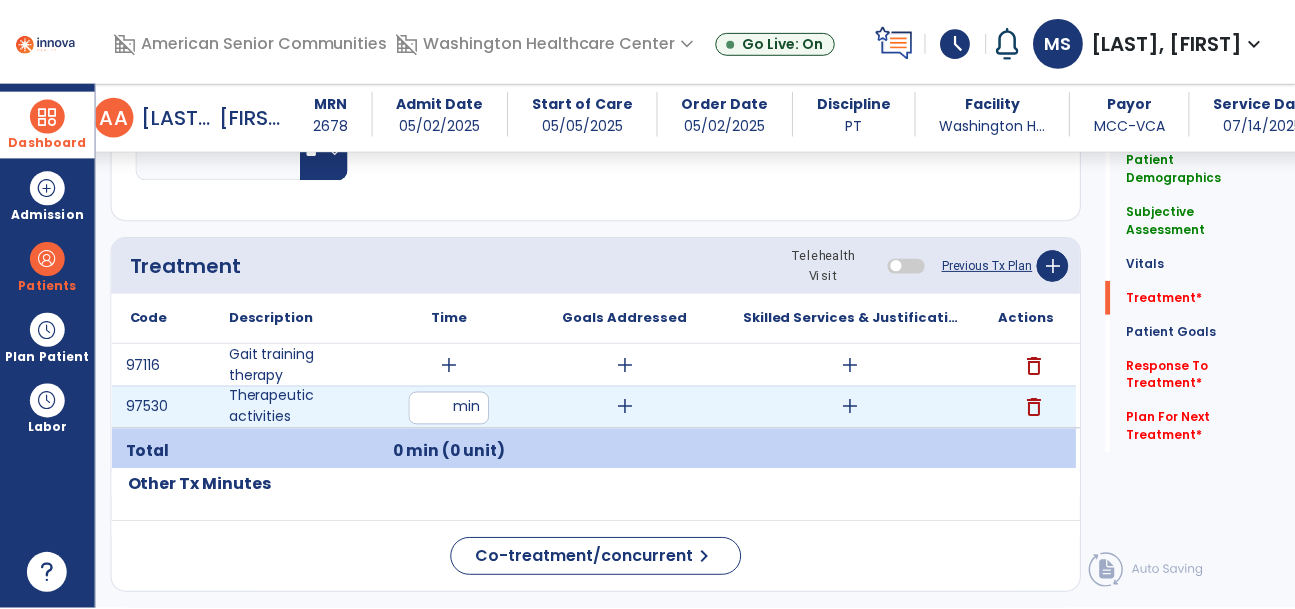 scroll, scrollTop: 1113, scrollLeft: 0, axis: vertical 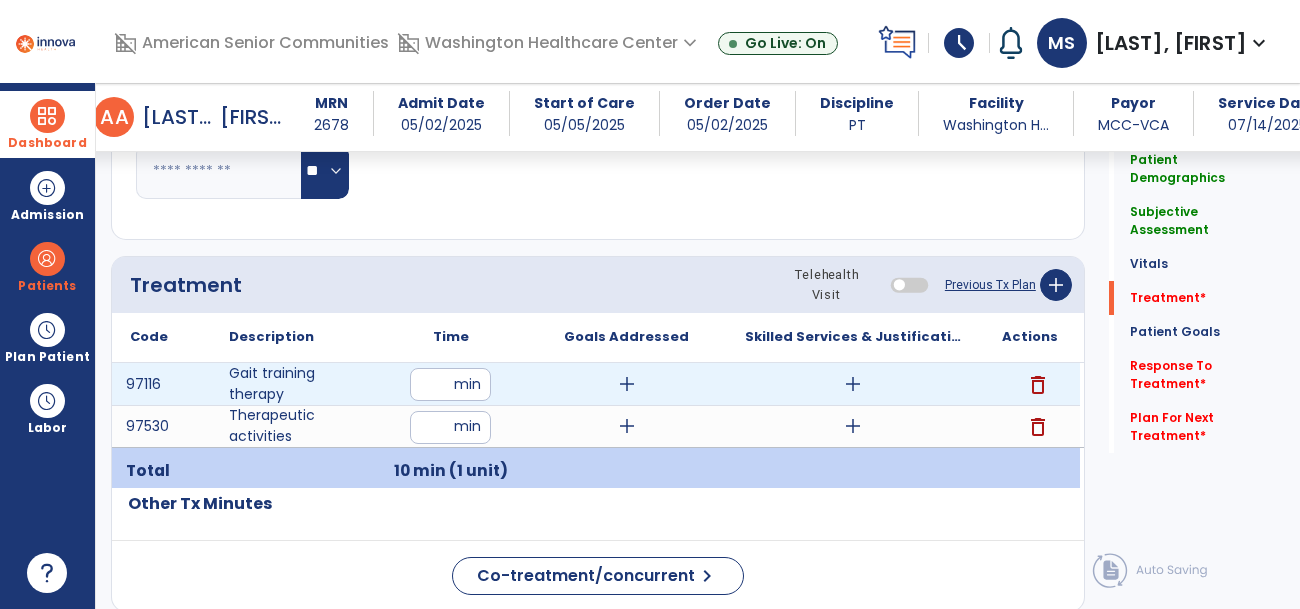 type on "**" 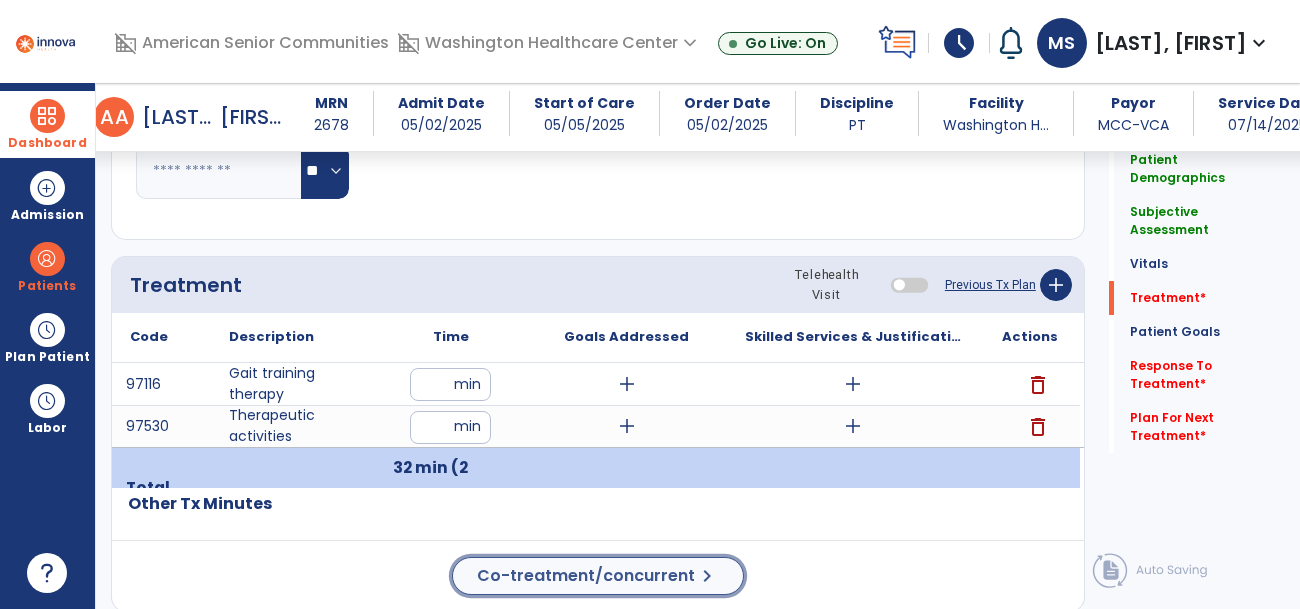 click on "chevron_right" 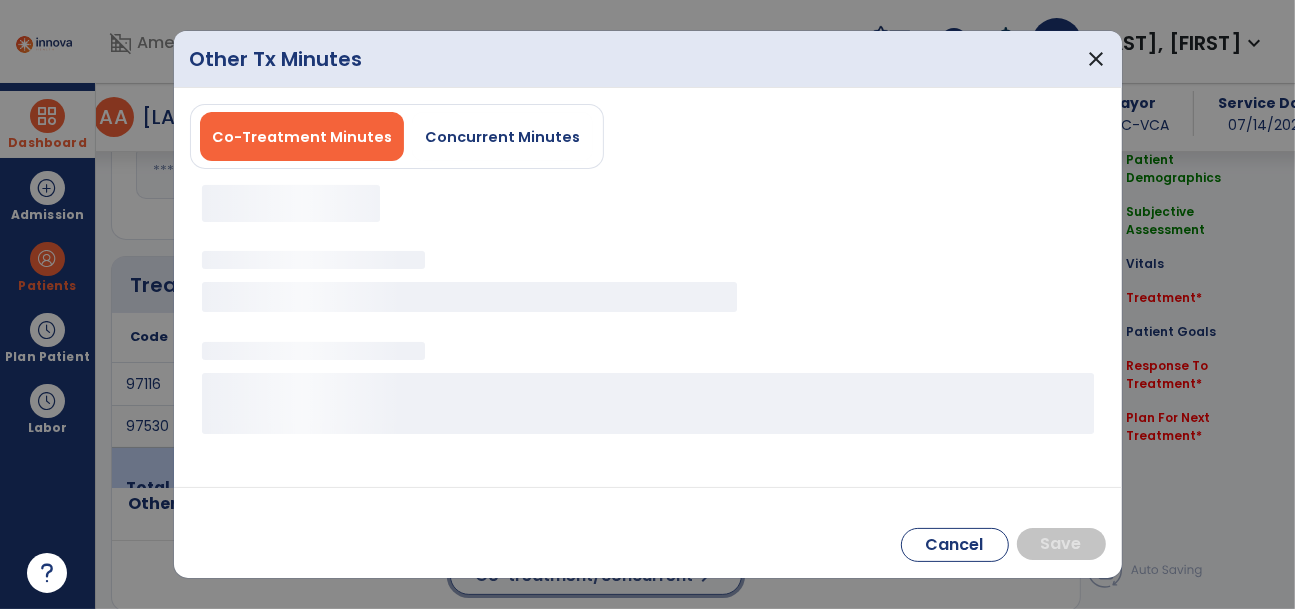 scroll, scrollTop: 1113, scrollLeft: 0, axis: vertical 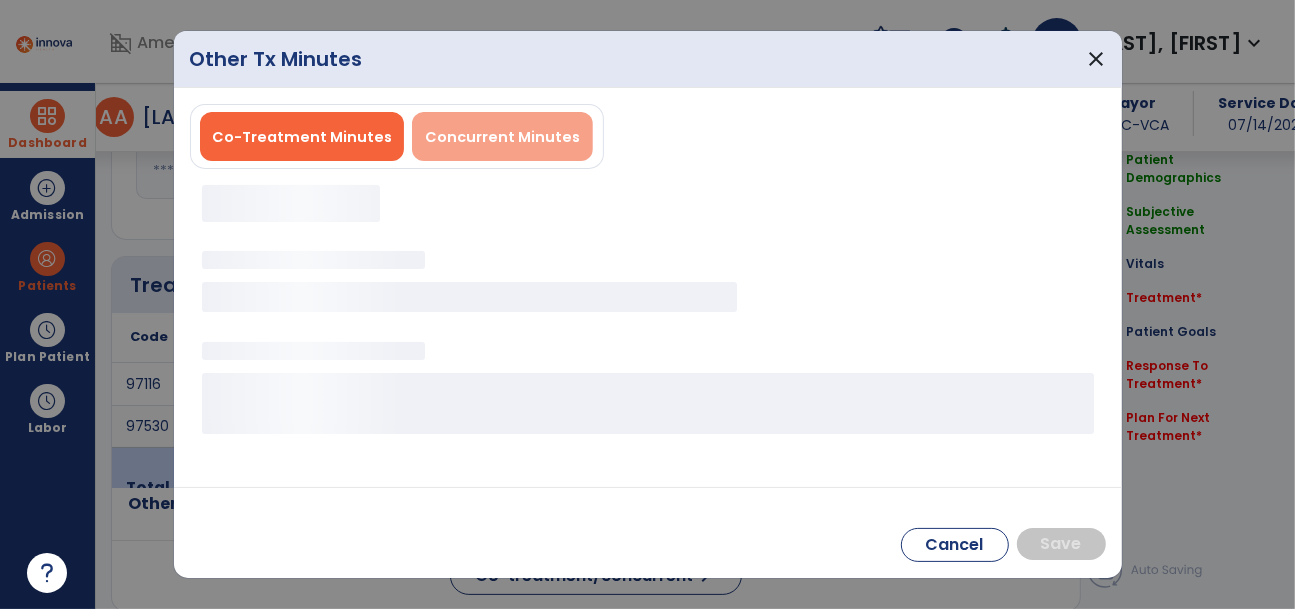 click on "Concurrent Minutes" at bounding box center [502, 137] 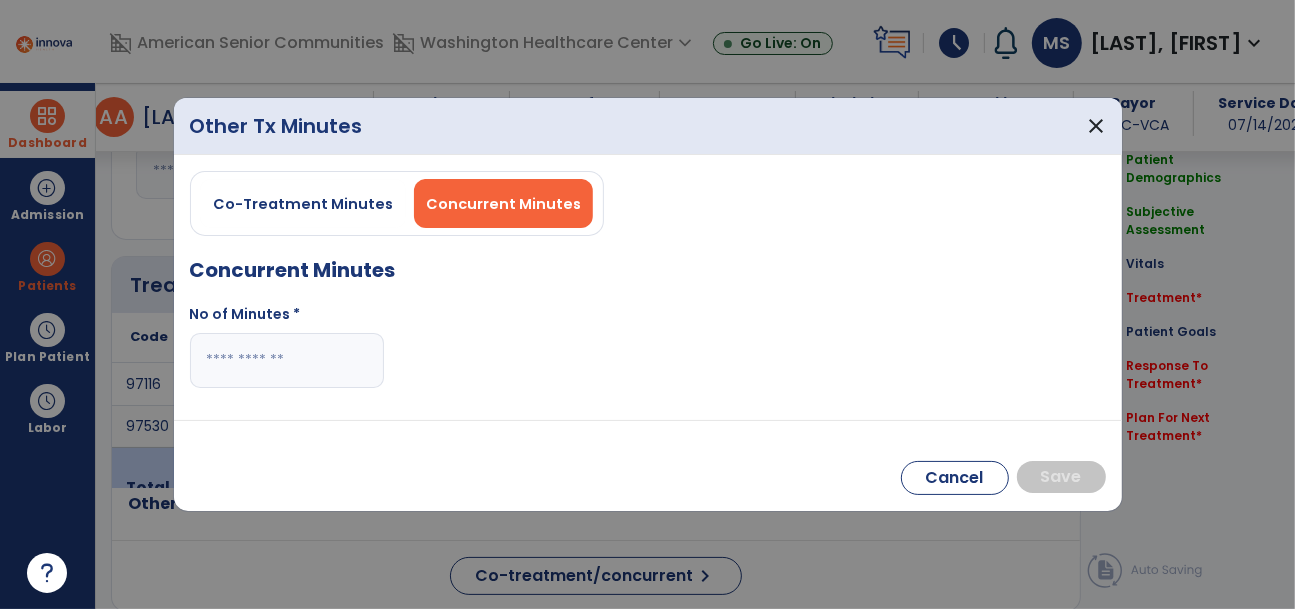 click at bounding box center [287, 360] 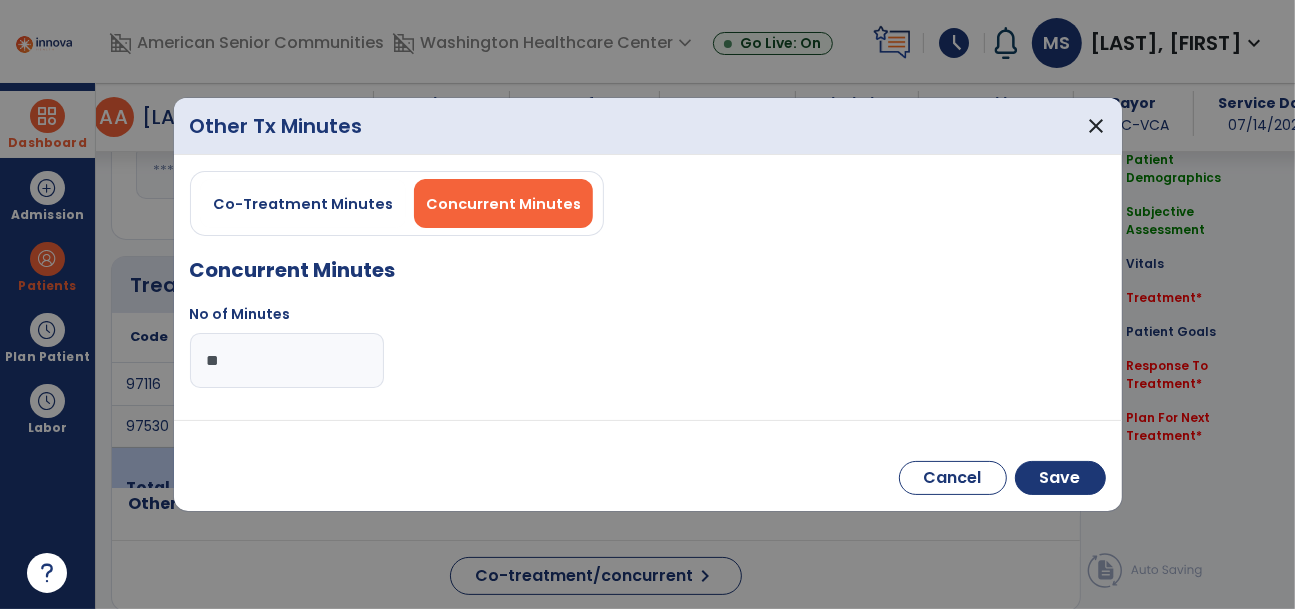 type on "**" 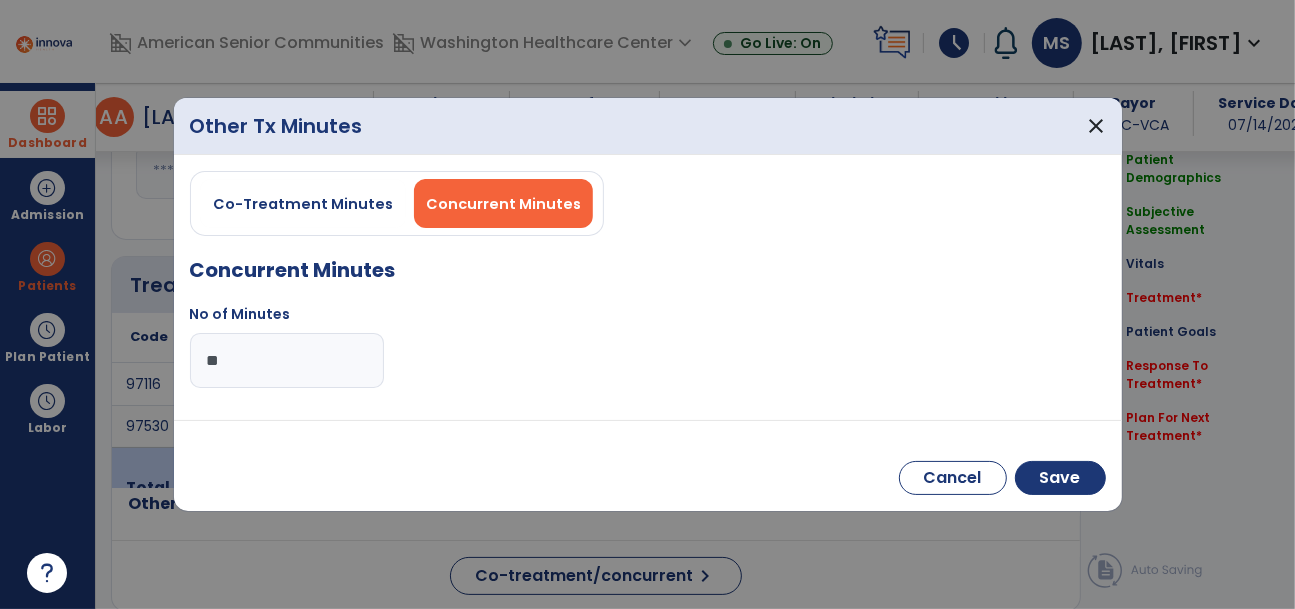 click on "Cancel Save" at bounding box center [648, 465] 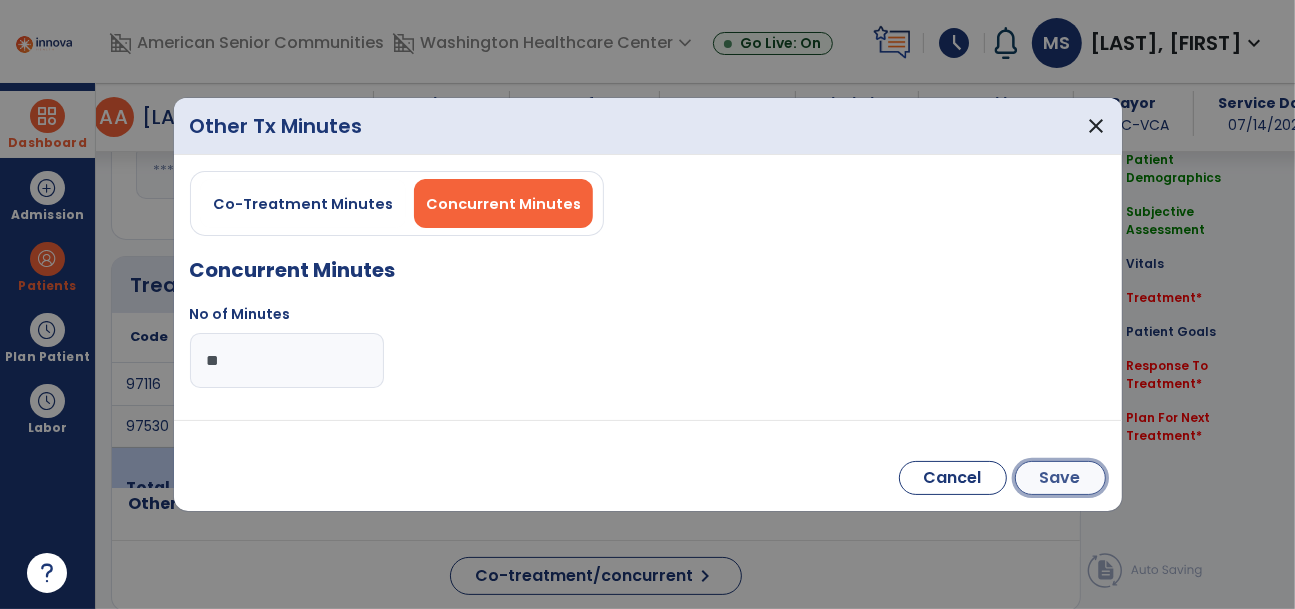click on "Save" at bounding box center [1060, 478] 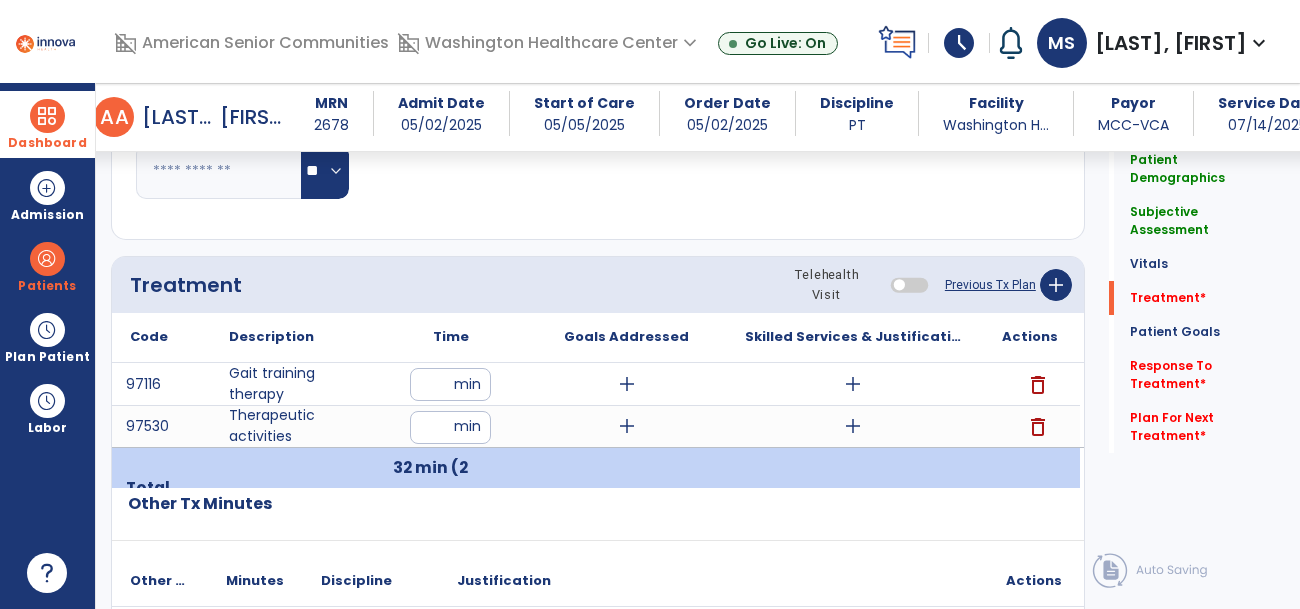 click on "add" at bounding box center [627, 384] 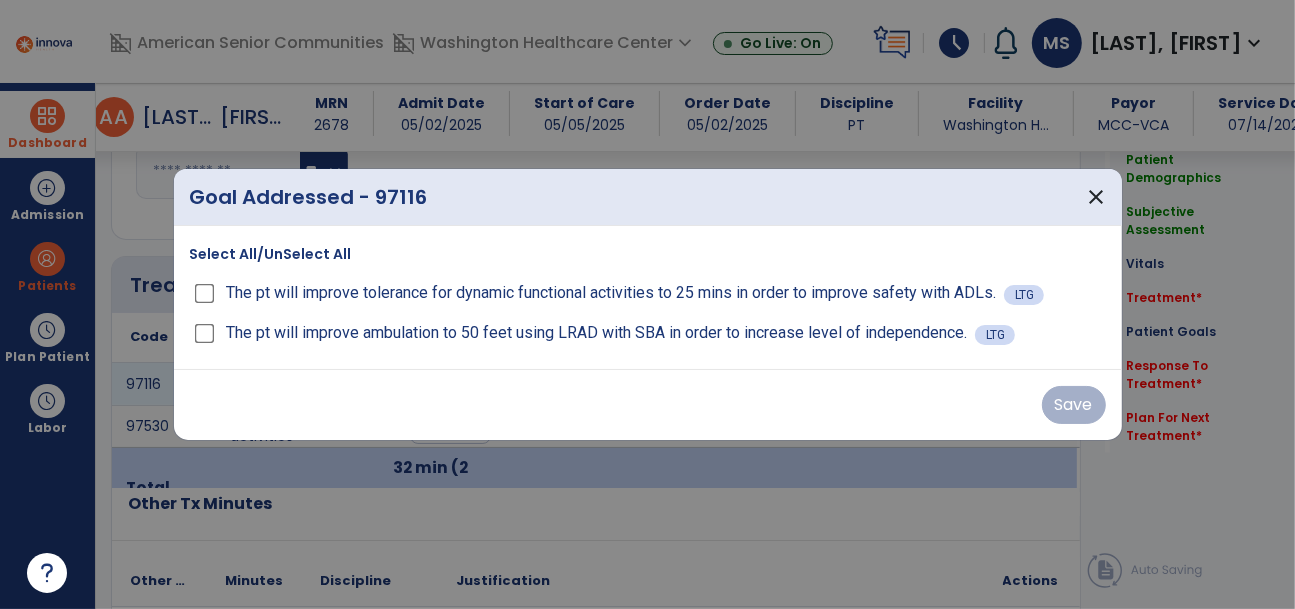 scroll, scrollTop: 1113, scrollLeft: 0, axis: vertical 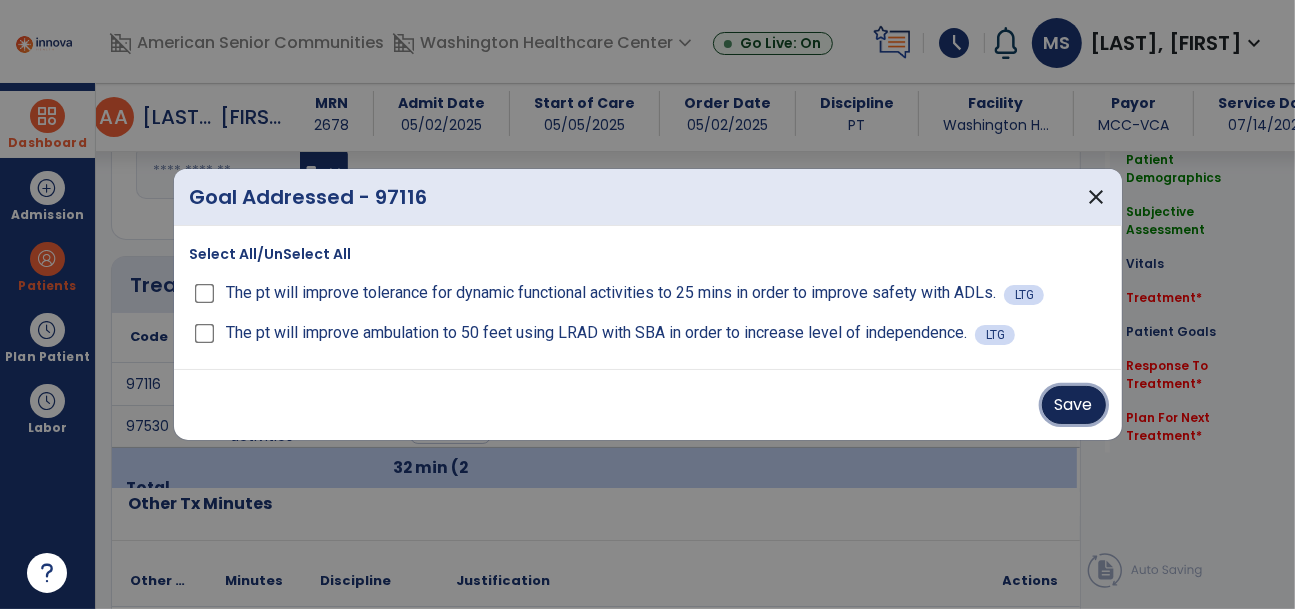 click on "Save" at bounding box center (1074, 405) 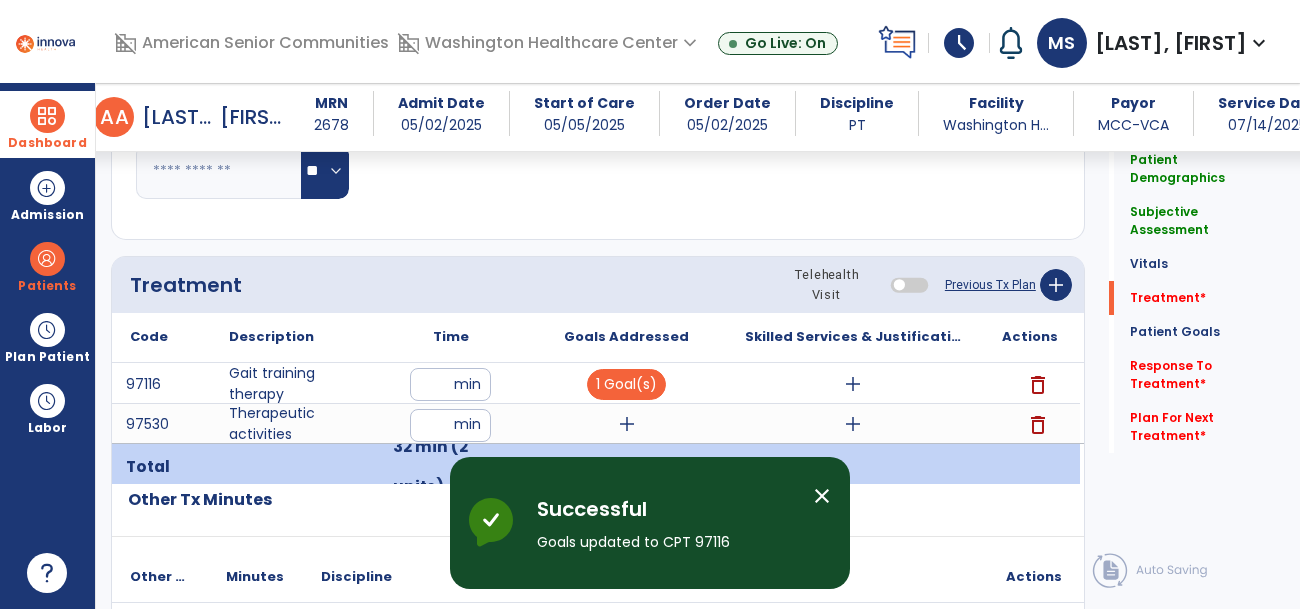 click on "add" at bounding box center [627, 424] 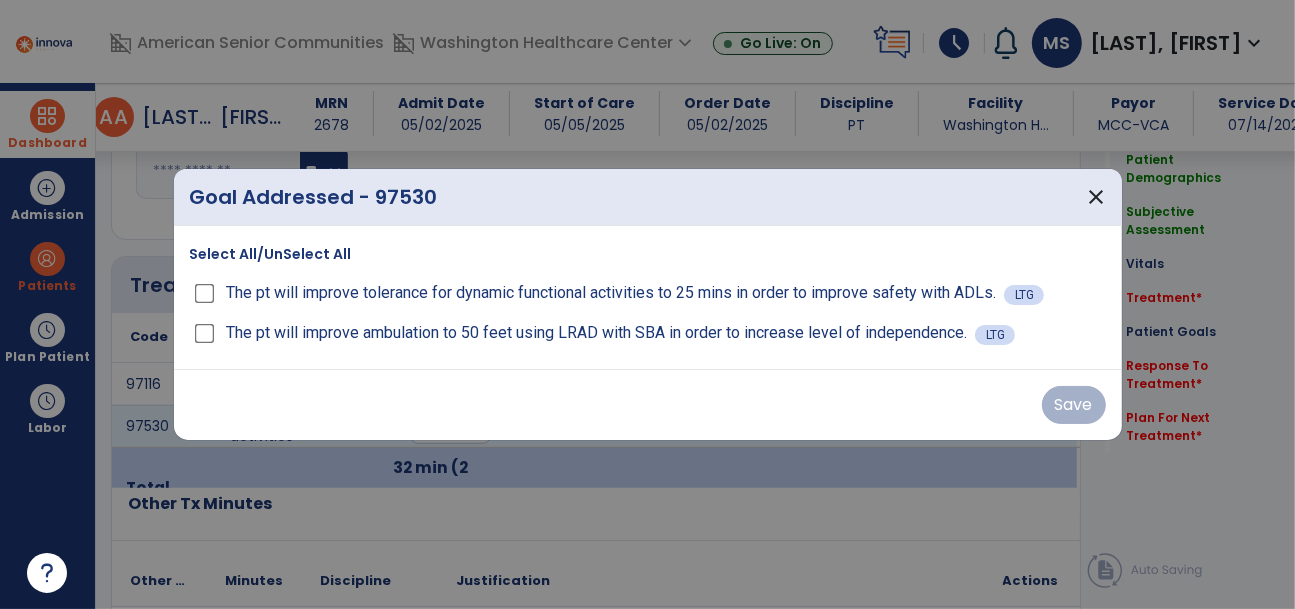 scroll, scrollTop: 1113, scrollLeft: 0, axis: vertical 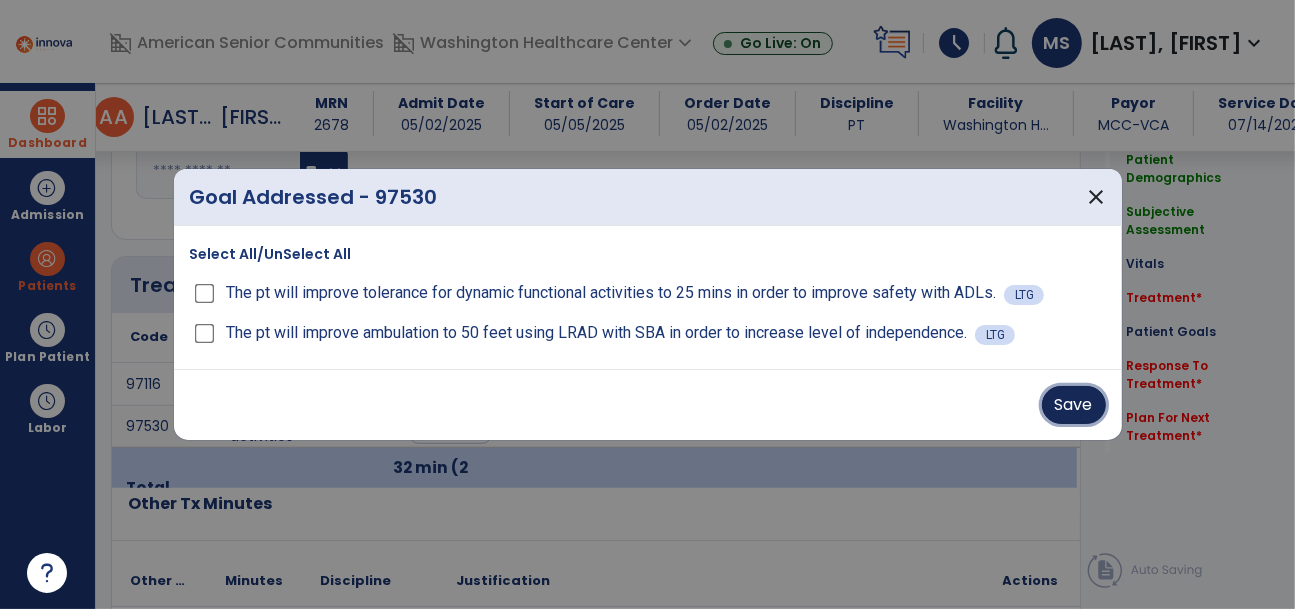 click on "Save" at bounding box center [1074, 405] 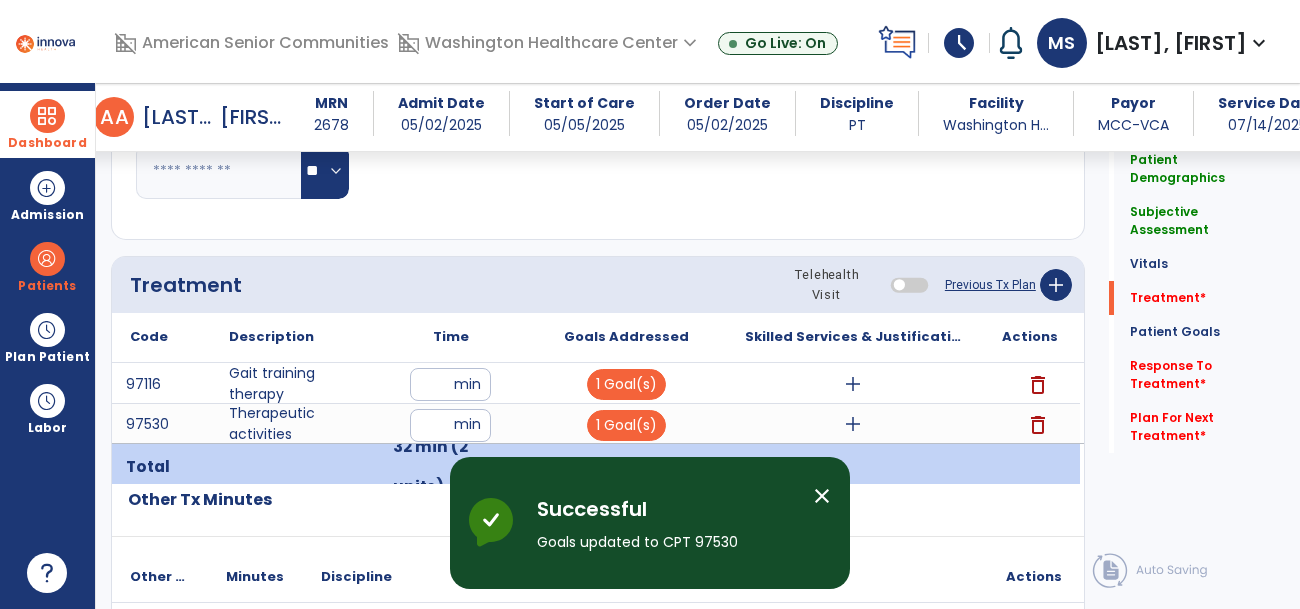 click on "add" at bounding box center [853, 424] 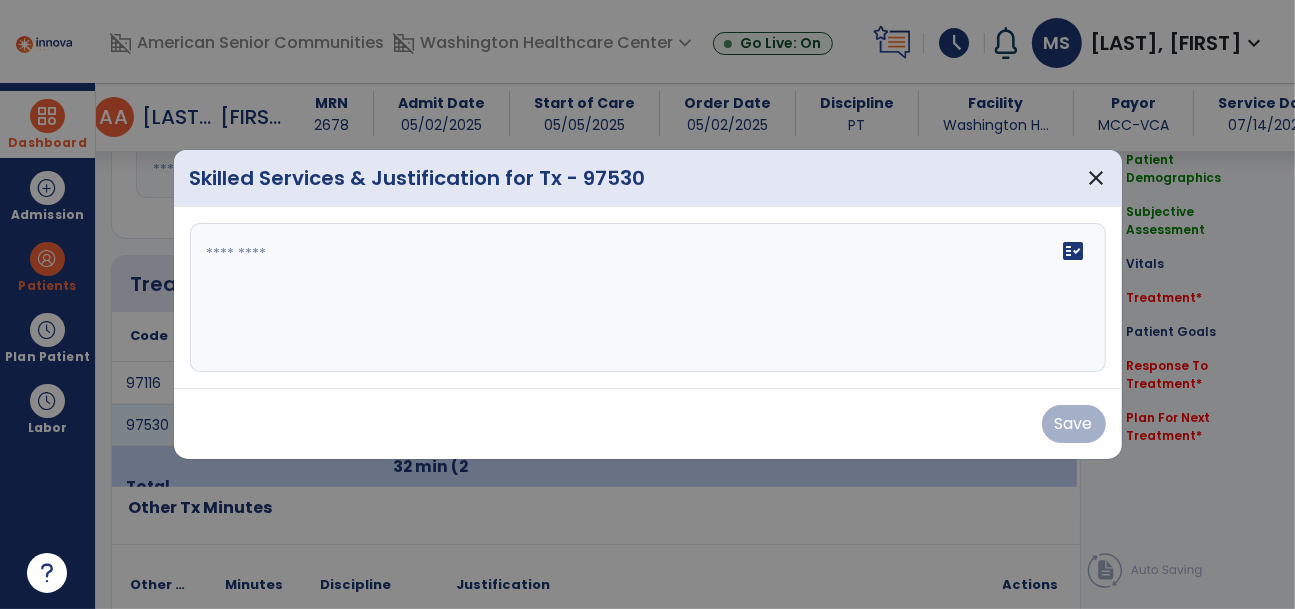 scroll, scrollTop: 1113, scrollLeft: 0, axis: vertical 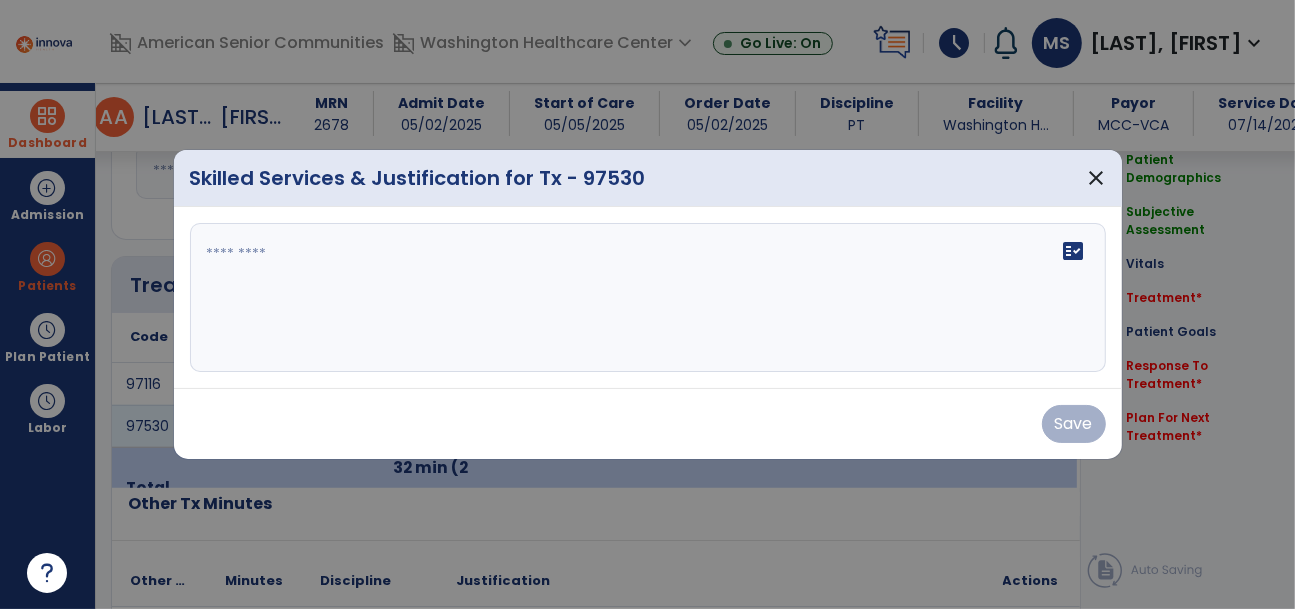 click at bounding box center [648, 298] 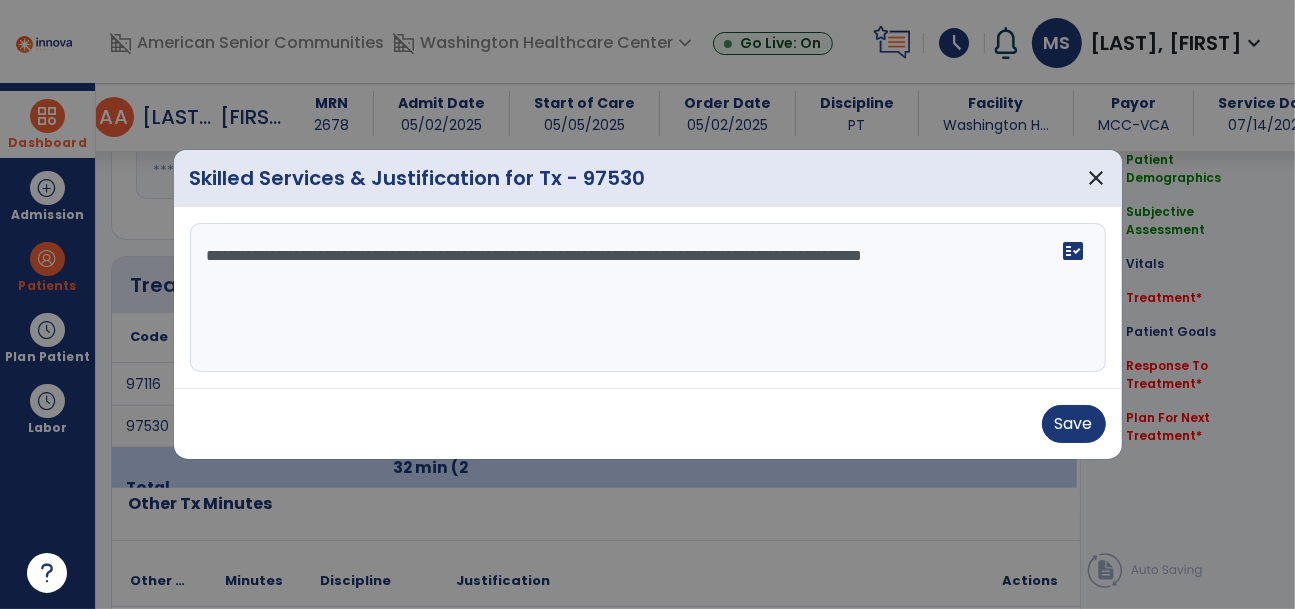 type on "**********" 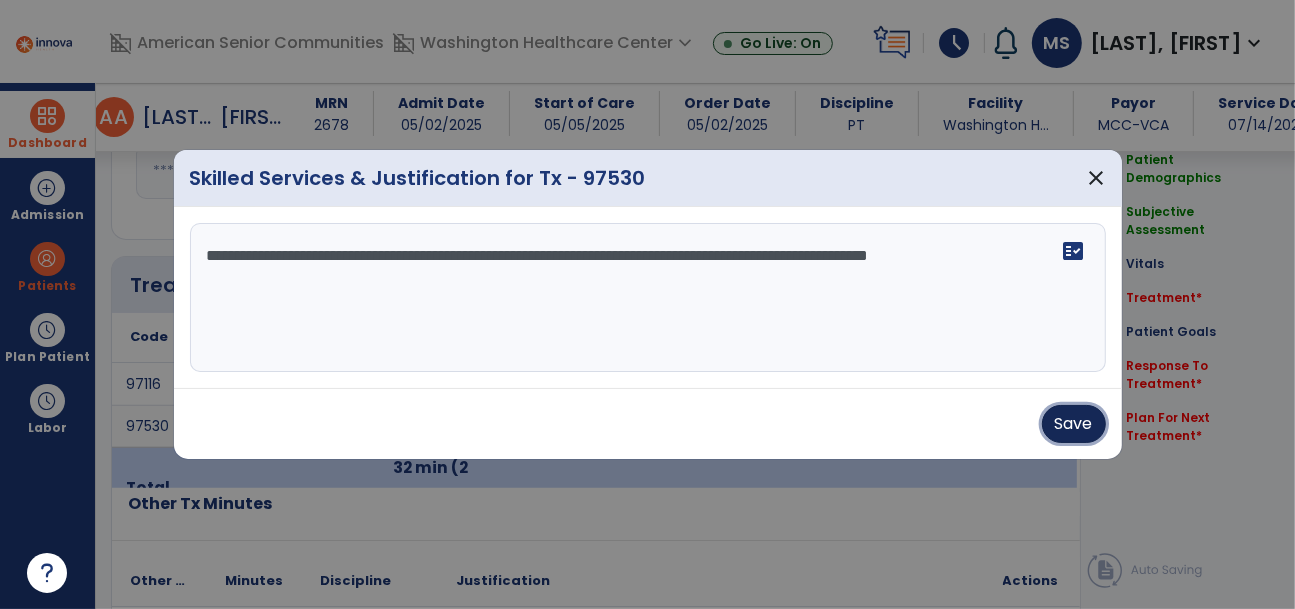 click on "Save" at bounding box center [1074, 424] 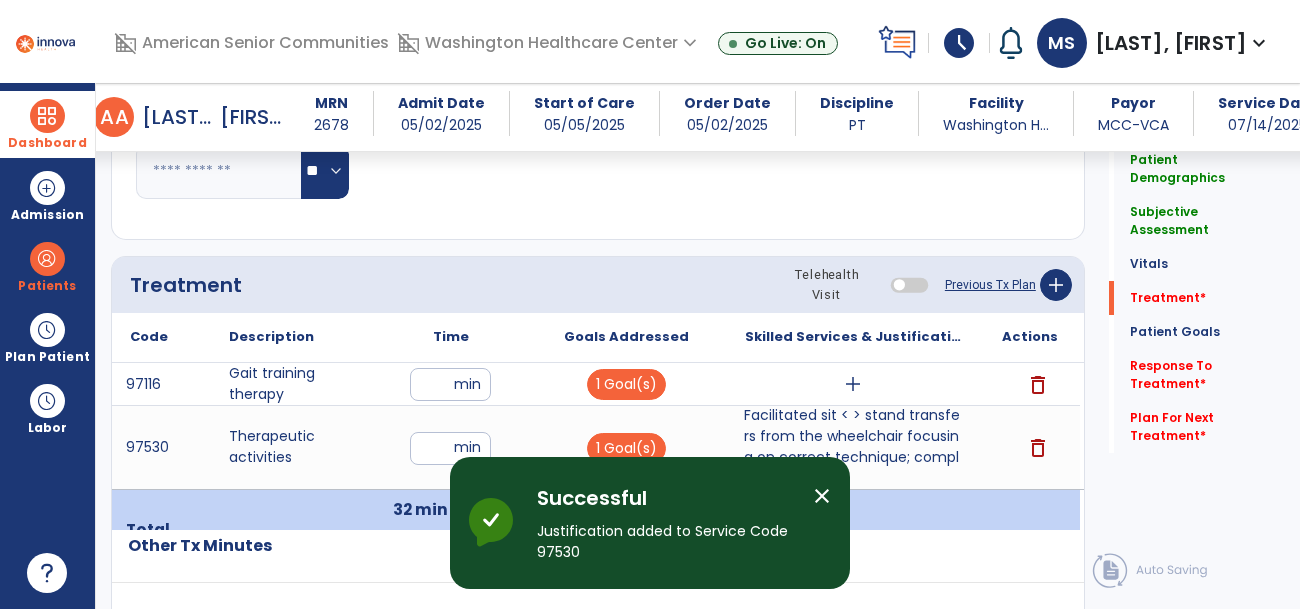 click on "add" at bounding box center [853, 384] 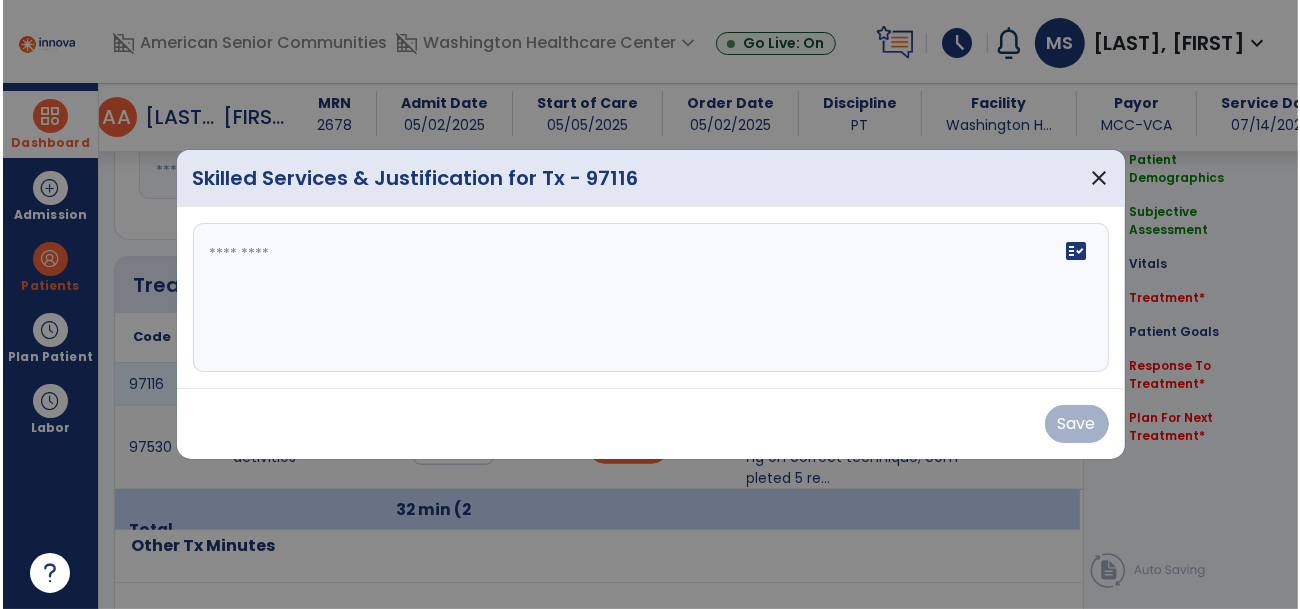 scroll, scrollTop: 1113, scrollLeft: 0, axis: vertical 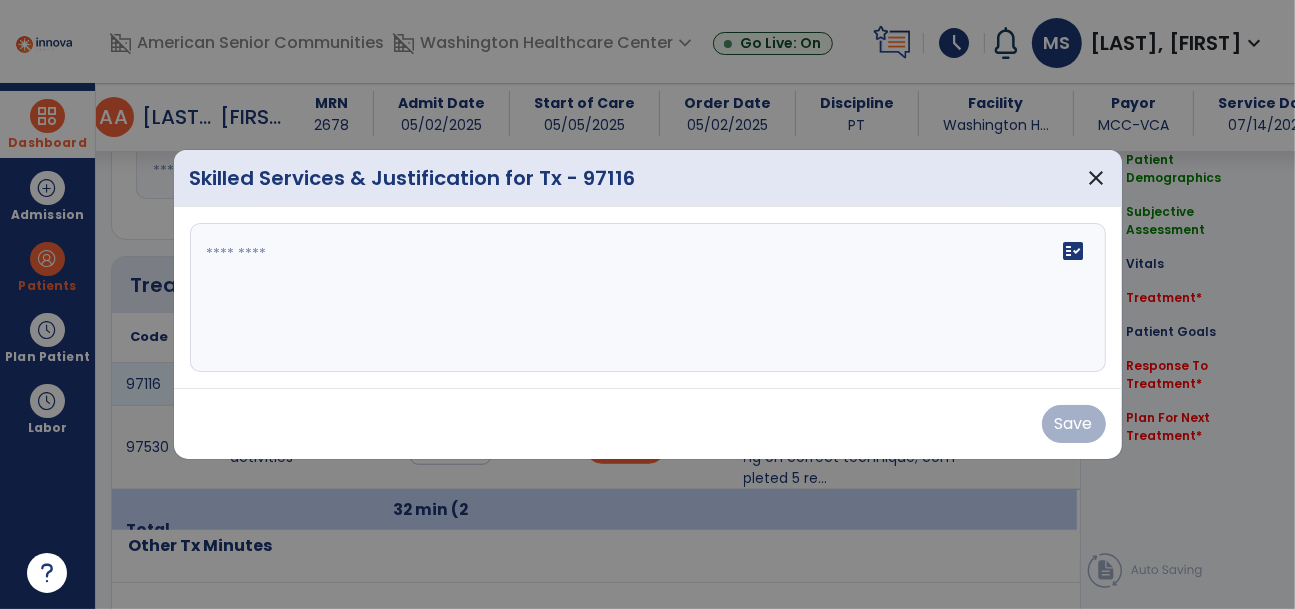 click on "fact_check" at bounding box center [648, 298] 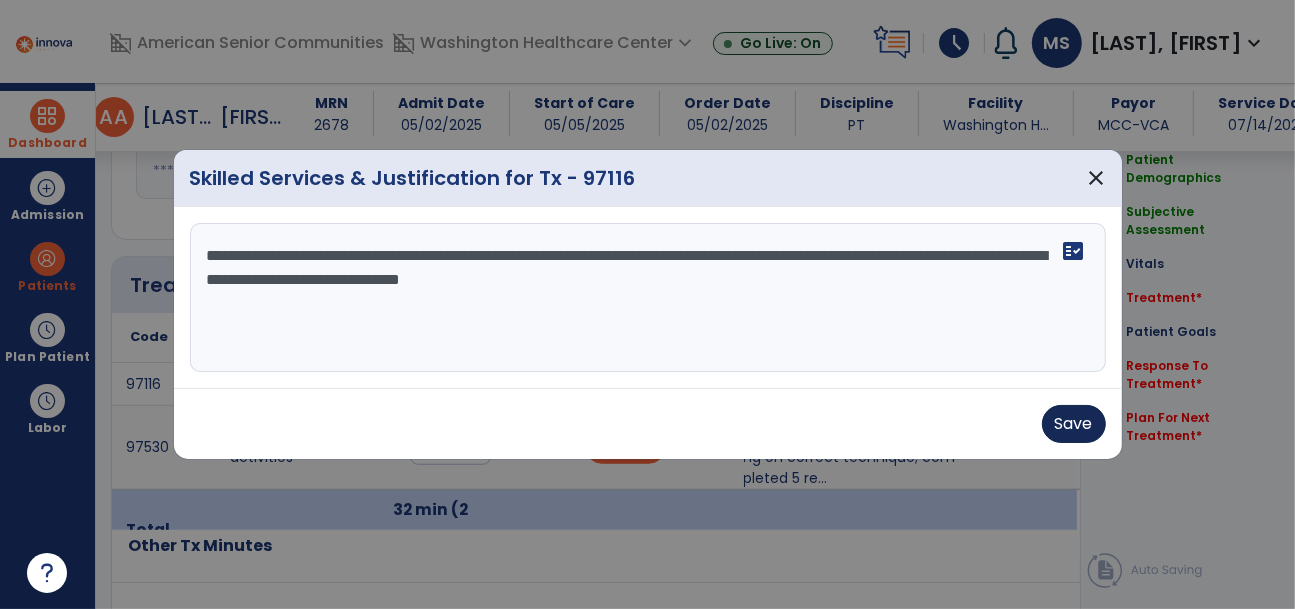 type on "**********" 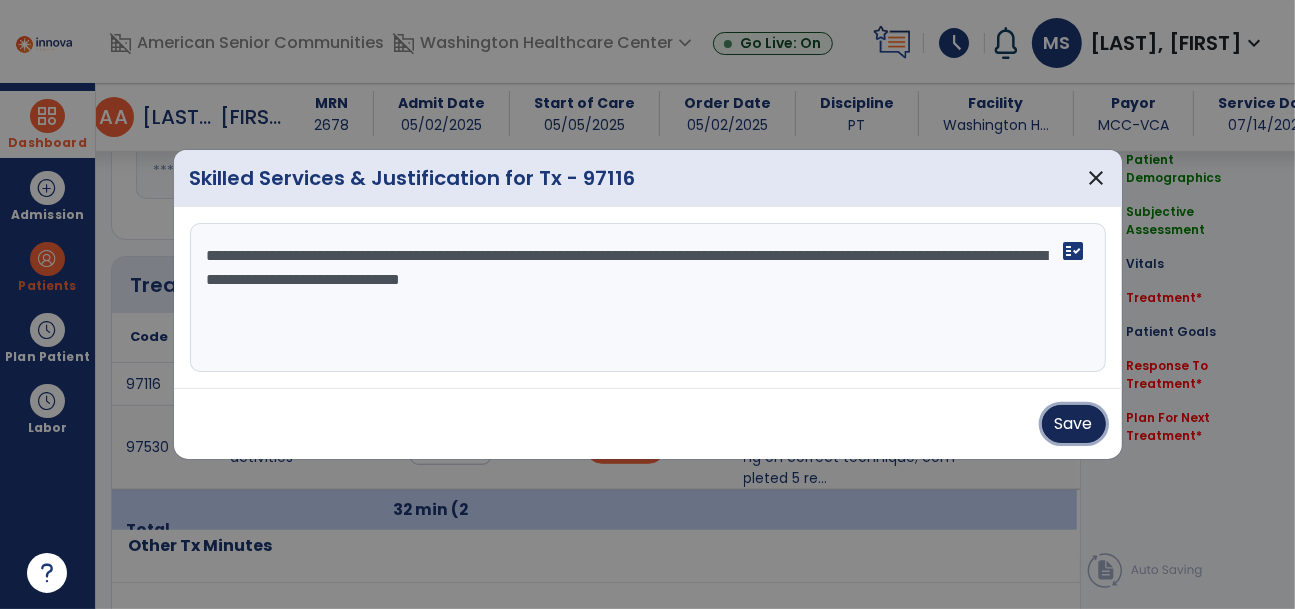 click on "Save" at bounding box center (1074, 424) 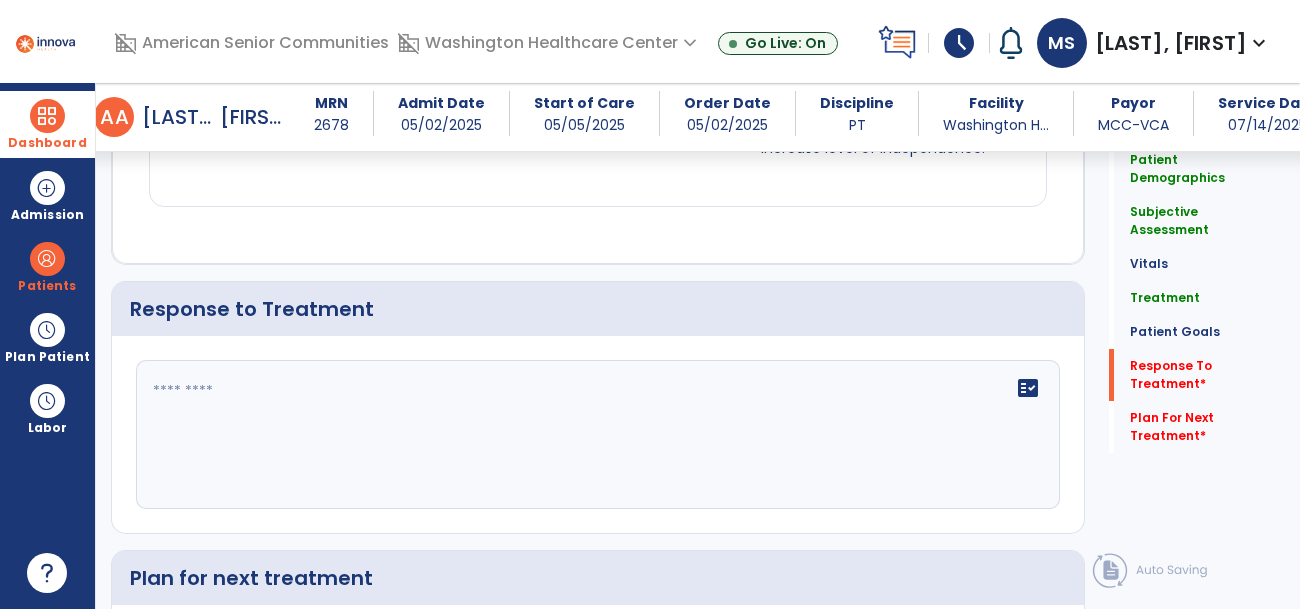 scroll, scrollTop: 3527, scrollLeft: 0, axis: vertical 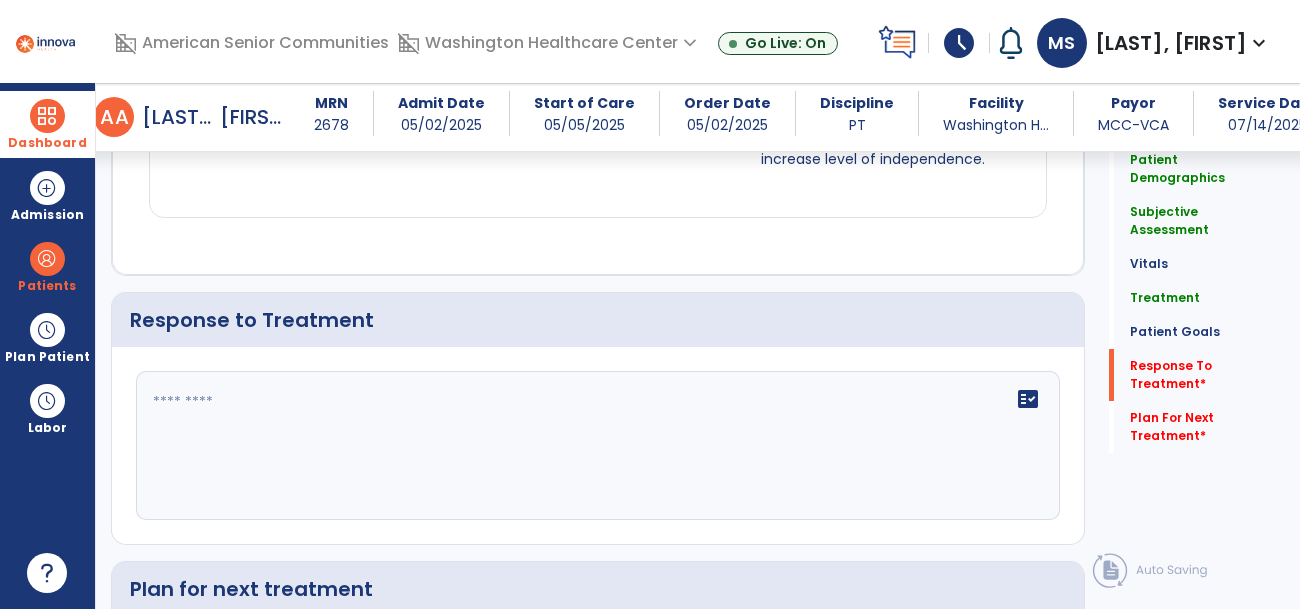 click 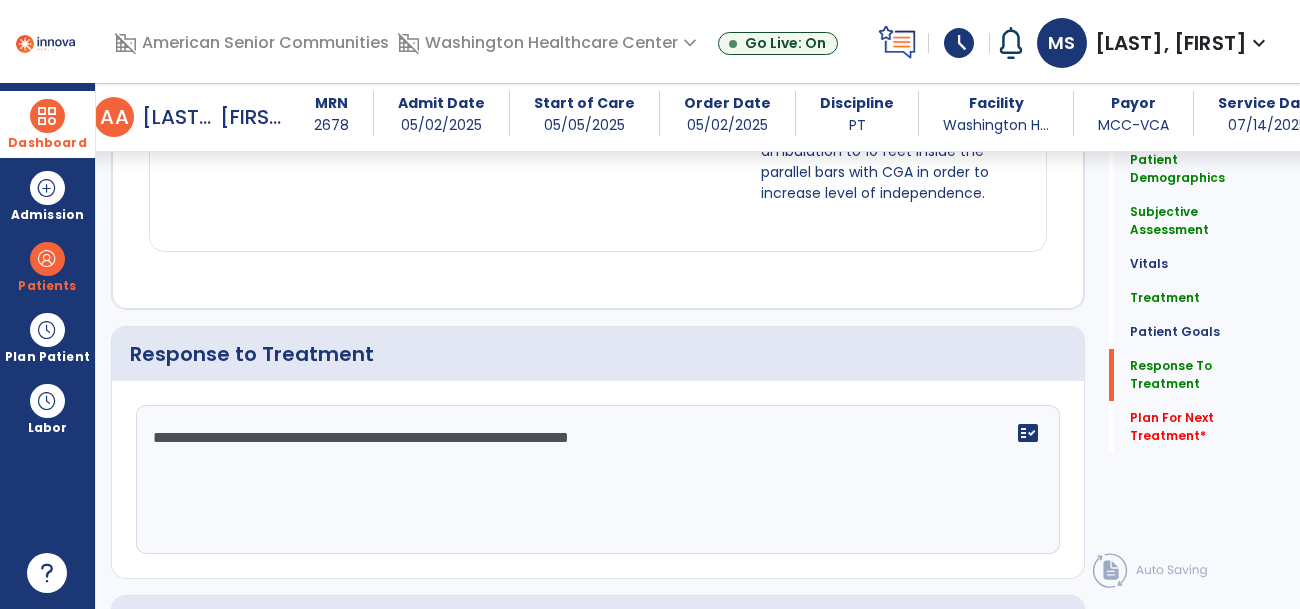 scroll, scrollTop: 3661, scrollLeft: 0, axis: vertical 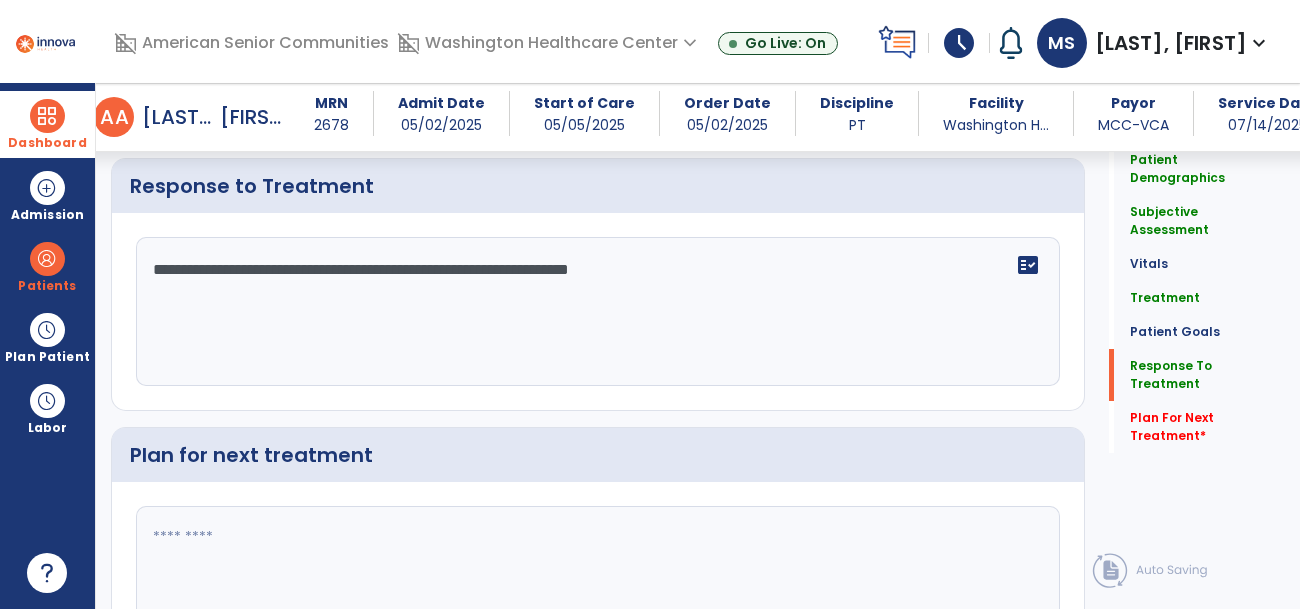 type on "**********" 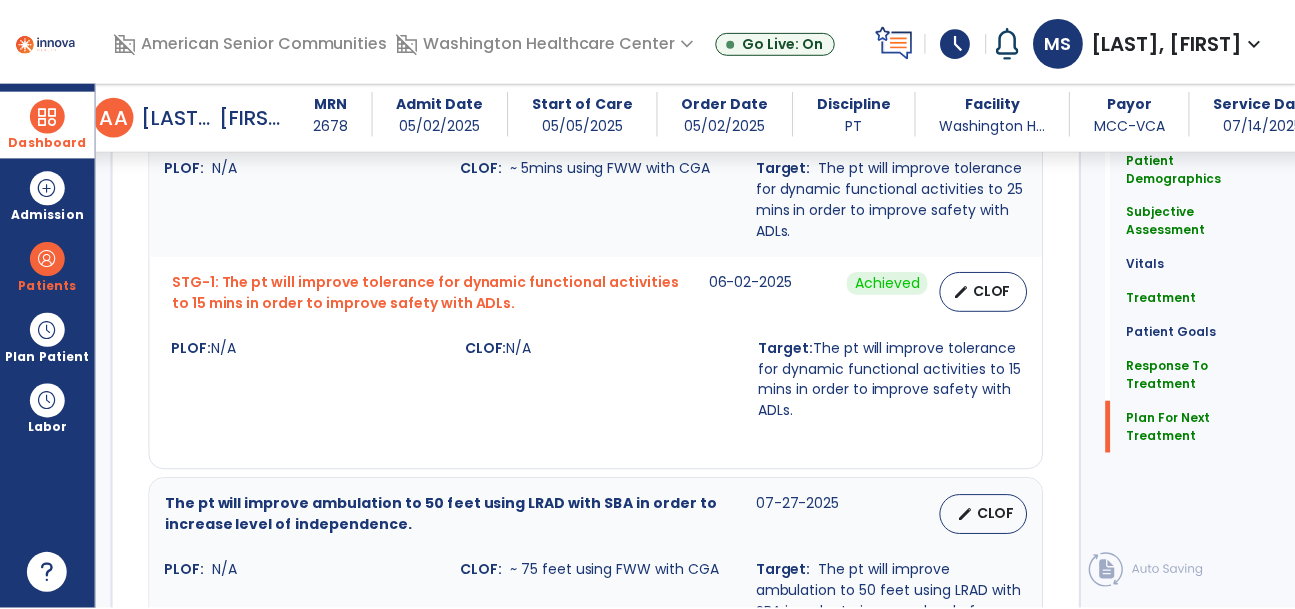 scroll, scrollTop: 3753, scrollLeft: 0, axis: vertical 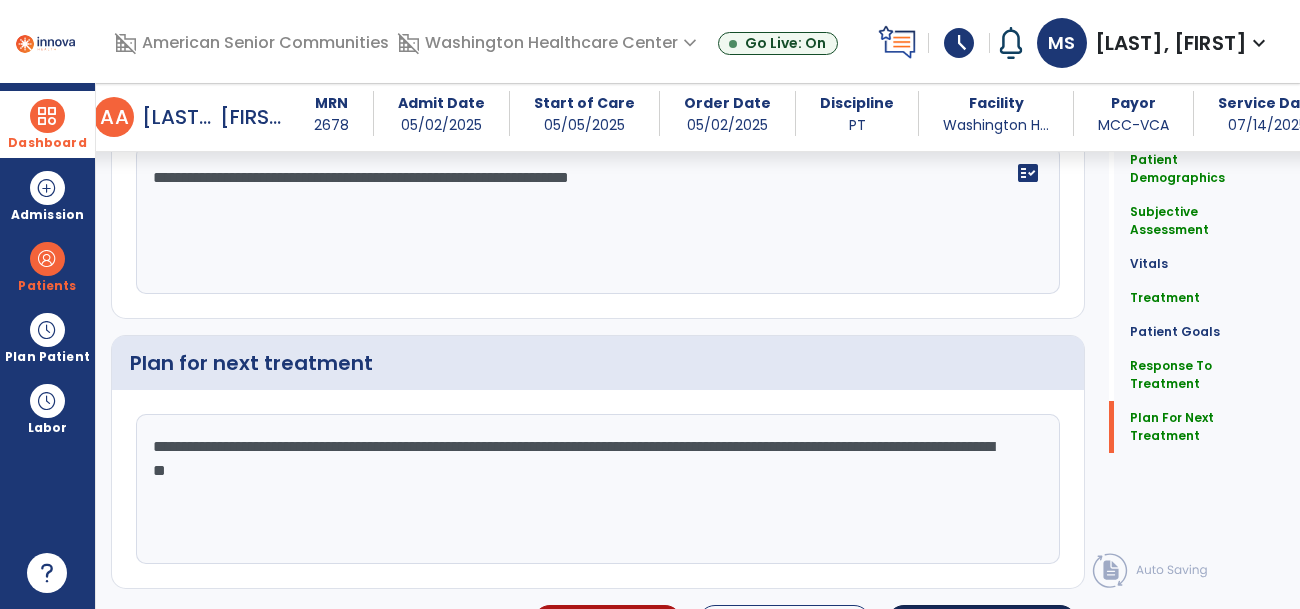 type on "**********" 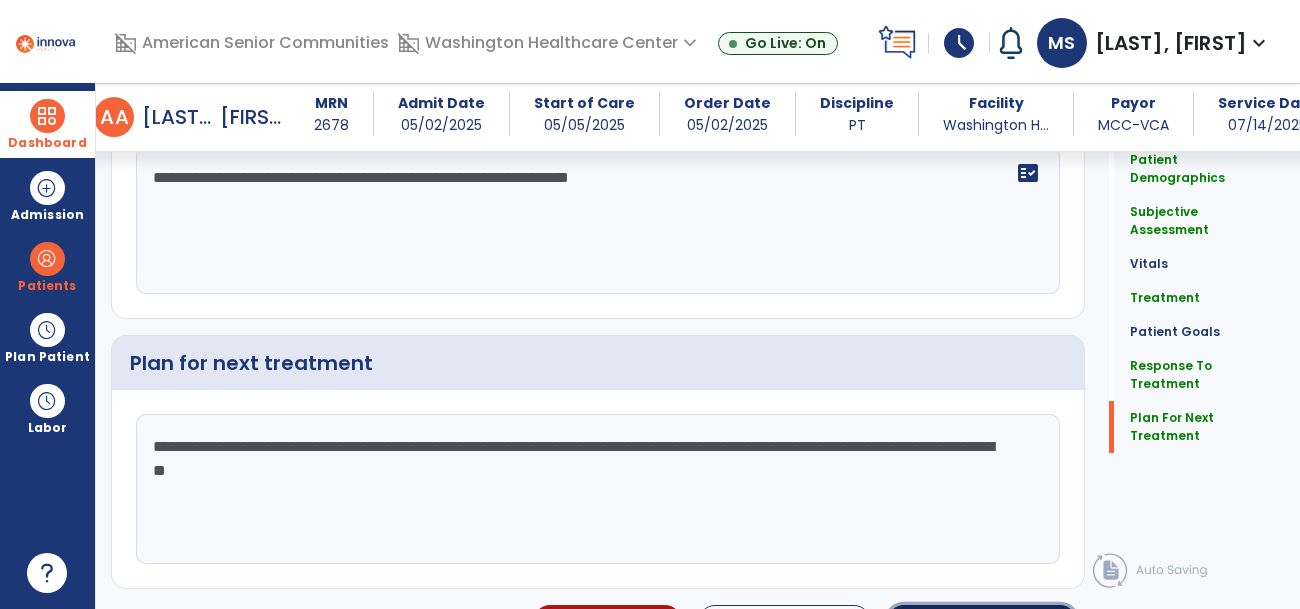 click on "Sign Doc" 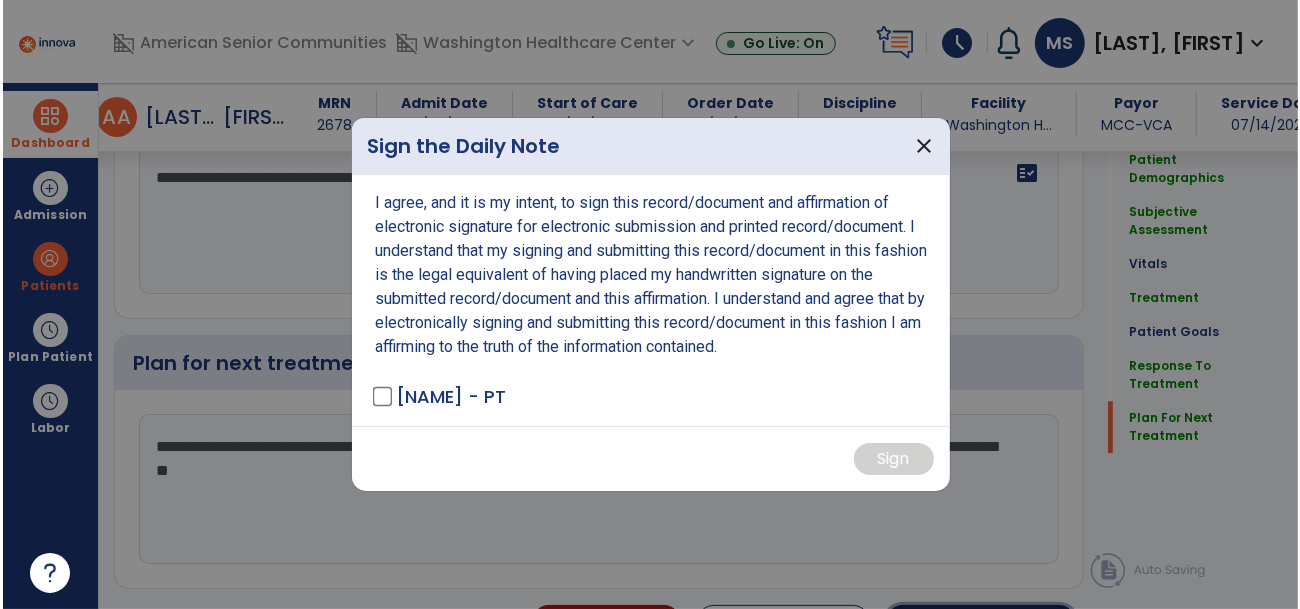 scroll, scrollTop: 3753, scrollLeft: 0, axis: vertical 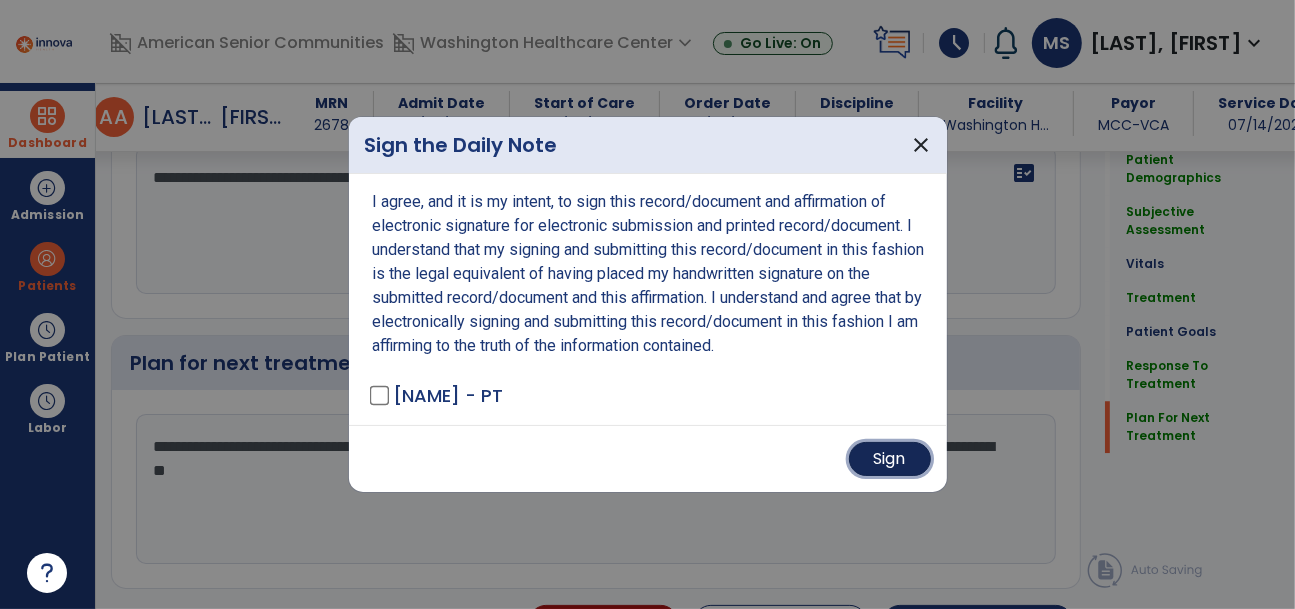 click on "Sign" at bounding box center [890, 459] 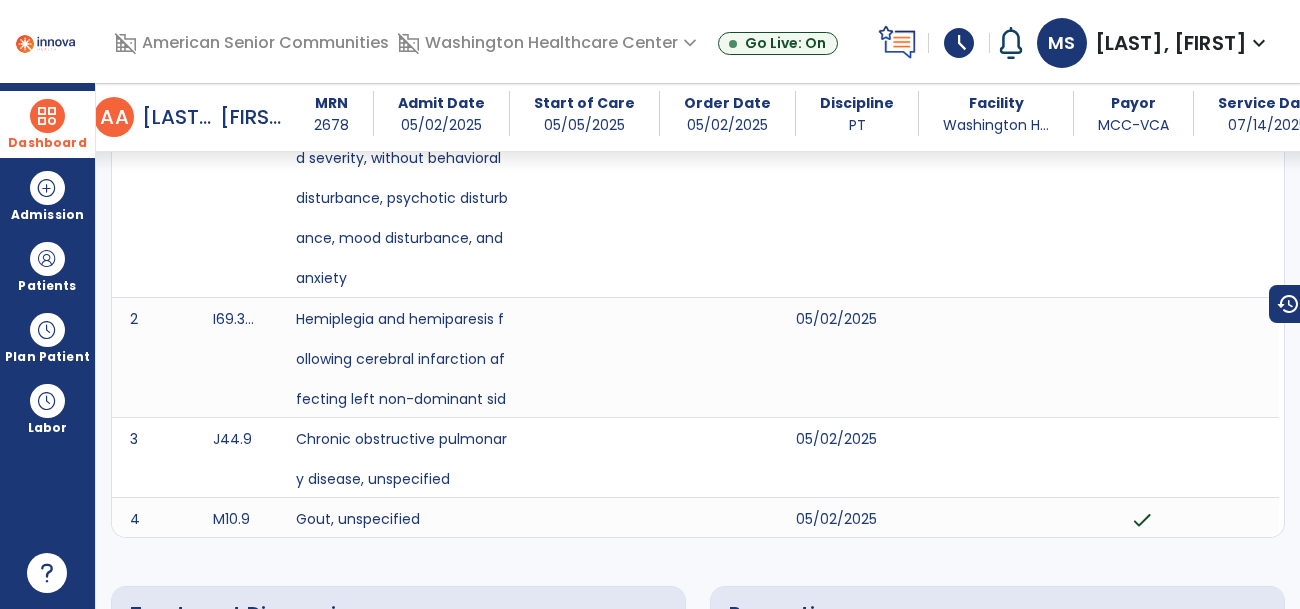 scroll, scrollTop: 0, scrollLeft: 0, axis: both 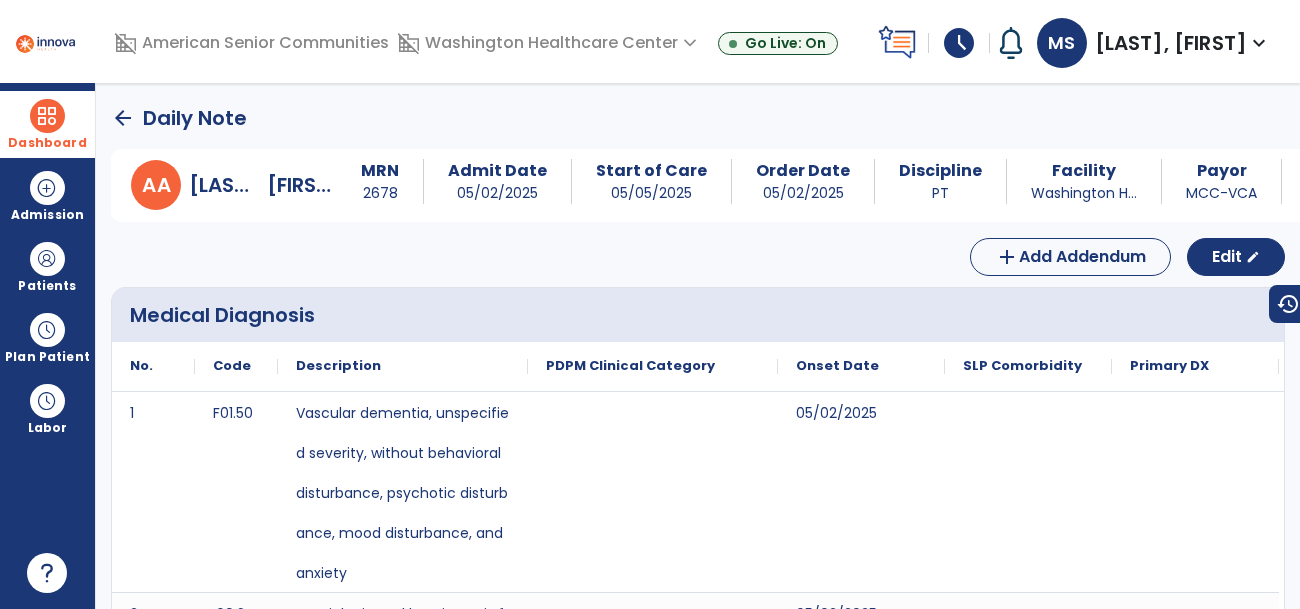 click on "arrow_back" 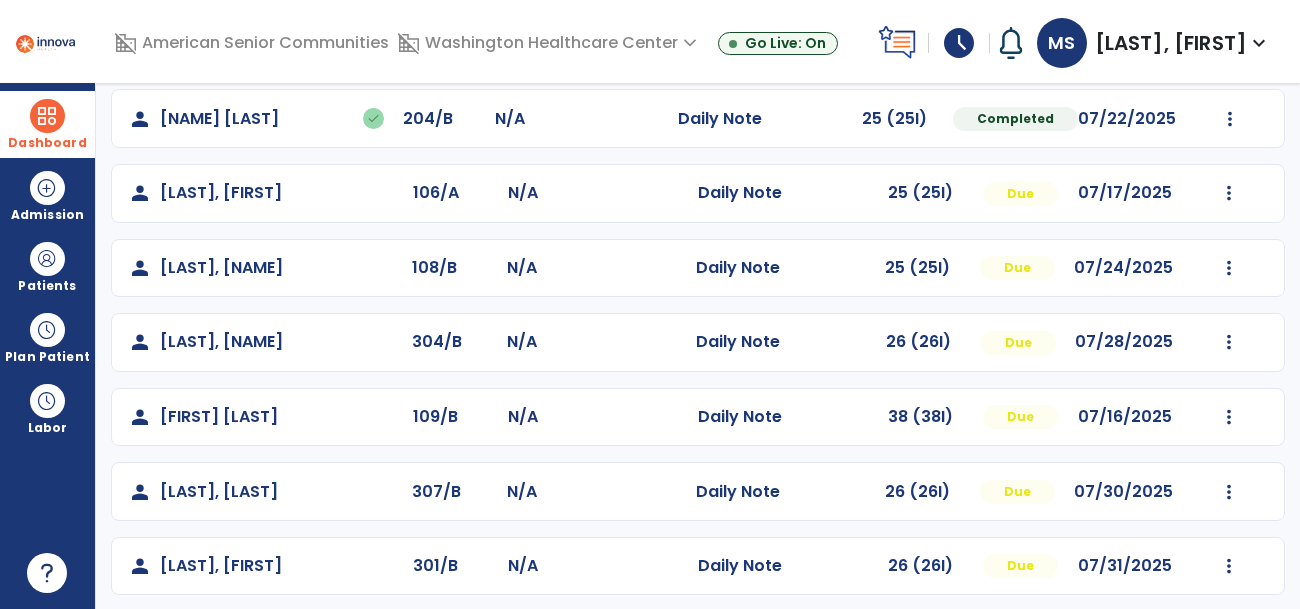 scroll, scrollTop: 427, scrollLeft: 0, axis: vertical 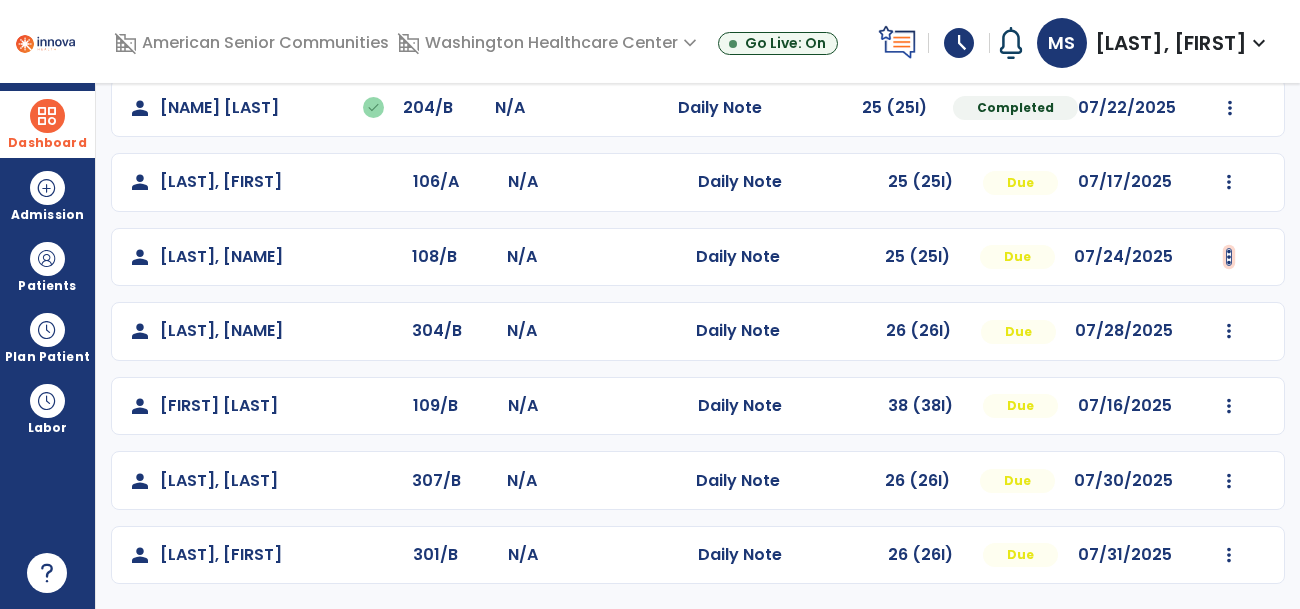 click at bounding box center (1230, -116) 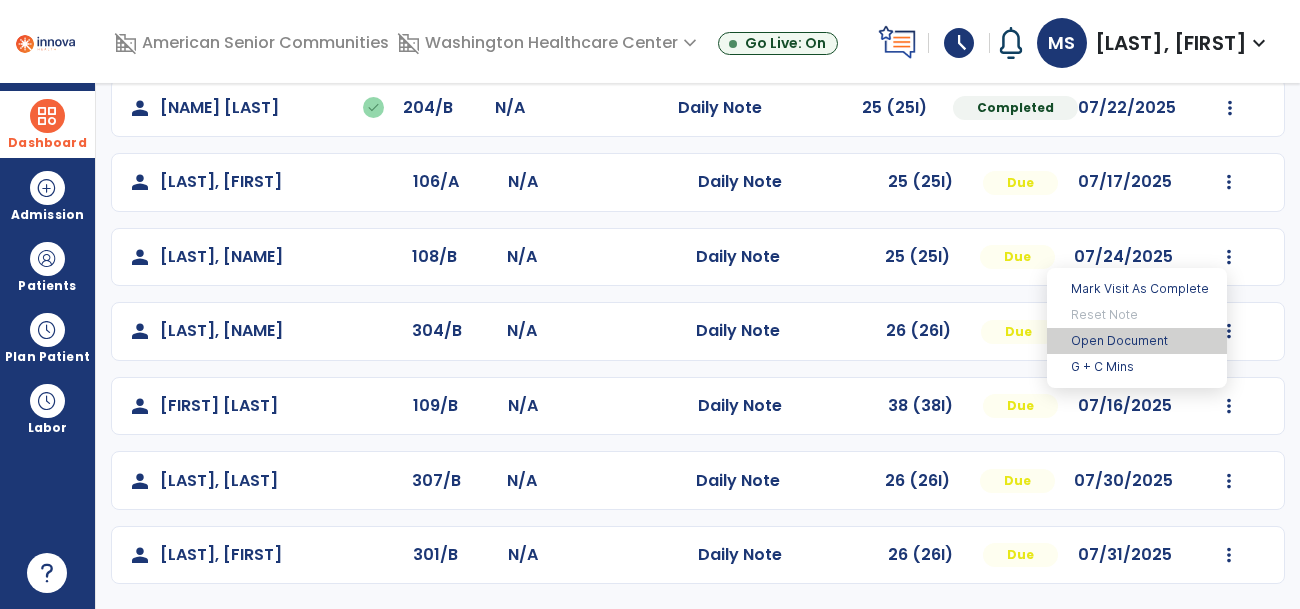 click on "Open Document" at bounding box center (1137, 341) 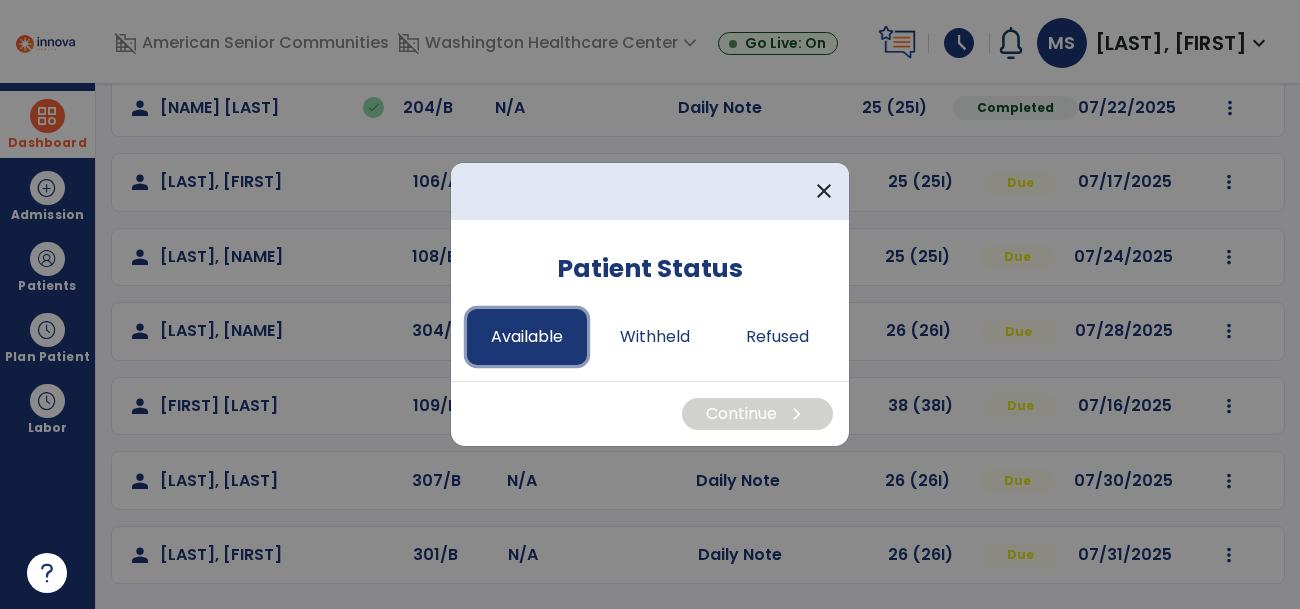 click on "Available" at bounding box center [527, 337] 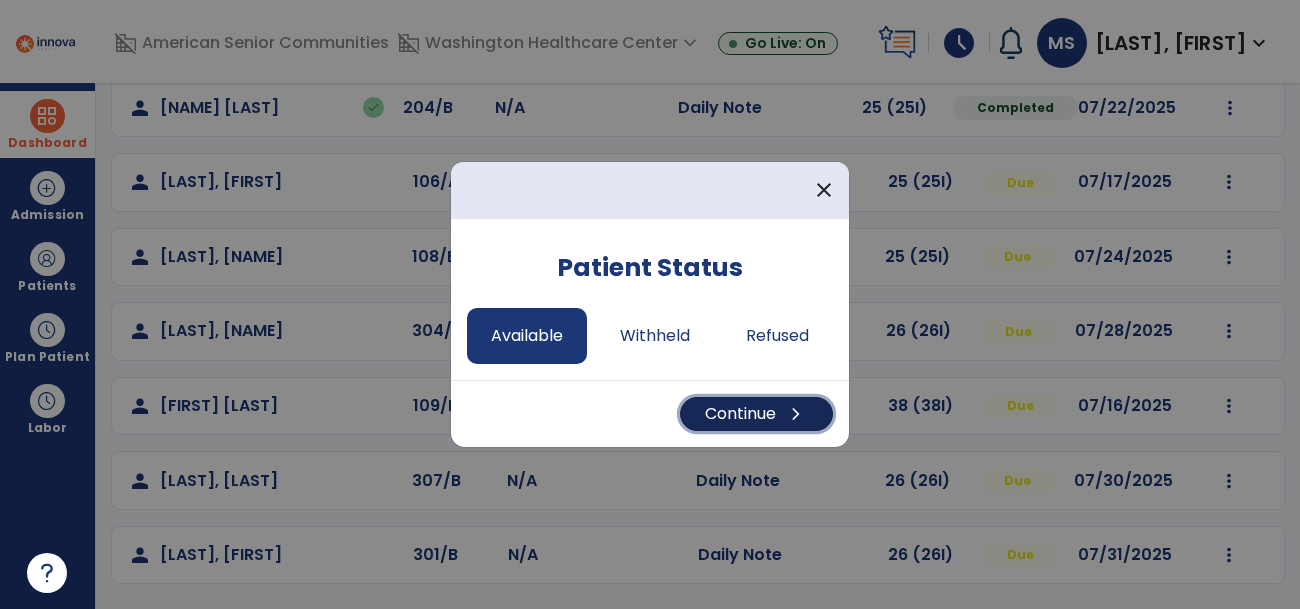 click on "Continue   chevron_right" at bounding box center [756, 414] 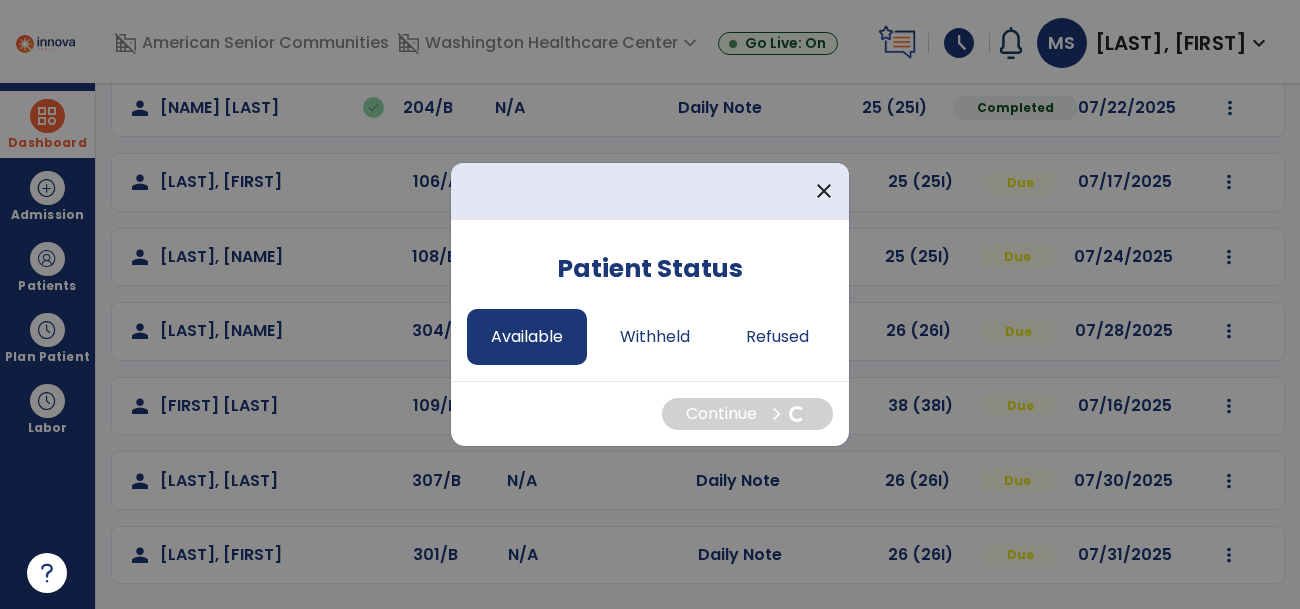 select on "*" 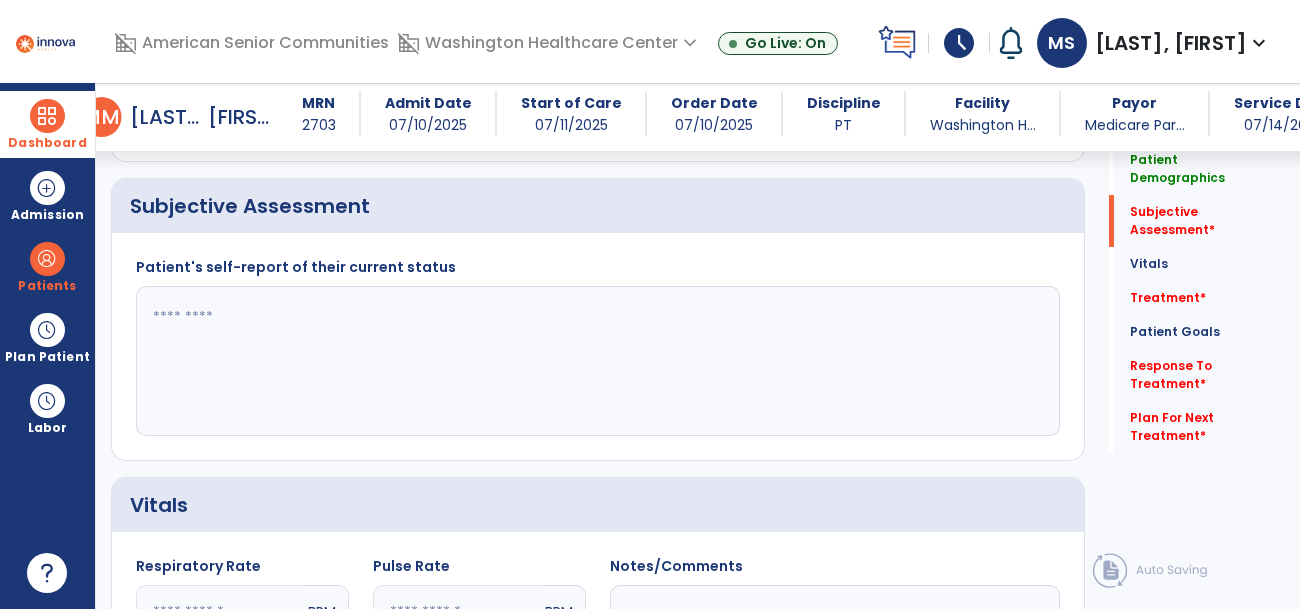 scroll, scrollTop: 594, scrollLeft: 0, axis: vertical 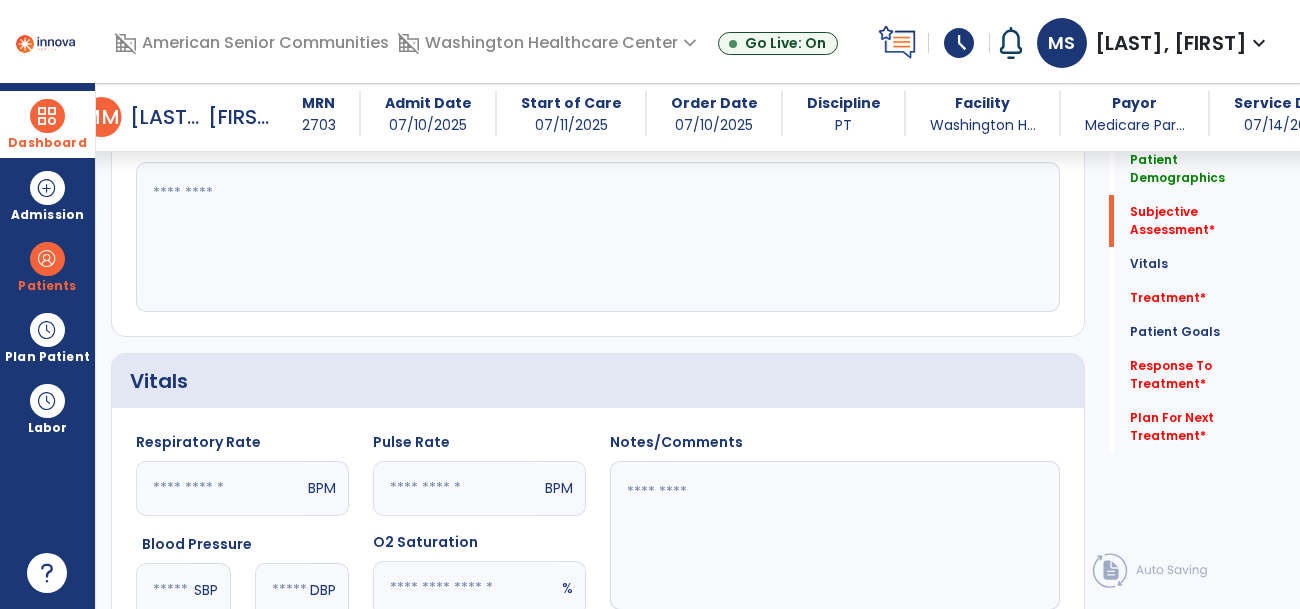 click 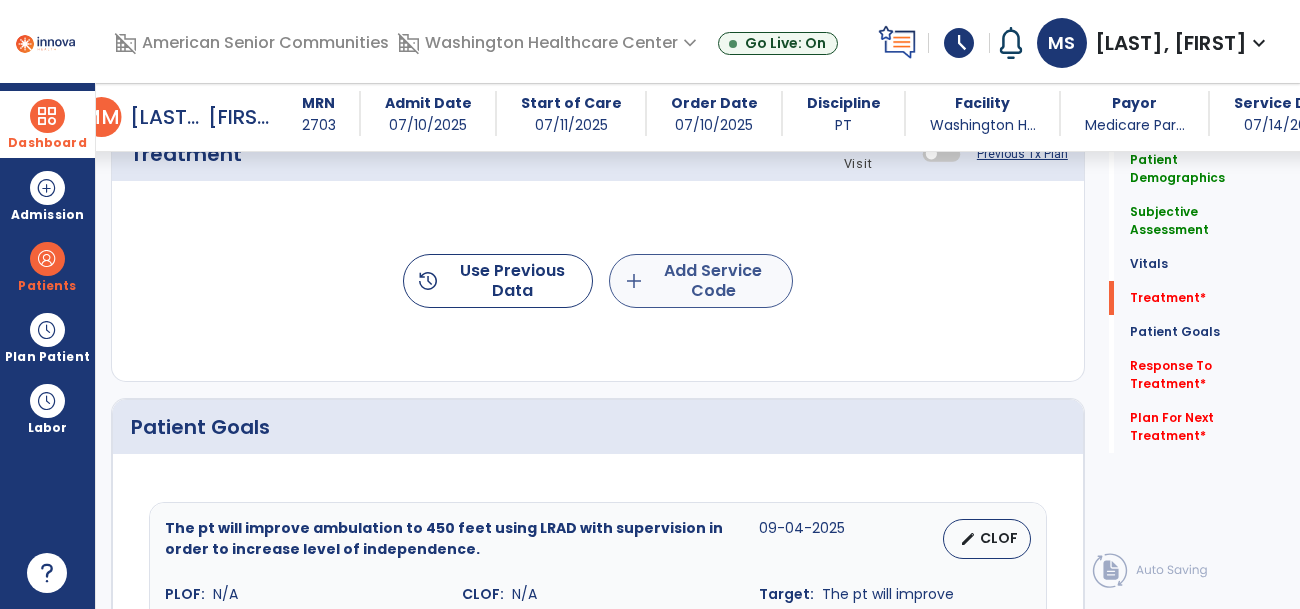 type on "**********" 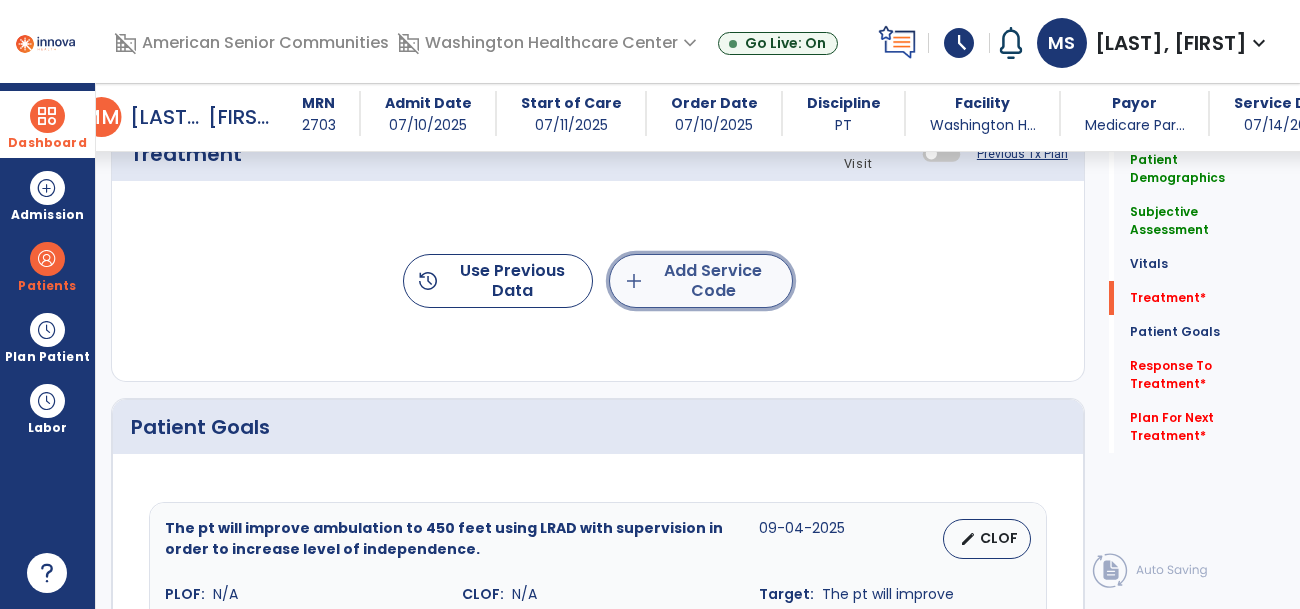 click on "add  Add Service Code" 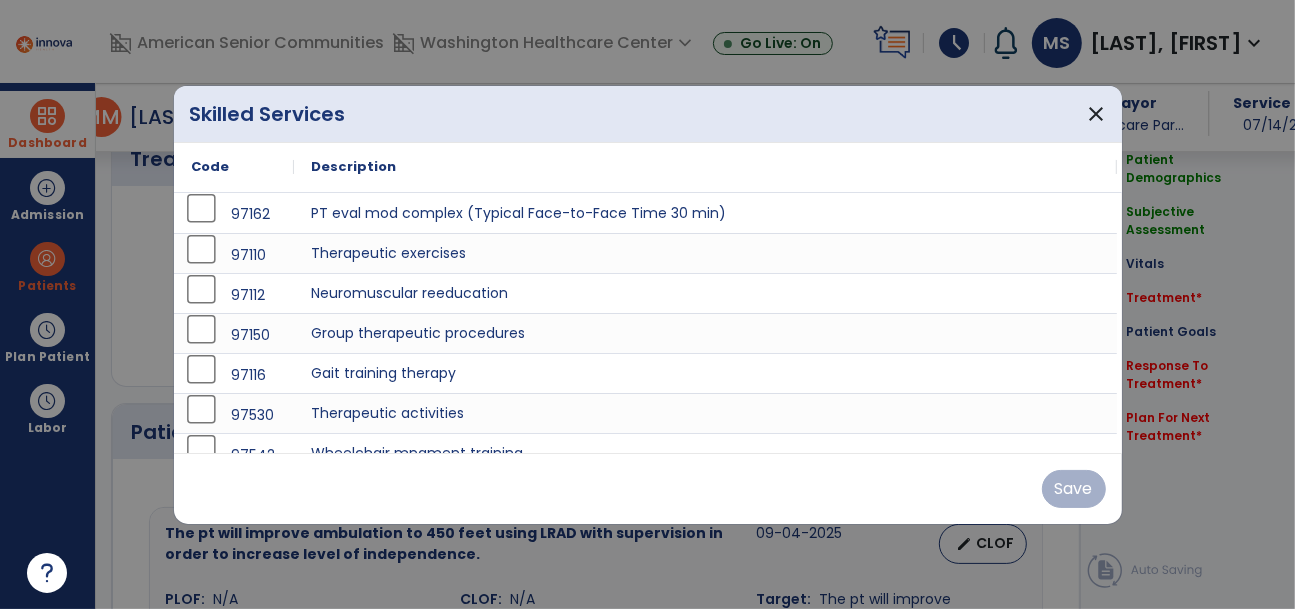 scroll, scrollTop: 1243, scrollLeft: 0, axis: vertical 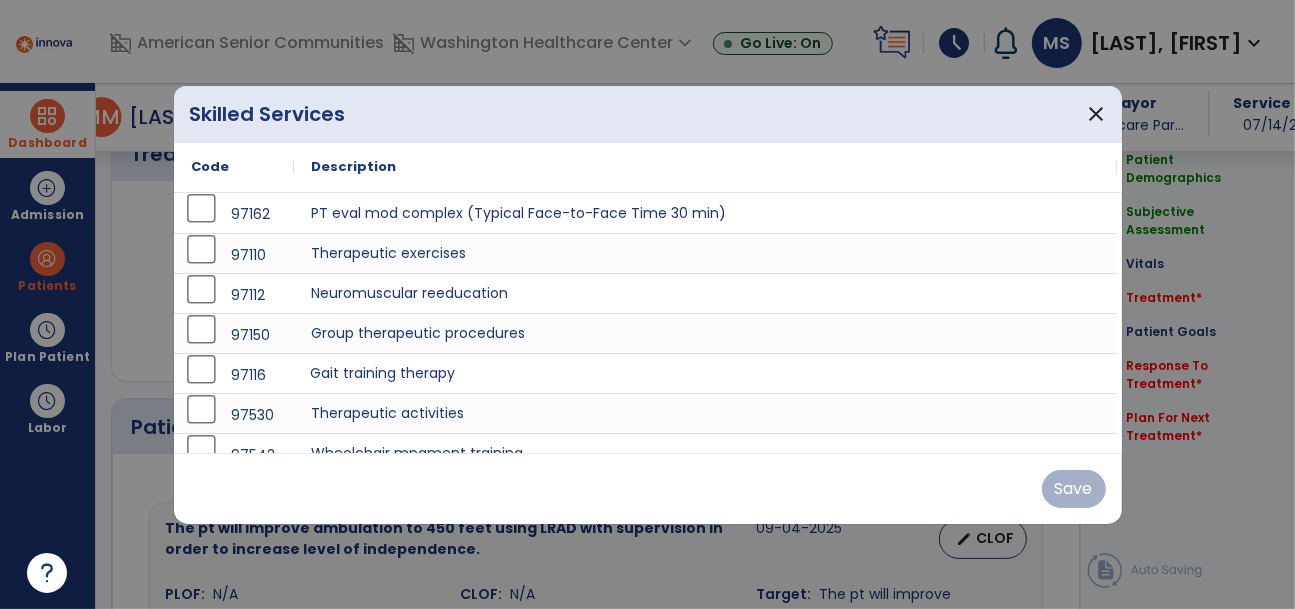 click on "Gait training therapy" at bounding box center (705, 373) 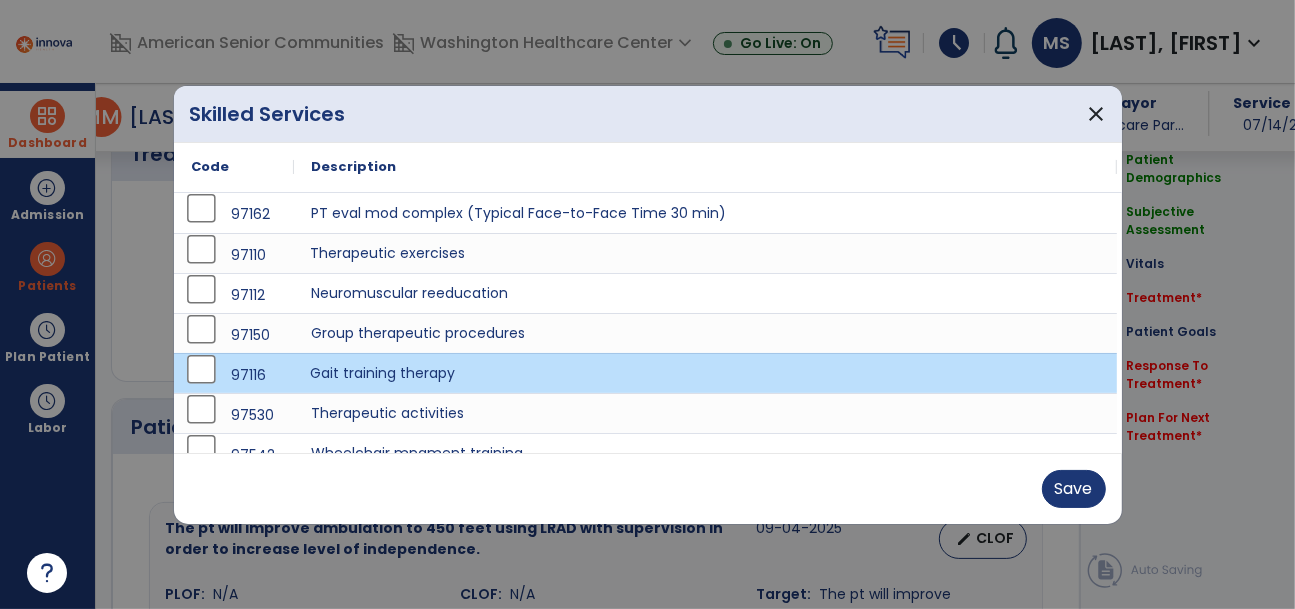 click on "Therapeutic exercises" at bounding box center [705, 253] 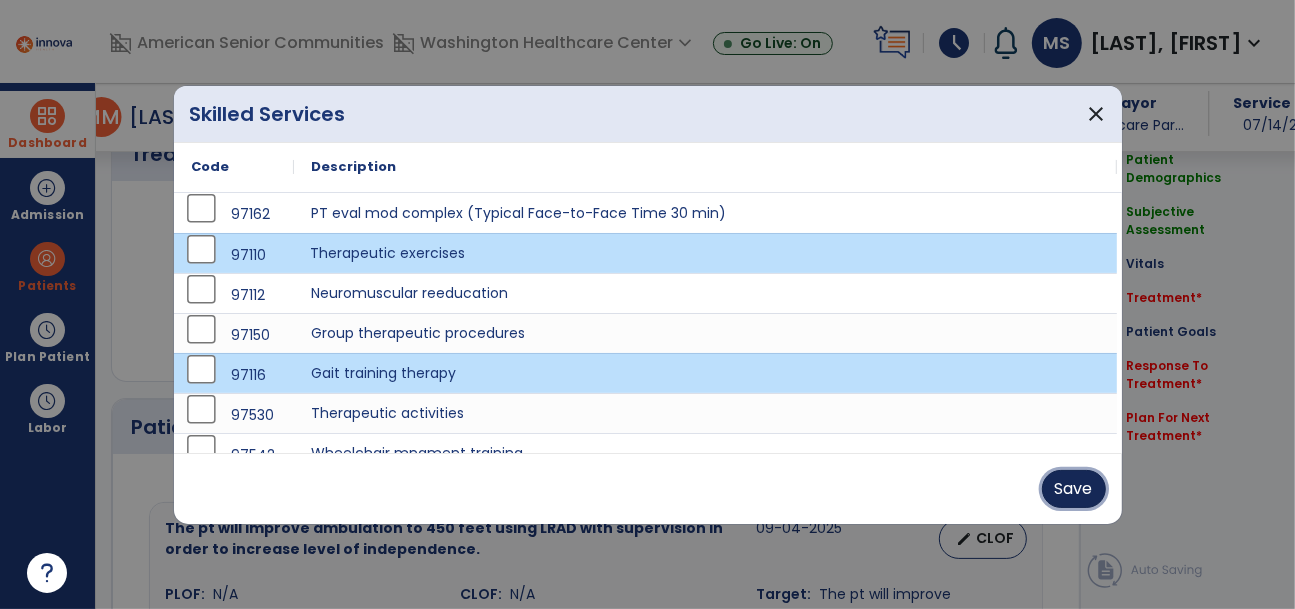 click on "Save" at bounding box center (1074, 489) 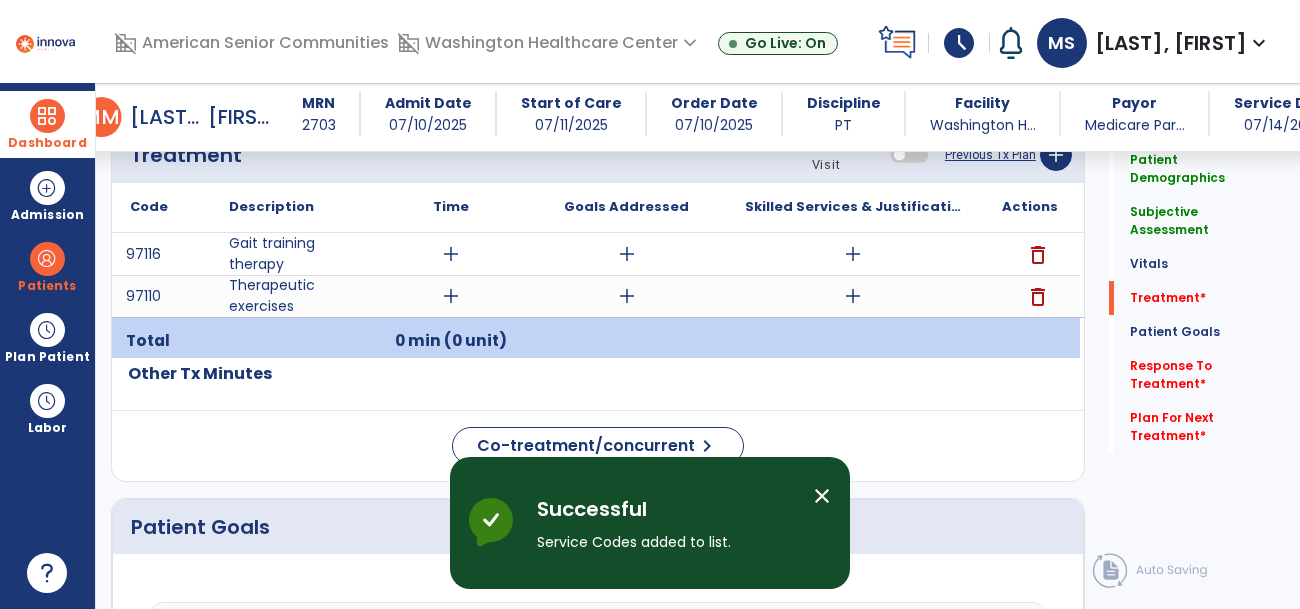 click on "add" at bounding box center [451, 254] 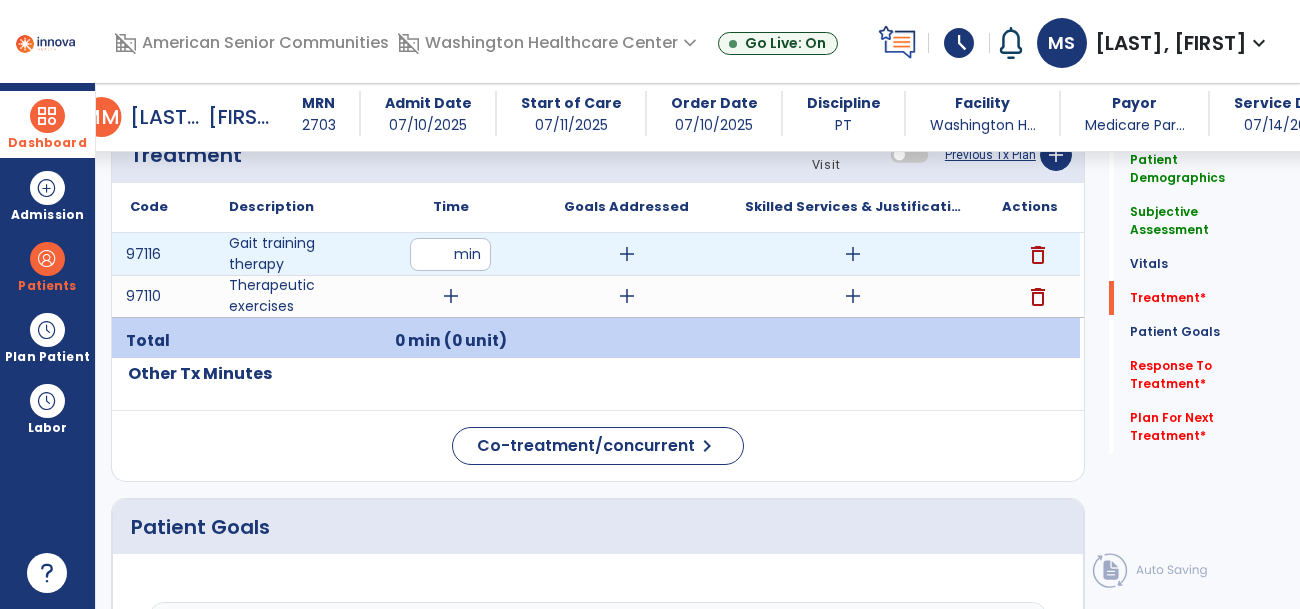 type on "**" 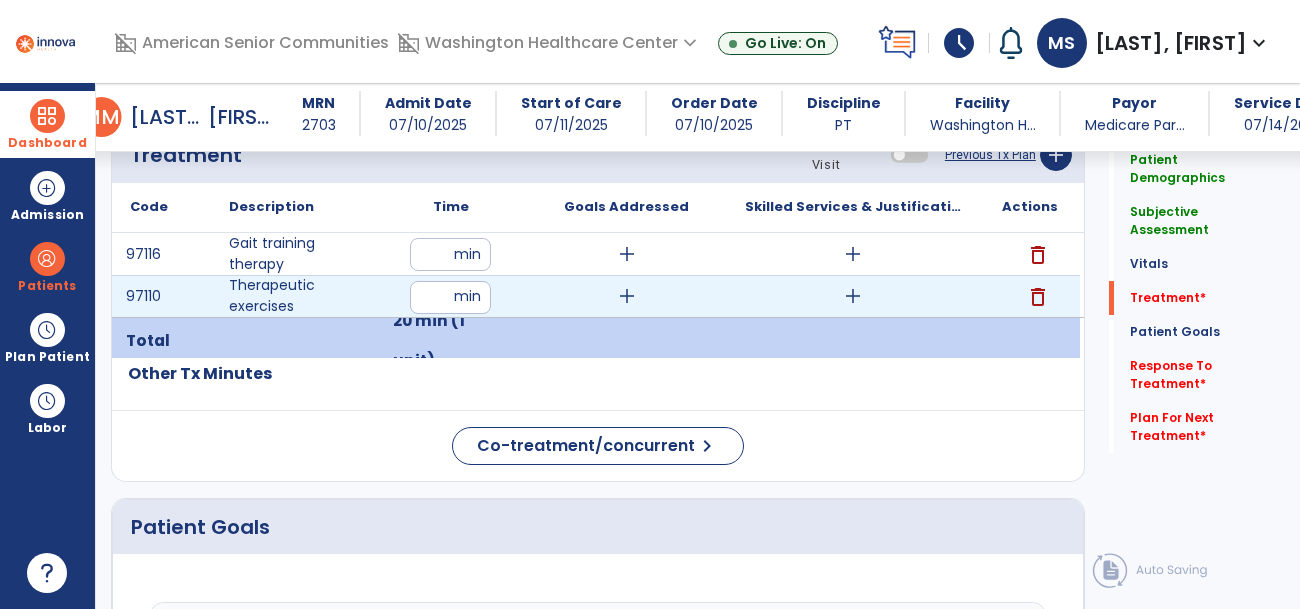 type on "**" 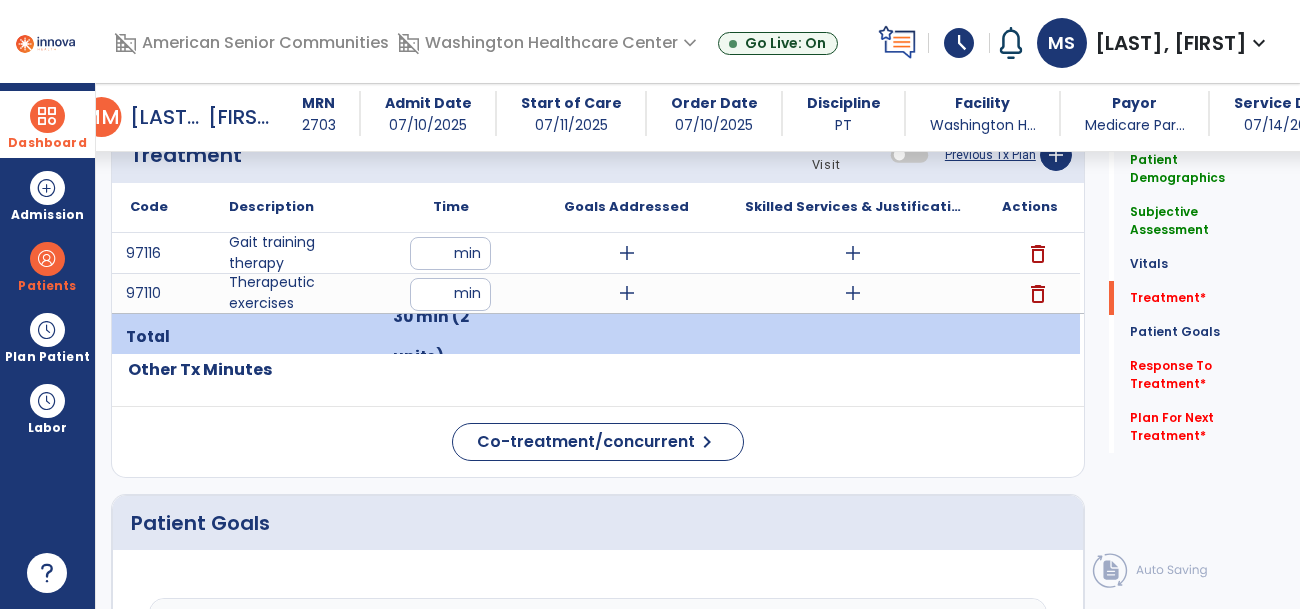 click on "add" at bounding box center (627, 293) 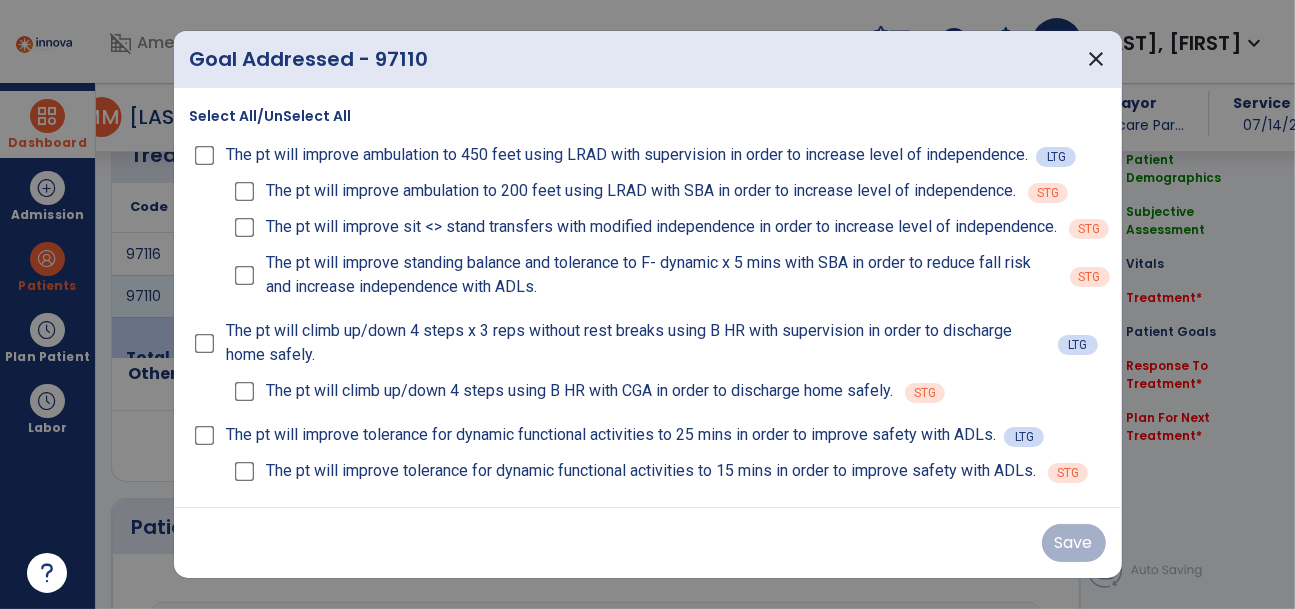 scroll, scrollTop: 1243, scrollLeft: 0, axis: vertical 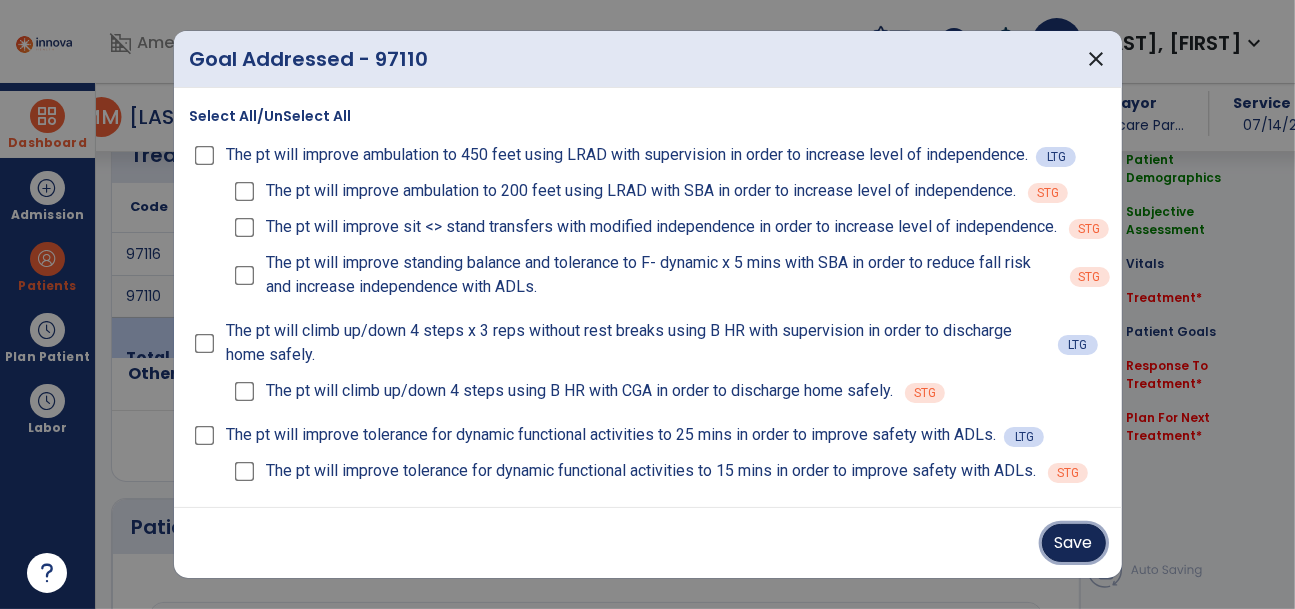 click on "Save" at bounding box center (1074, 543) 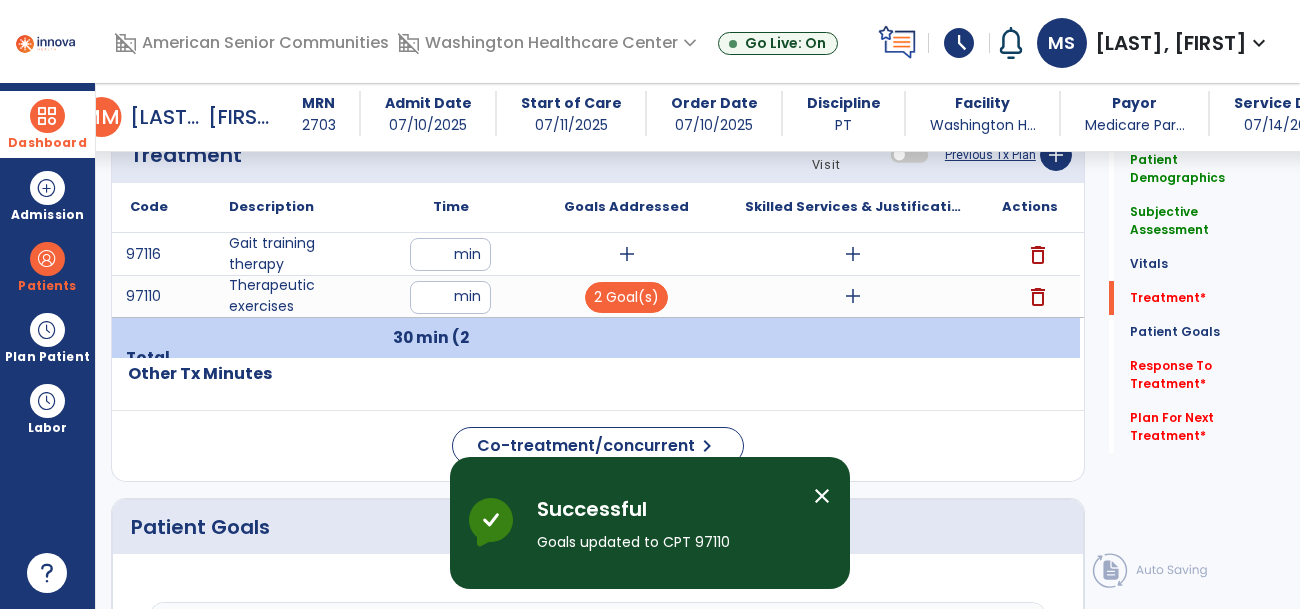 click on "add" at bounding box center (627, 254) 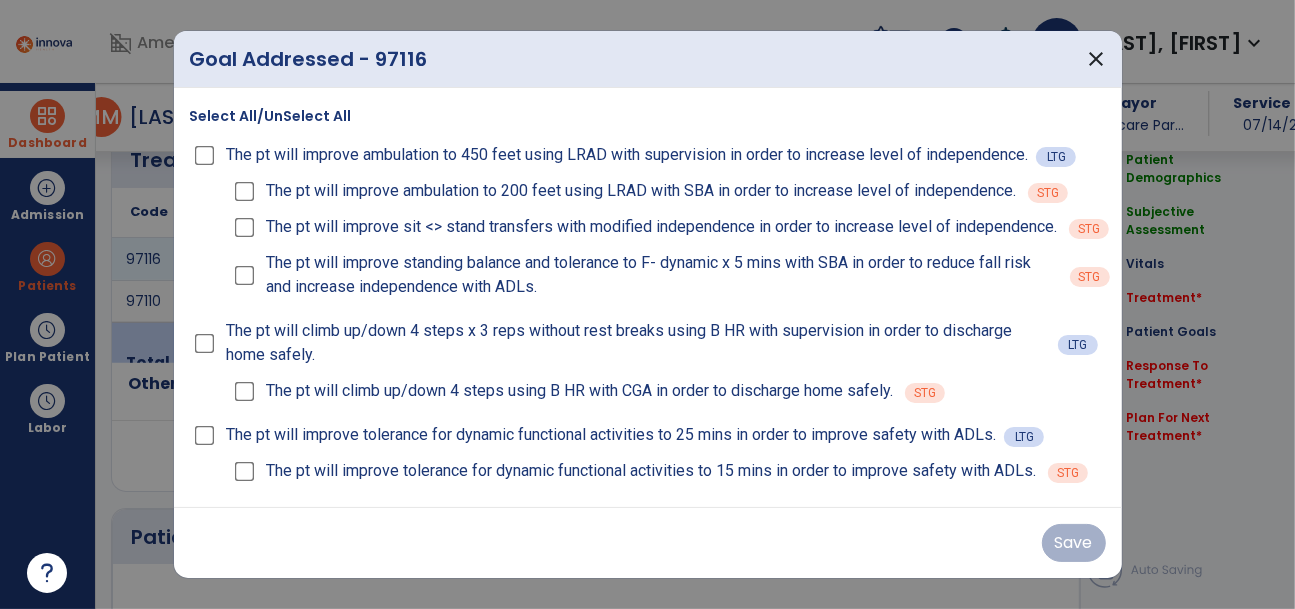 scroll, scrollTop: 1243, scrollLeft: 0, axis: vertical 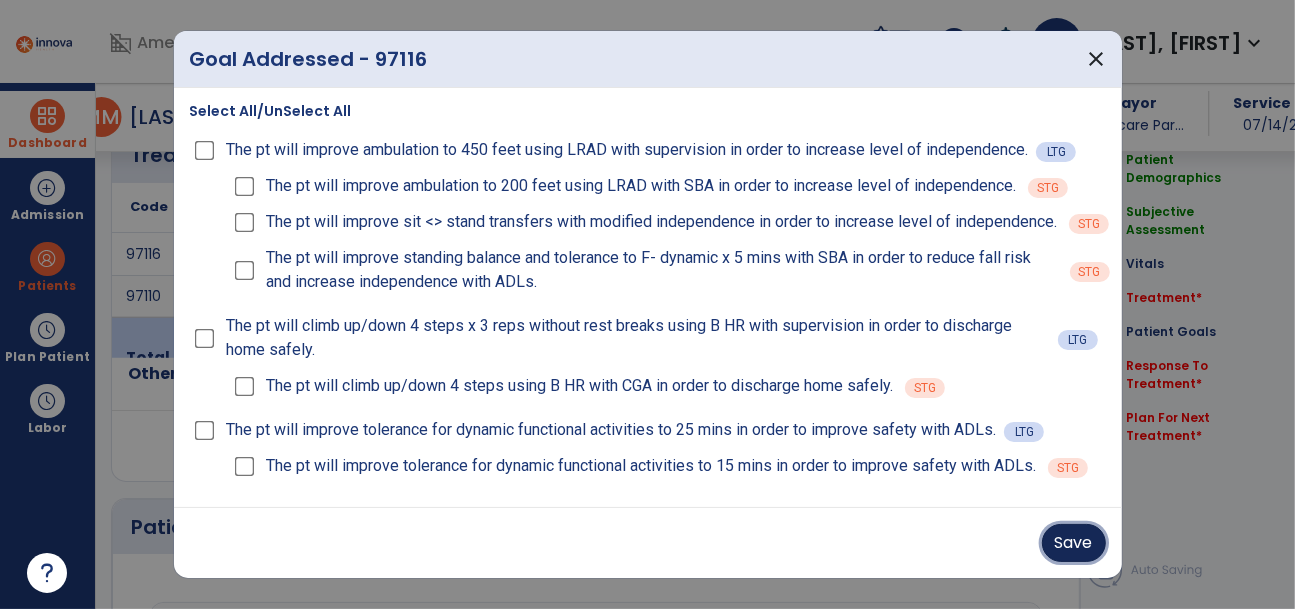 click on "Save" at bounding box center (1074, 543) 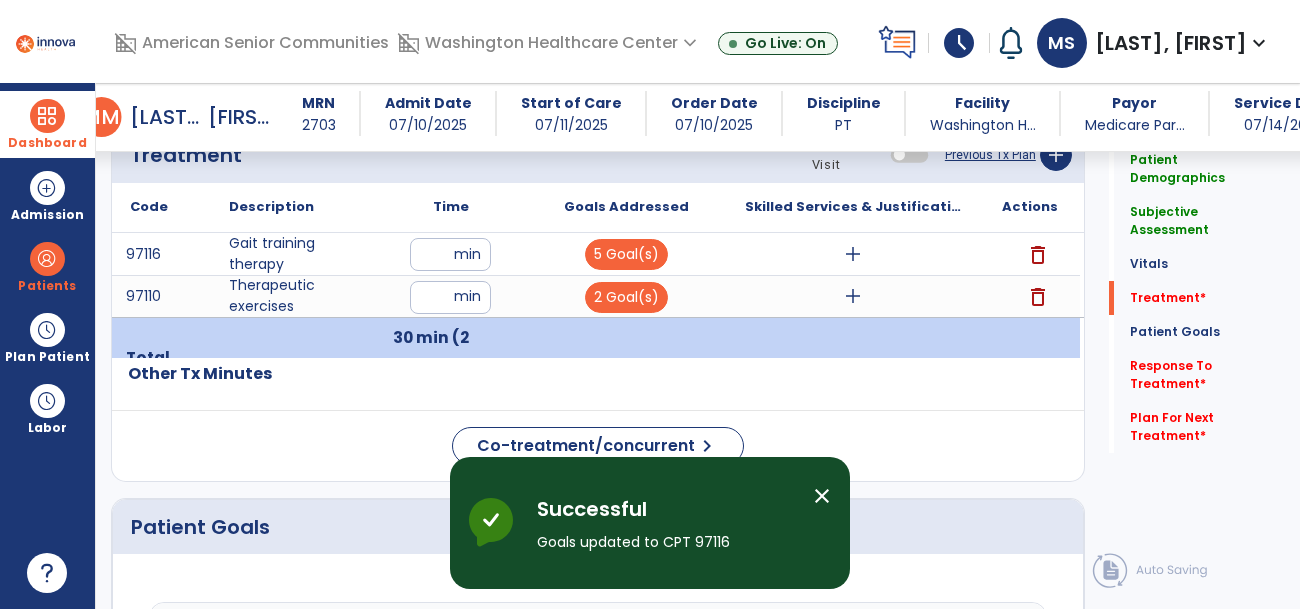click on "add" at bounding box center (853, 254) 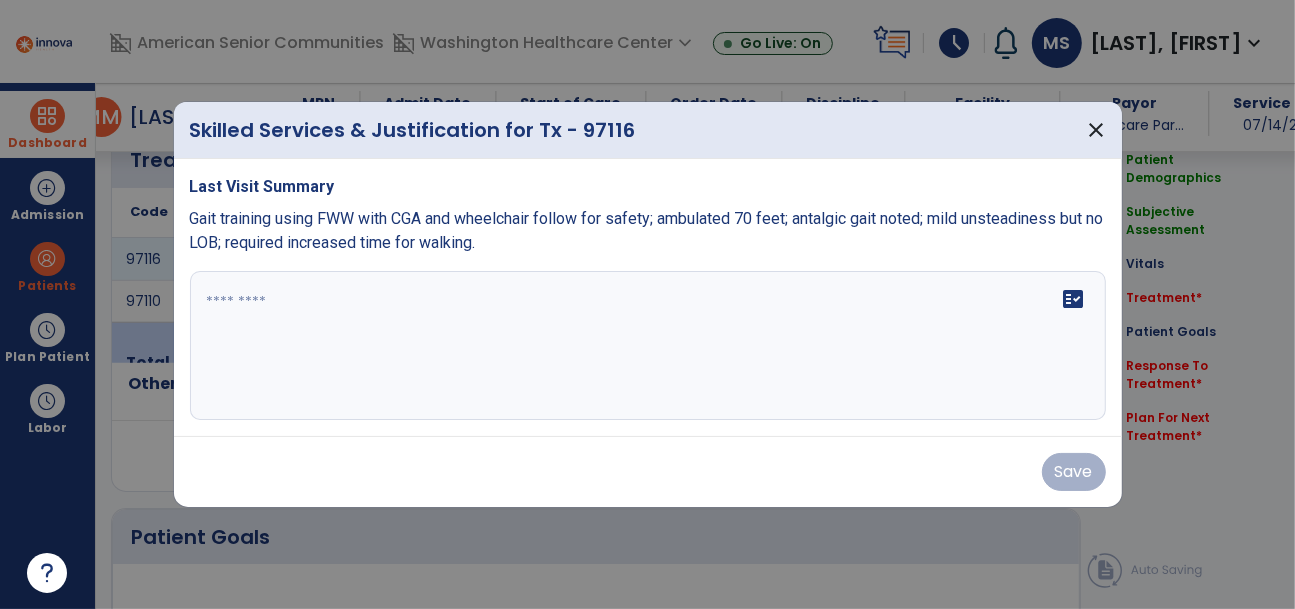 scroll, scrollTop: 1243, scrollLeft: 0, axis: vertical 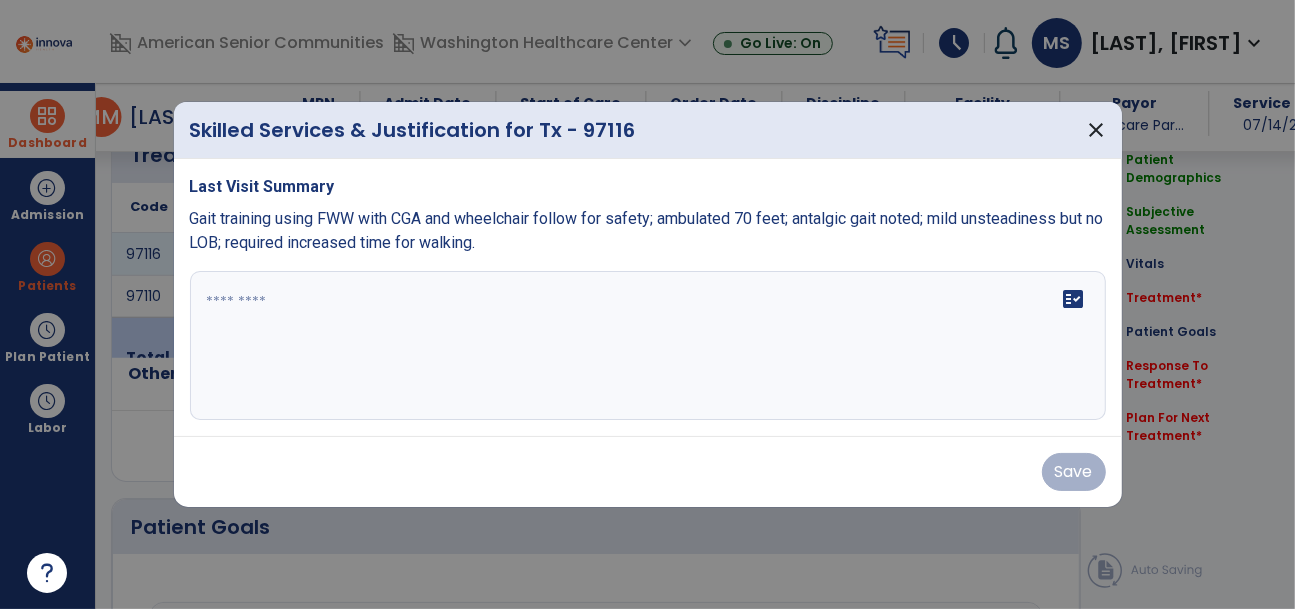 click on "fact_check" at bounding box center [648, 346] 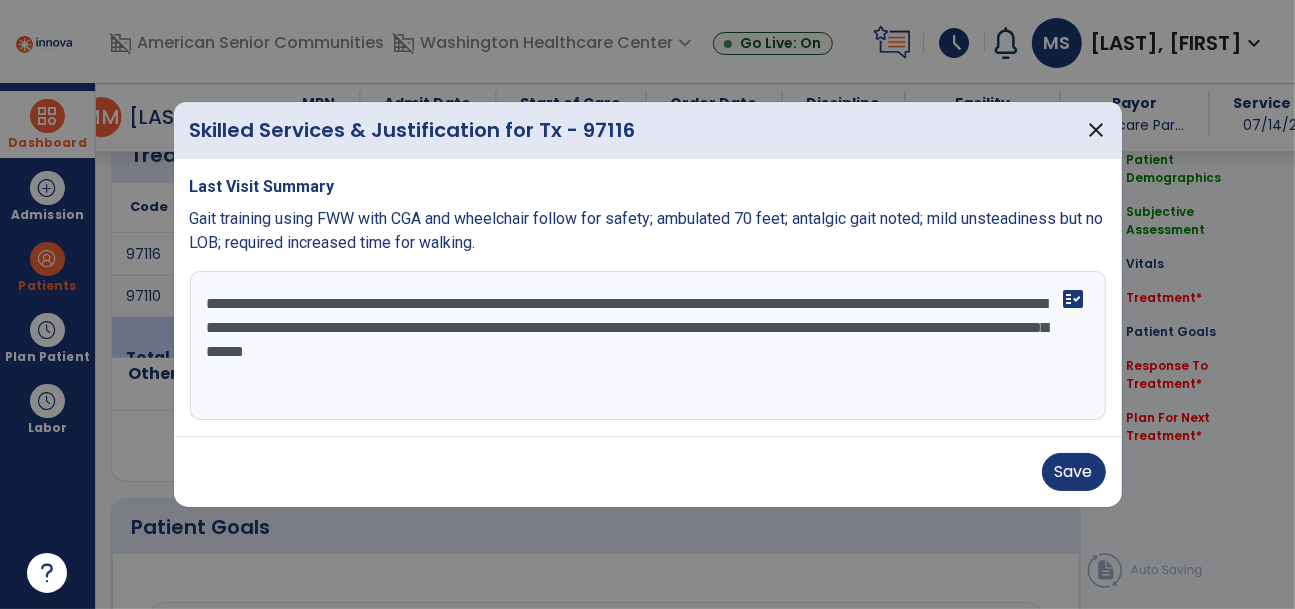 click on "**********" at bounding box center (648, 346) 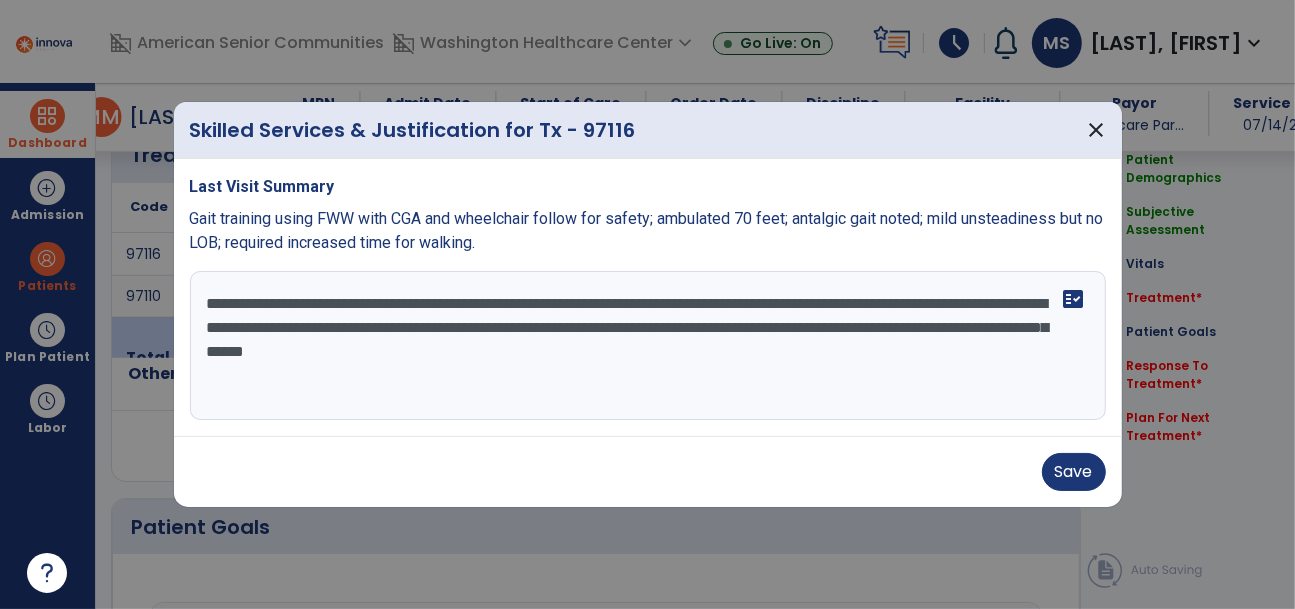 click on "**********" at bounding box center (648, 346) 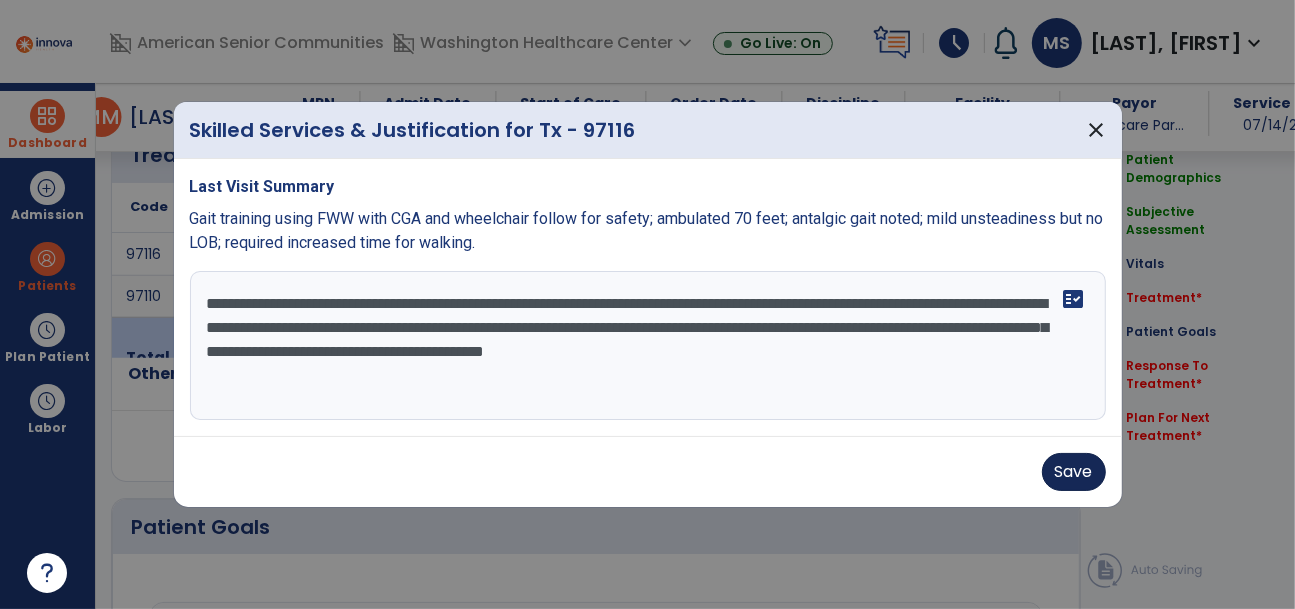 type on "**********" 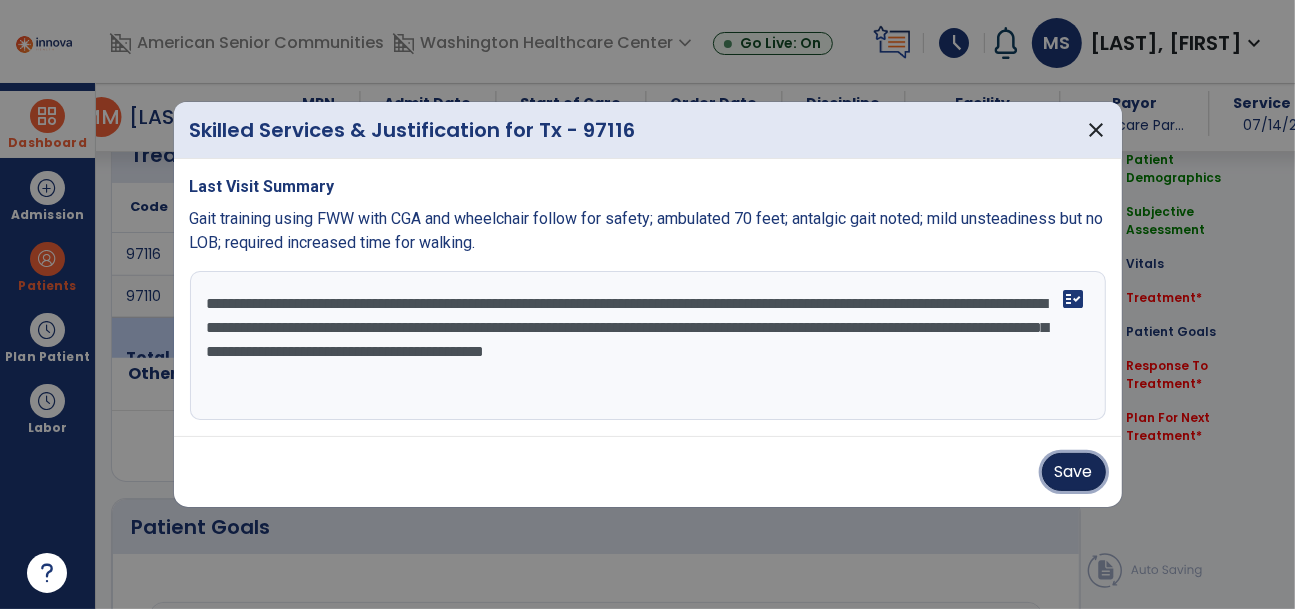 click on "Save" at bounding box center (1074, 472) 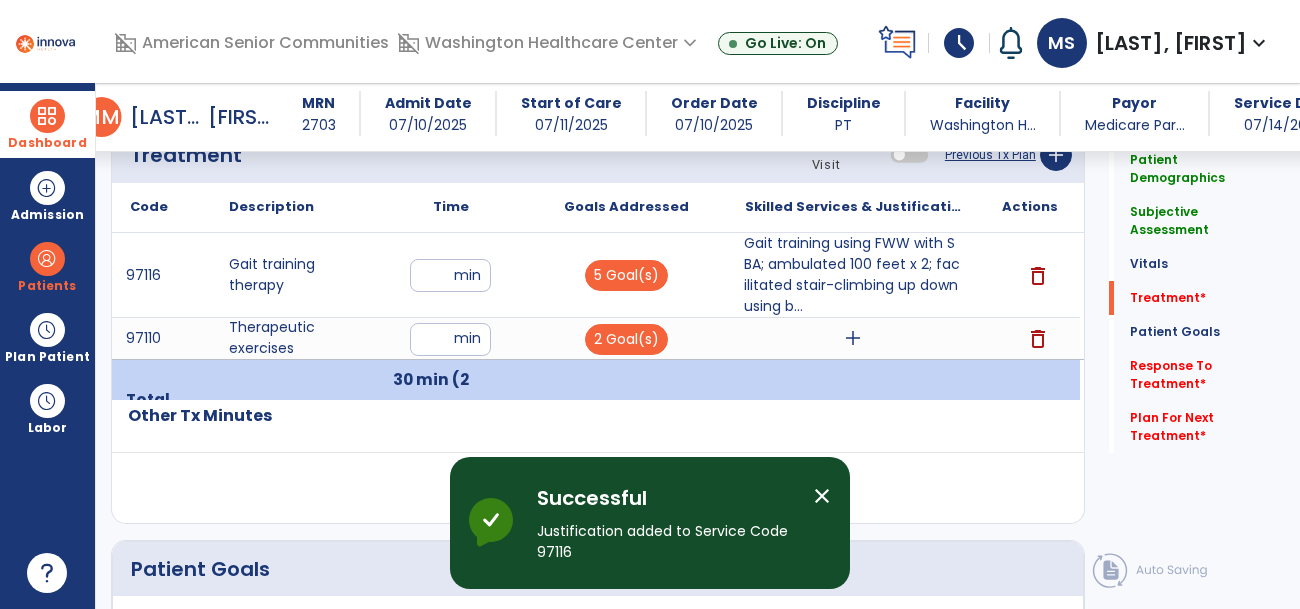 click on "add" at bounding box center [853, 338] 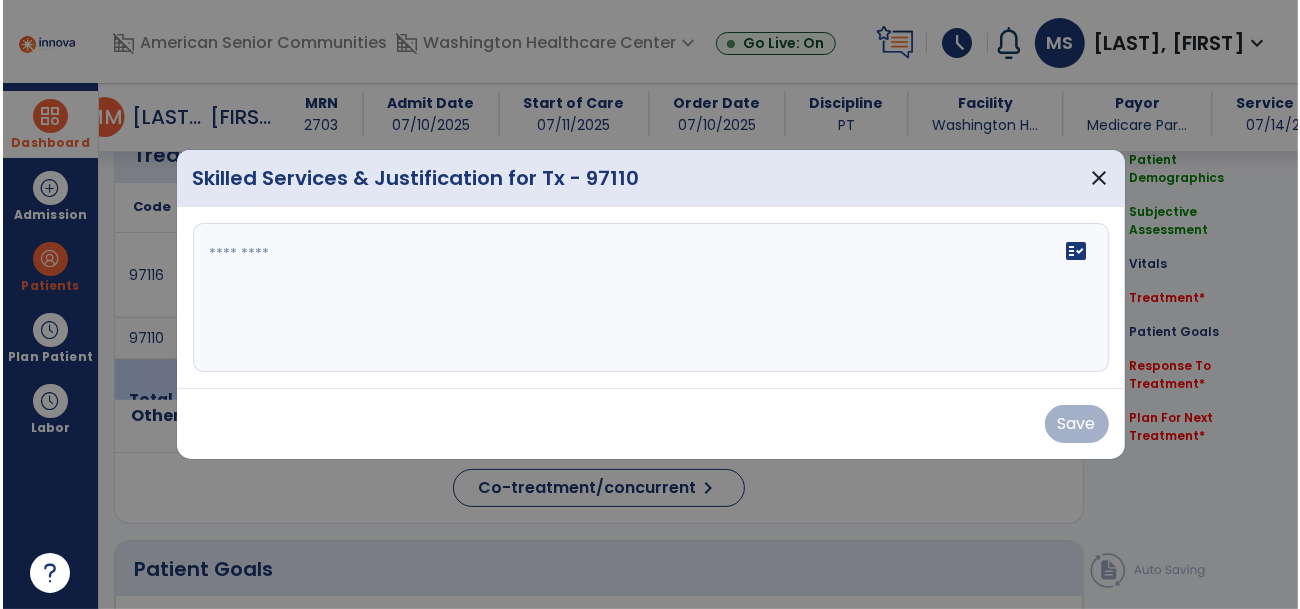 scroll, scrollTop: 1243, scrollLeft: 0, axis: vertical 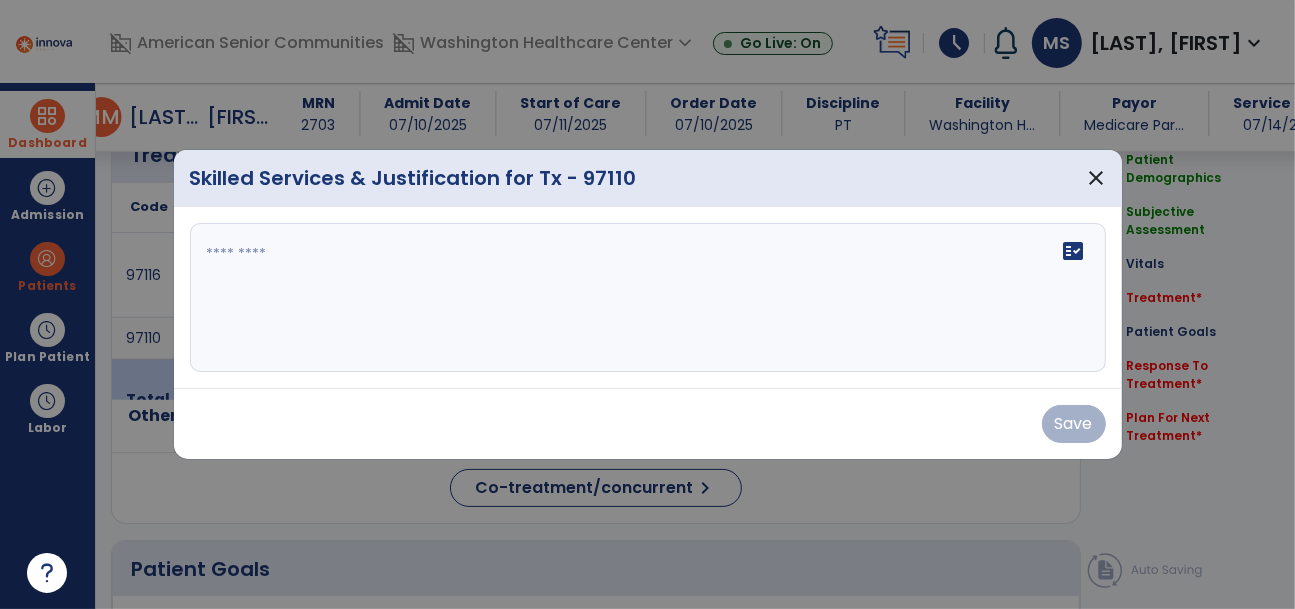 click on "fact_check" at bounding box center [648, 298] 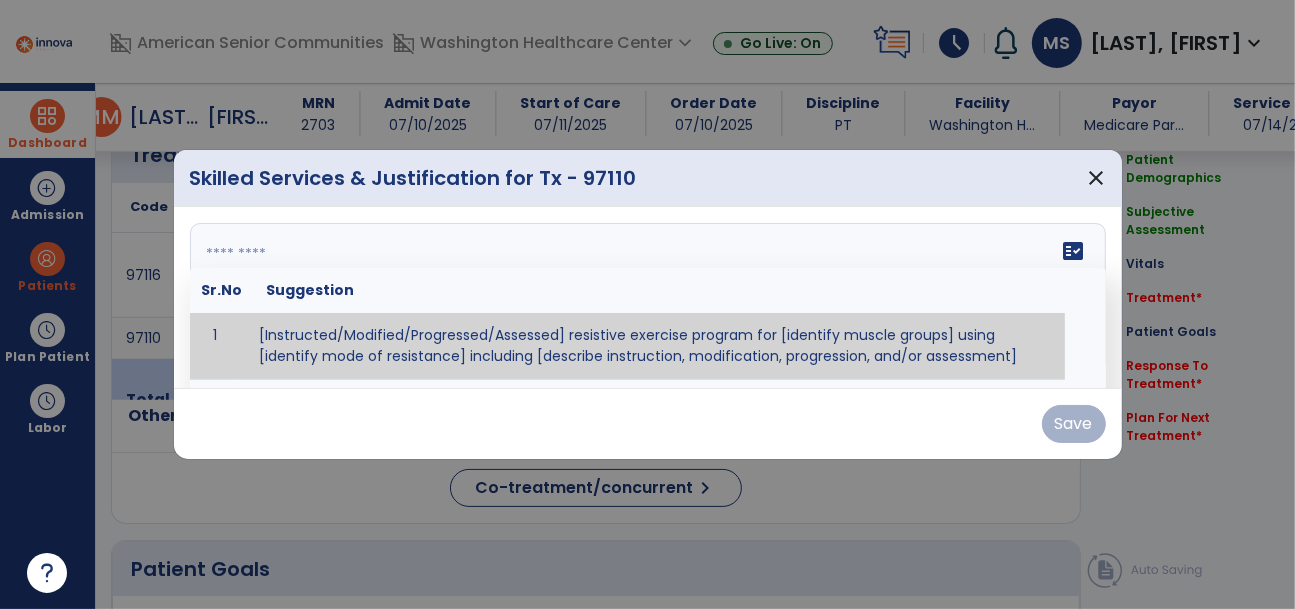 paste on "**********" 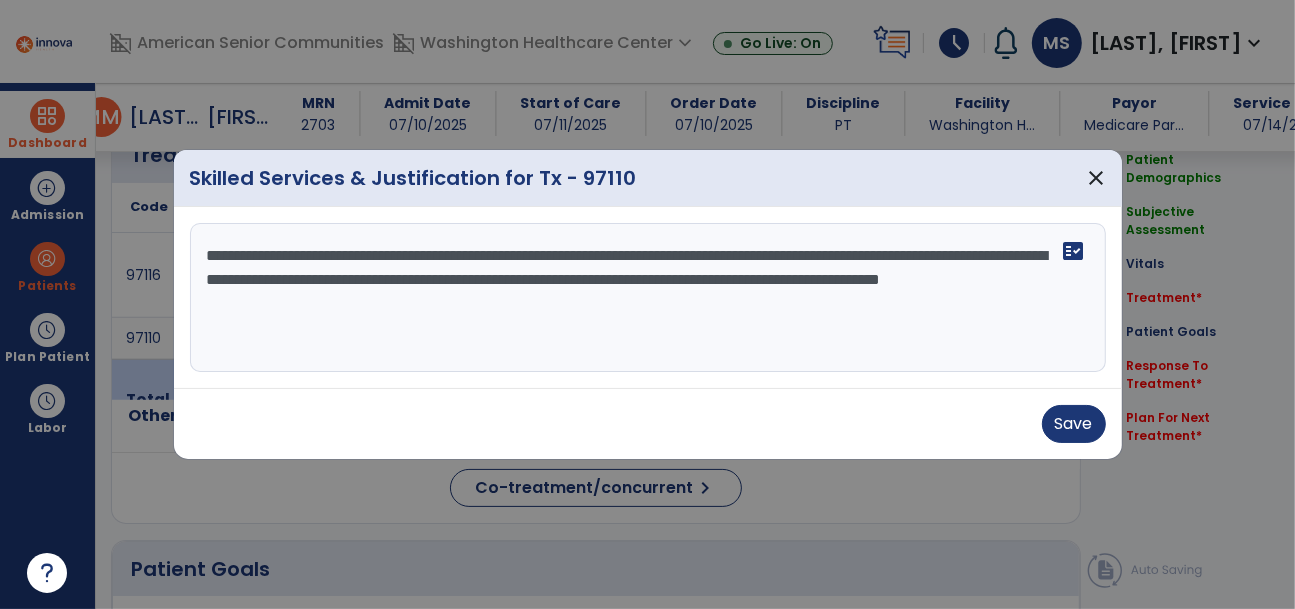 click on "**********" at bounding box center [648, 298] 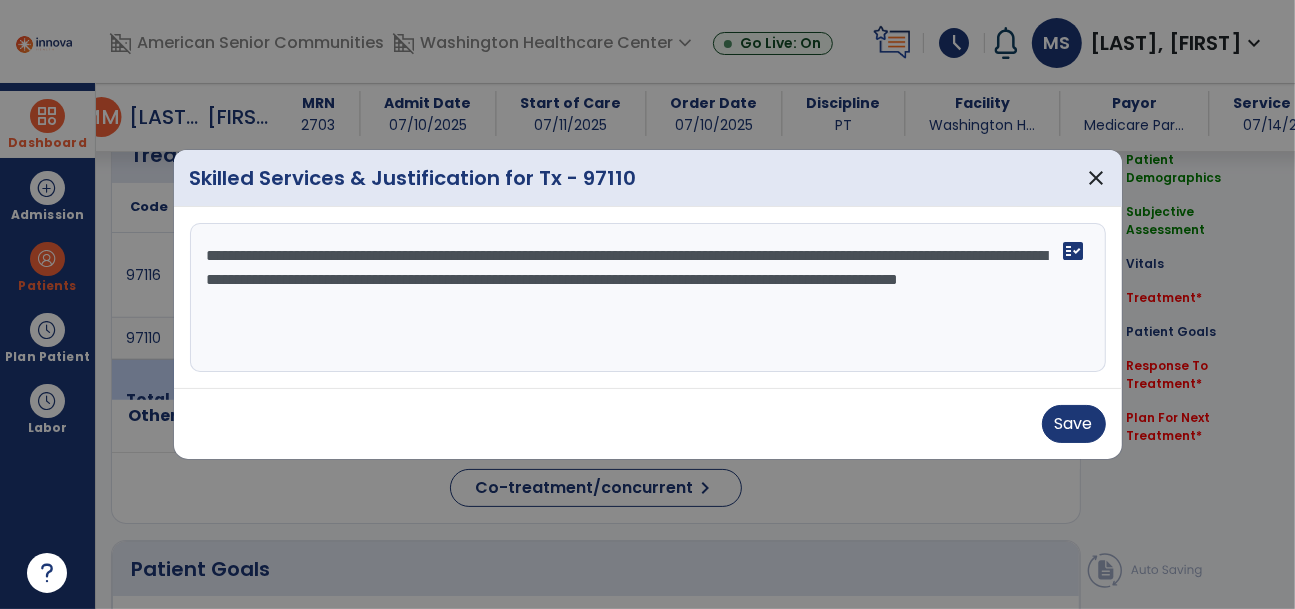 click on "**********" at bounding box center [648, 298] 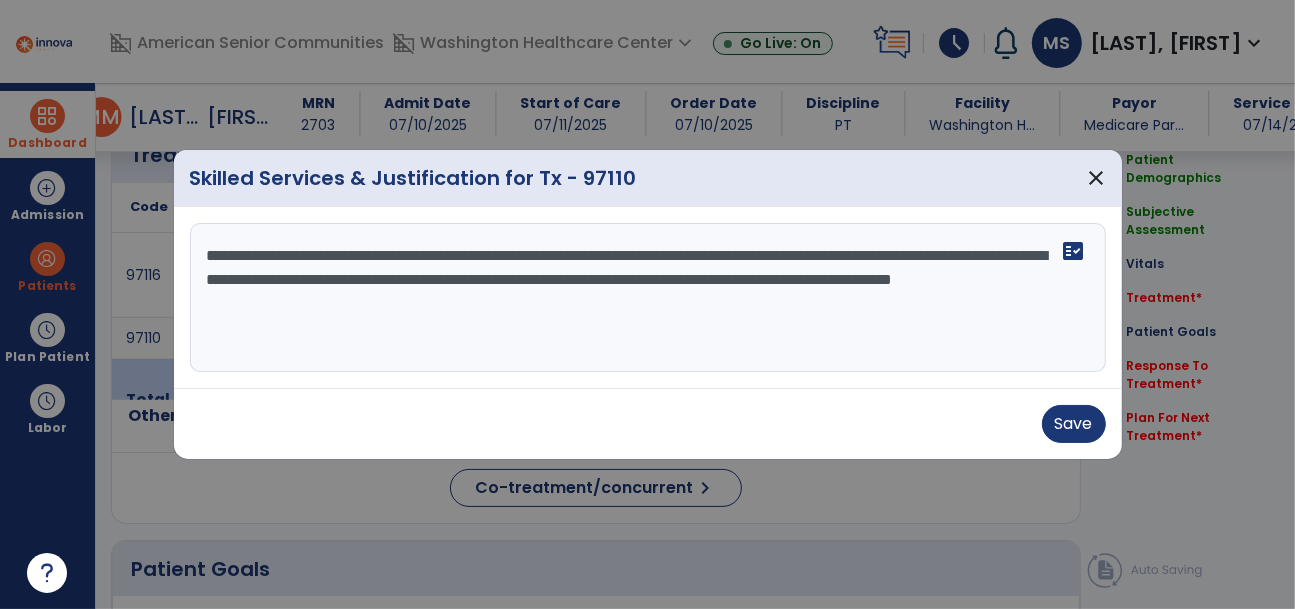 click on "**********" at bounding box center [648, 298] 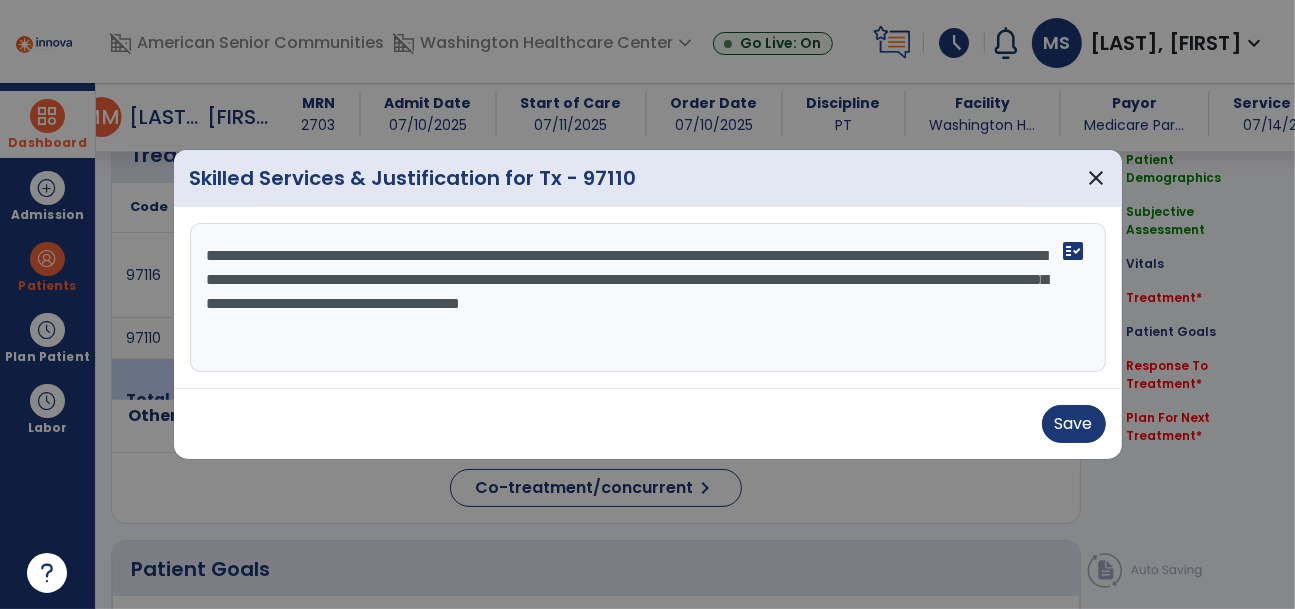type on "**********" 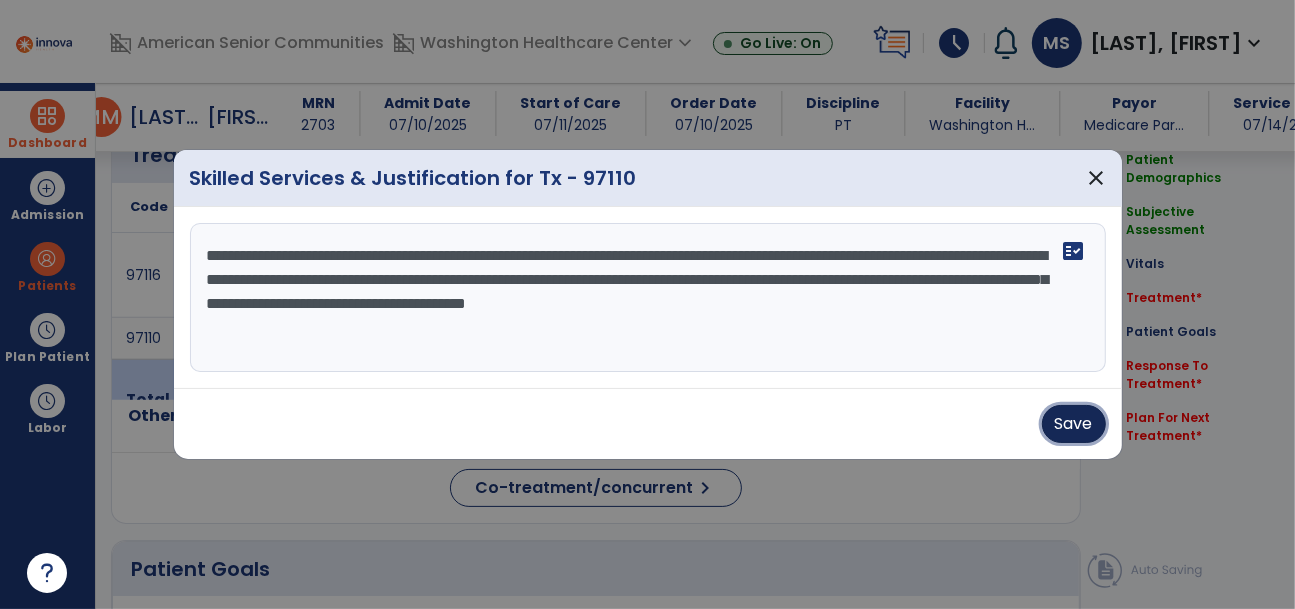 click on "Save" at bounding box center (1074, 424) 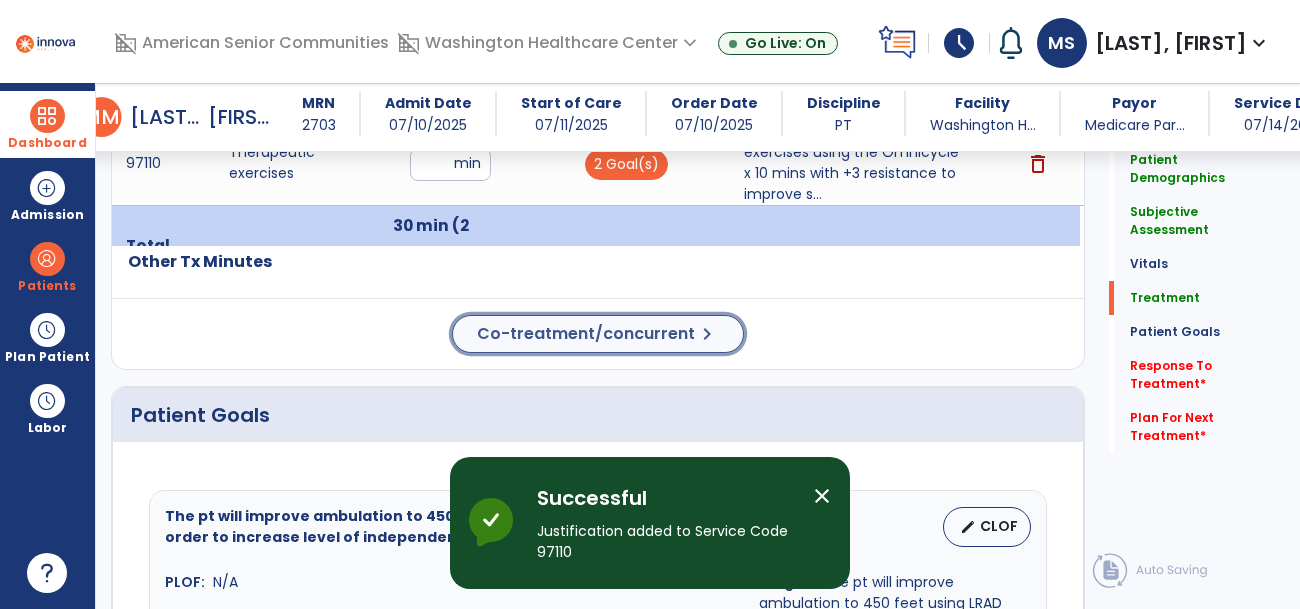 click on "Co-treatment/concurrent" 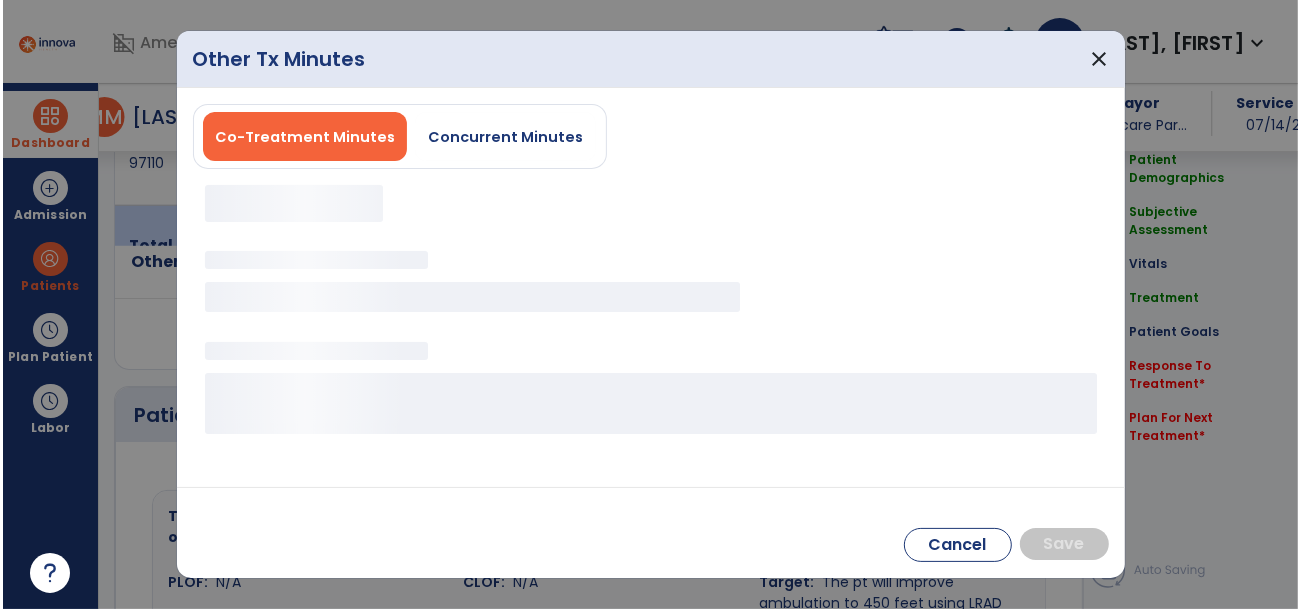 scroll, scrollTop: 1439, scrollLeft: 0, axis: vertical 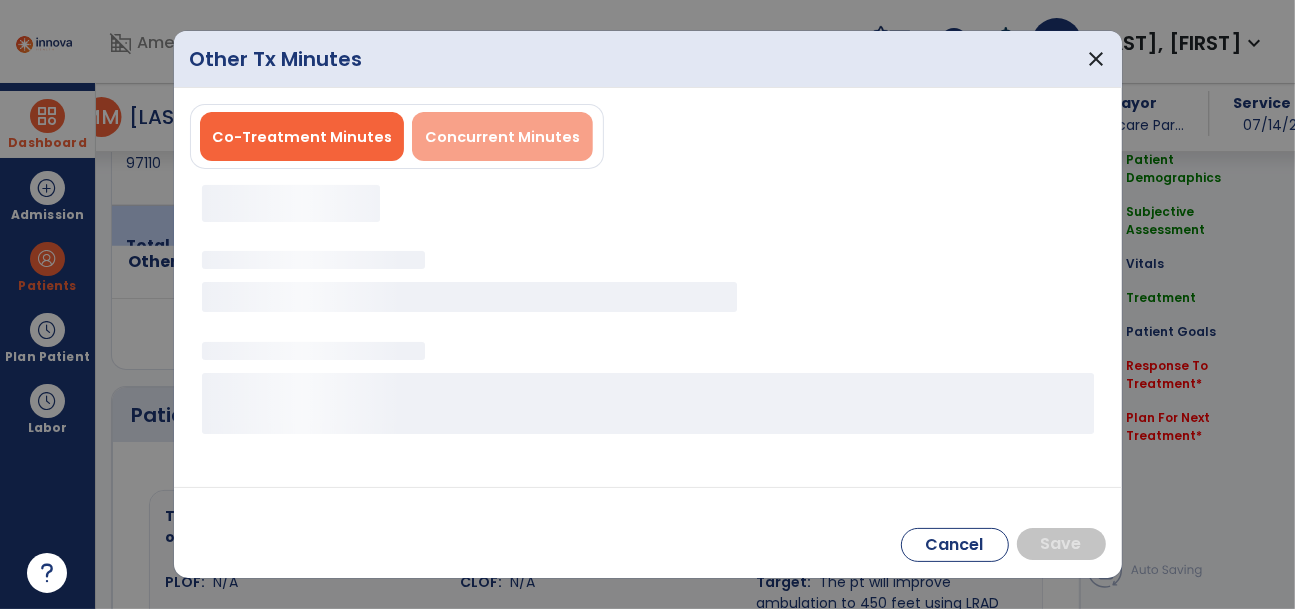click on "Concurrent Minutes" at bounding box center [502, 137] 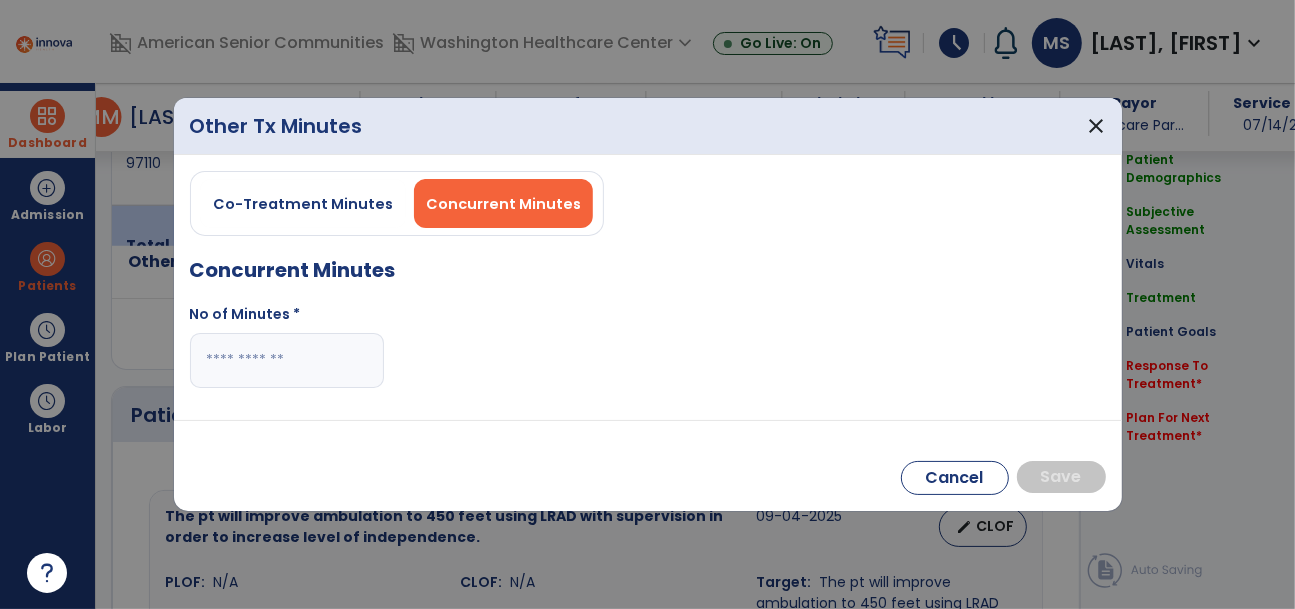 click at bounding box center [287, 360] 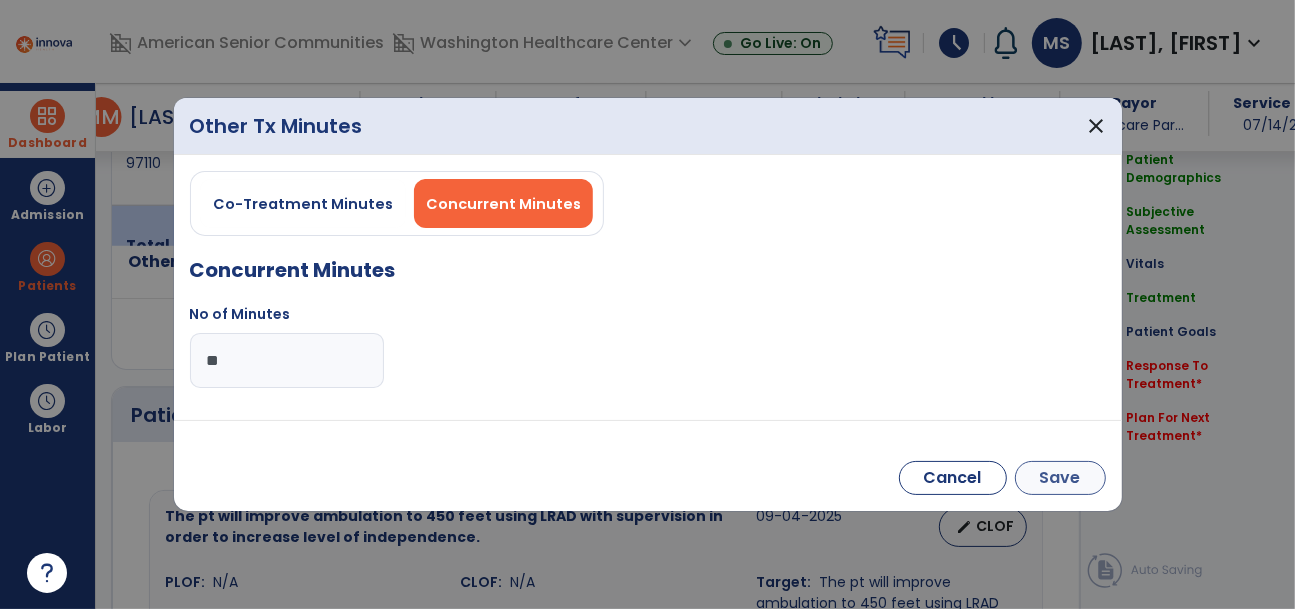 type on "**" 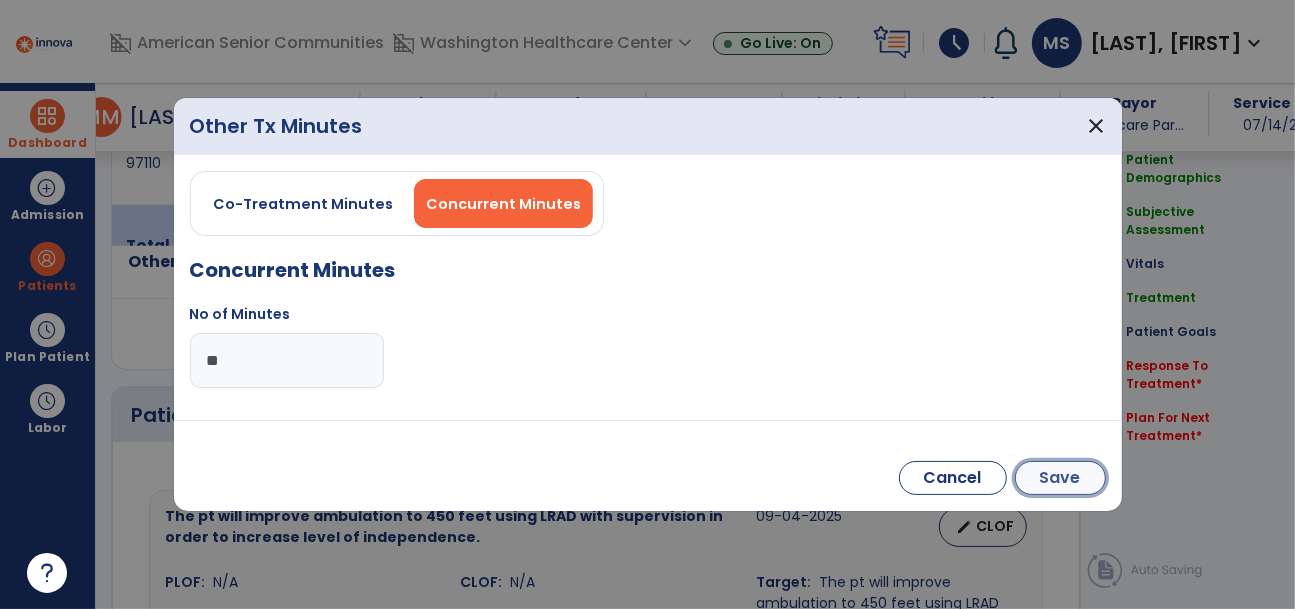 click on "Save" at bounding box center (1060, 478) 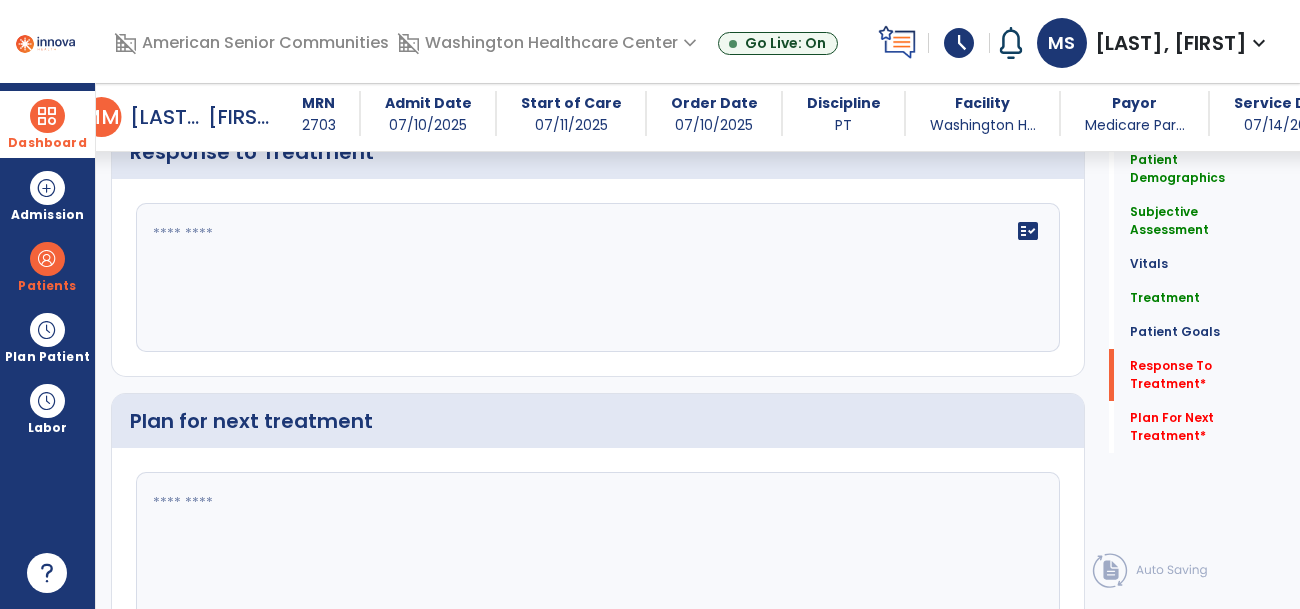 scroll, scrollTop: 3619, scrollLeft: 0, axis: vertical 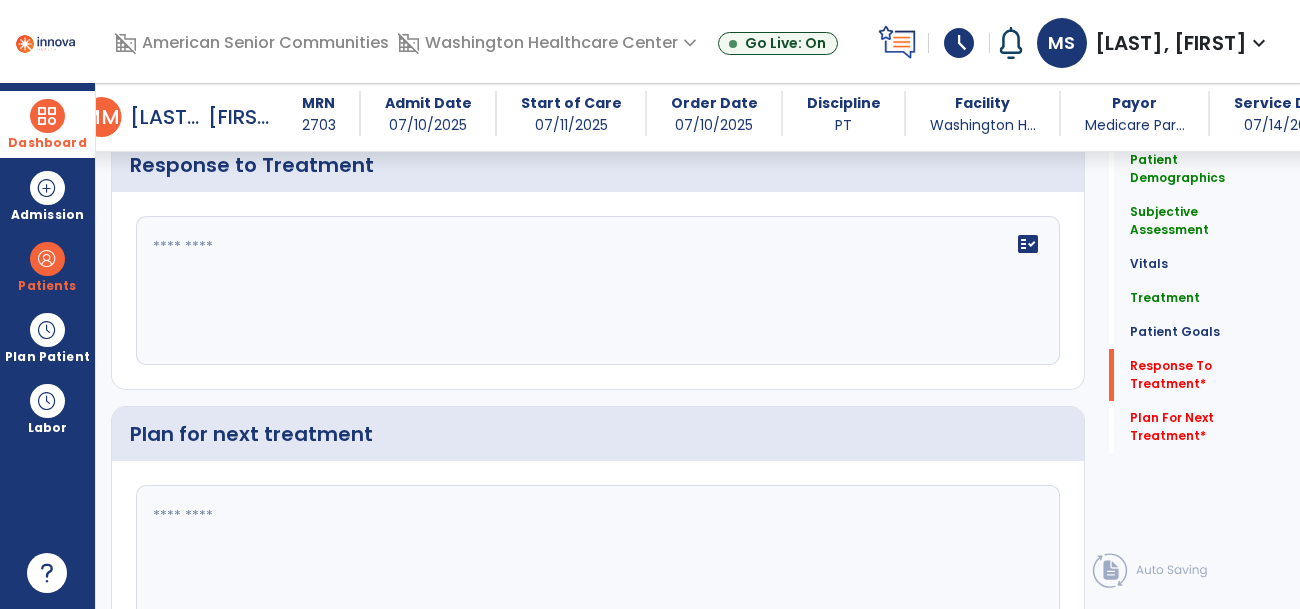 click on "fact_check" 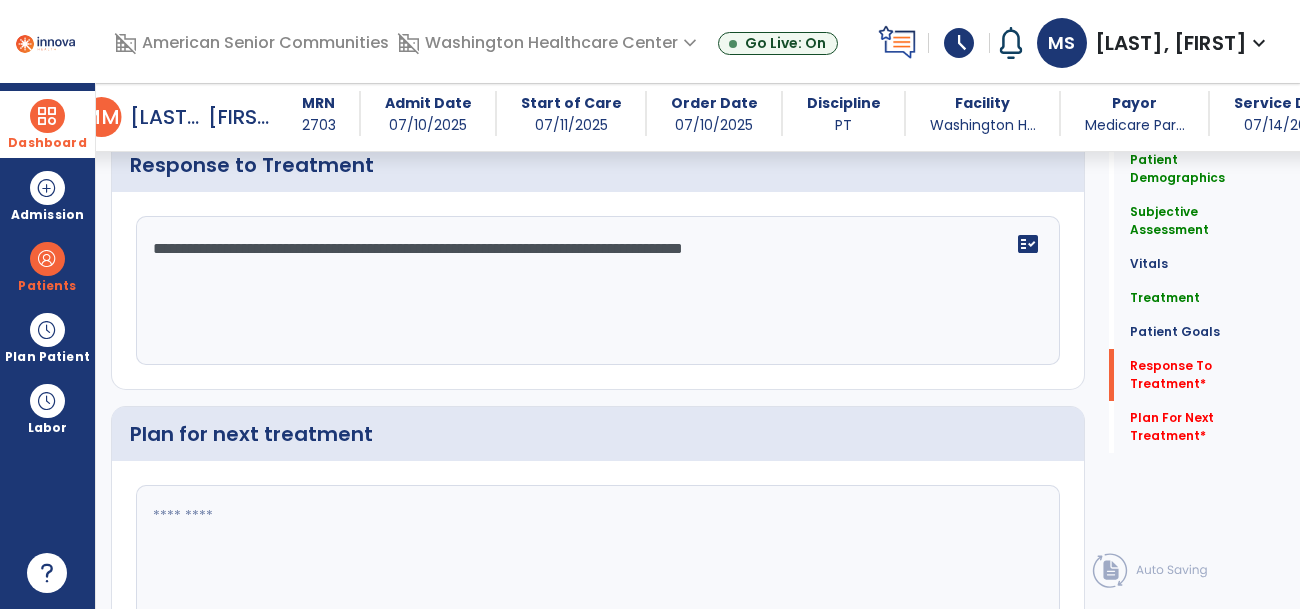 type on "**********" 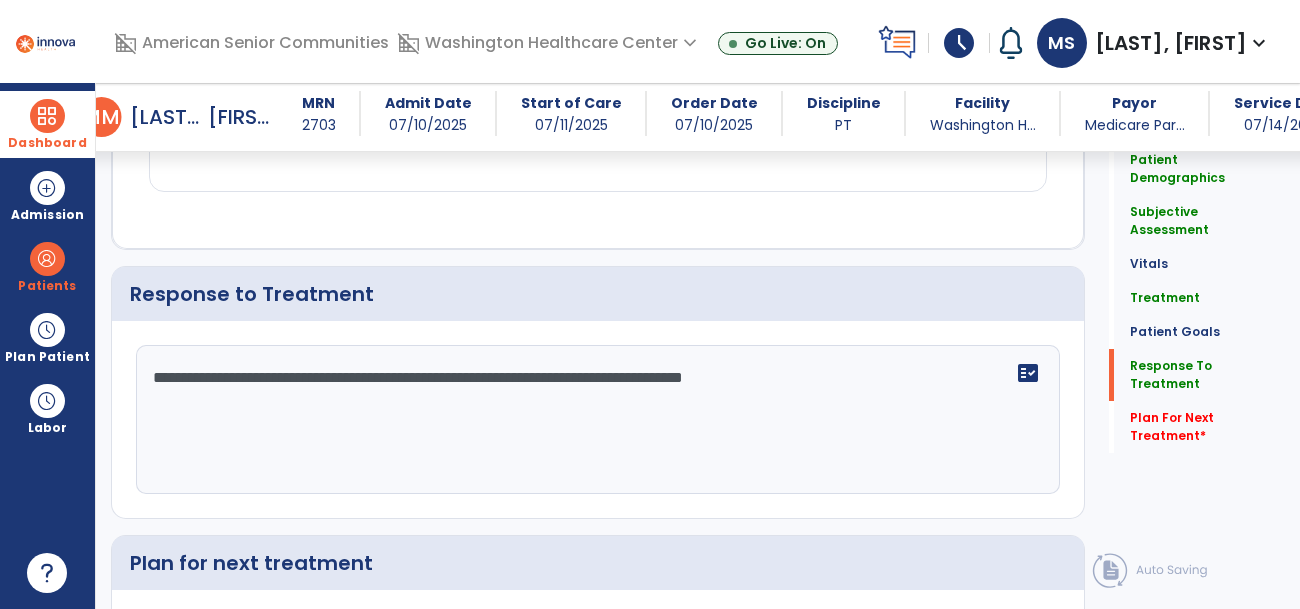 scroll, scrollTop: 3619, scrollLeft: 0, axis: vertical 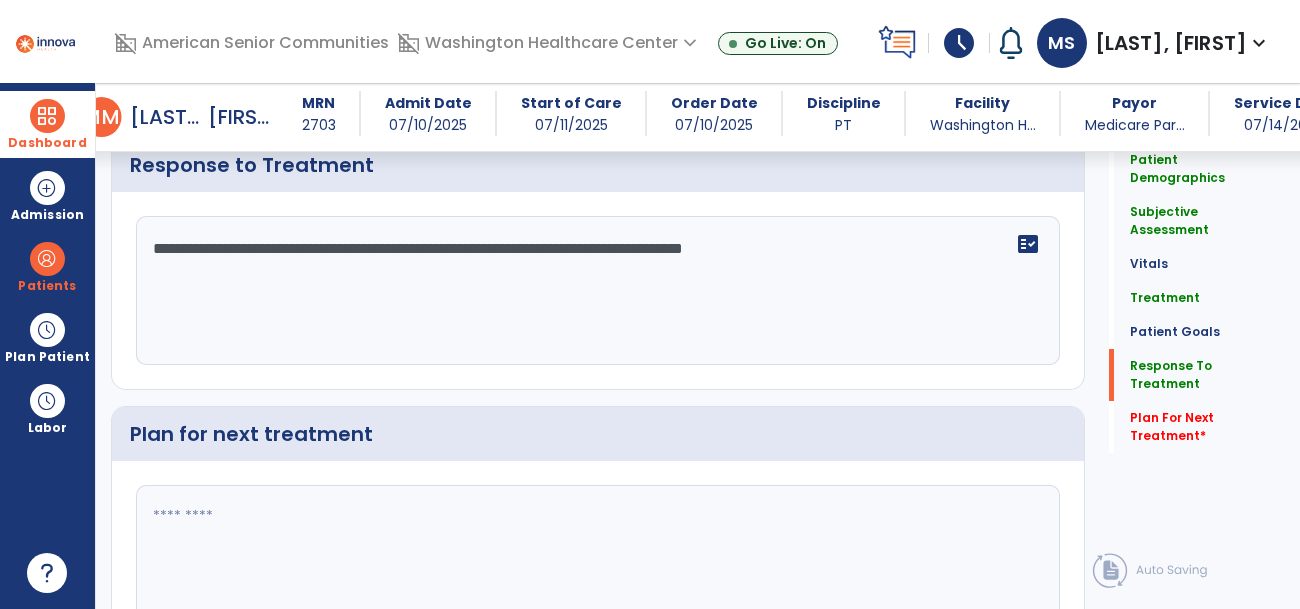 click 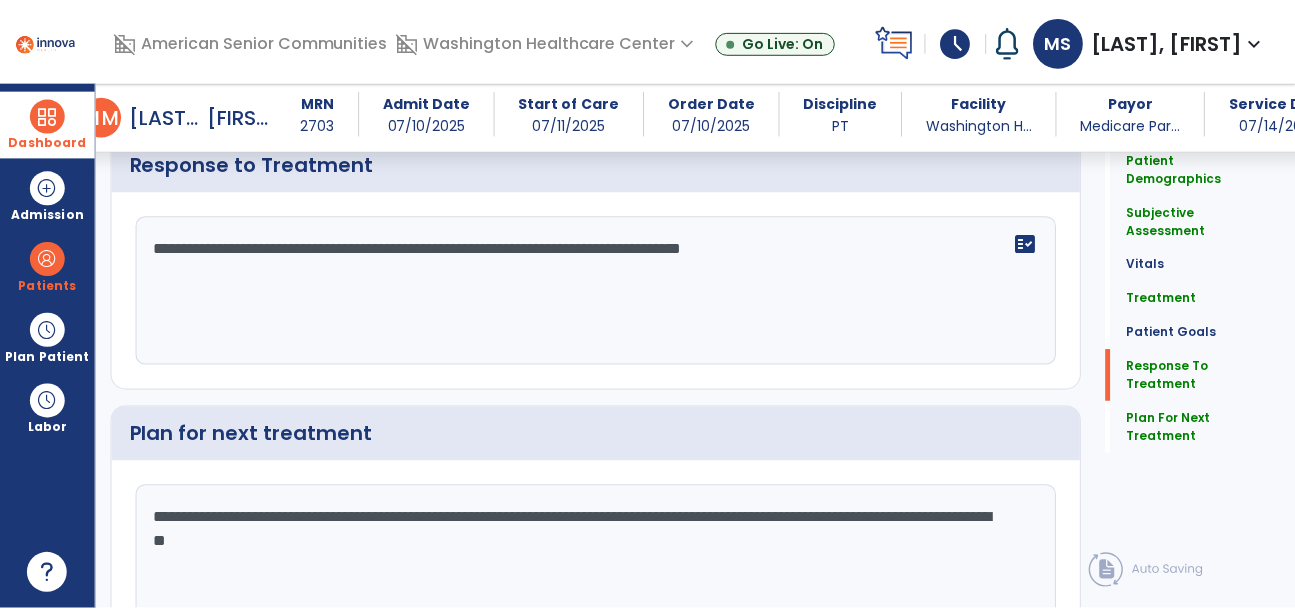 scroll, scrollTop: 3732, scrollLeft: 0, axis: vertical 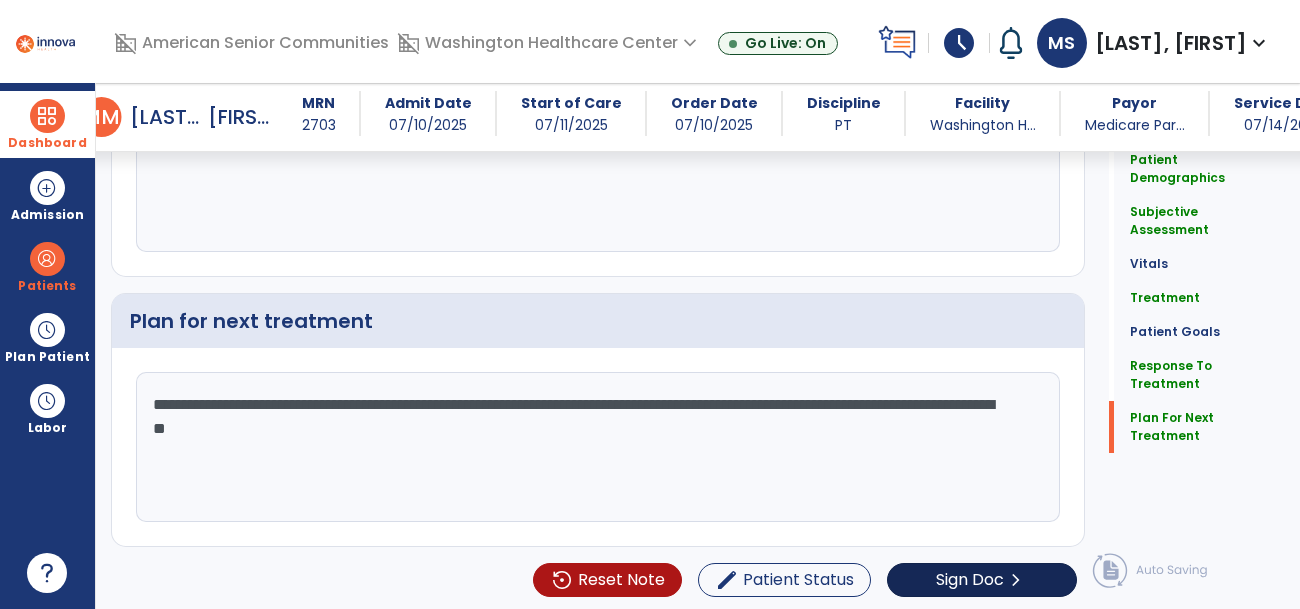 type on "**********" 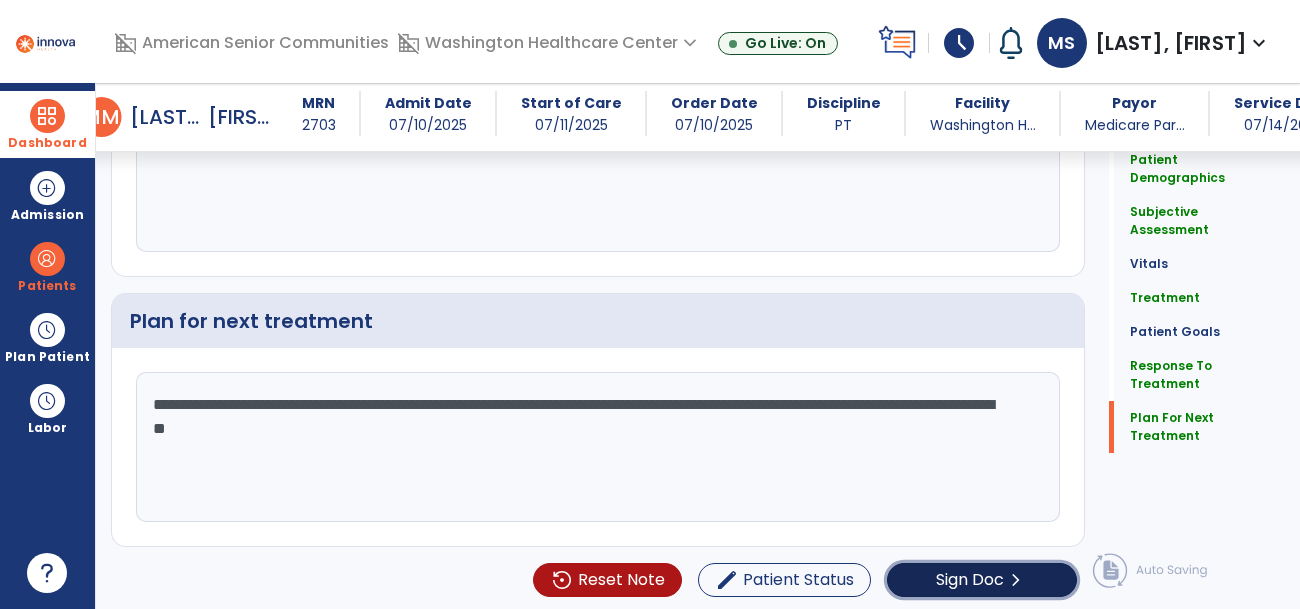 click on "Sign Doc" 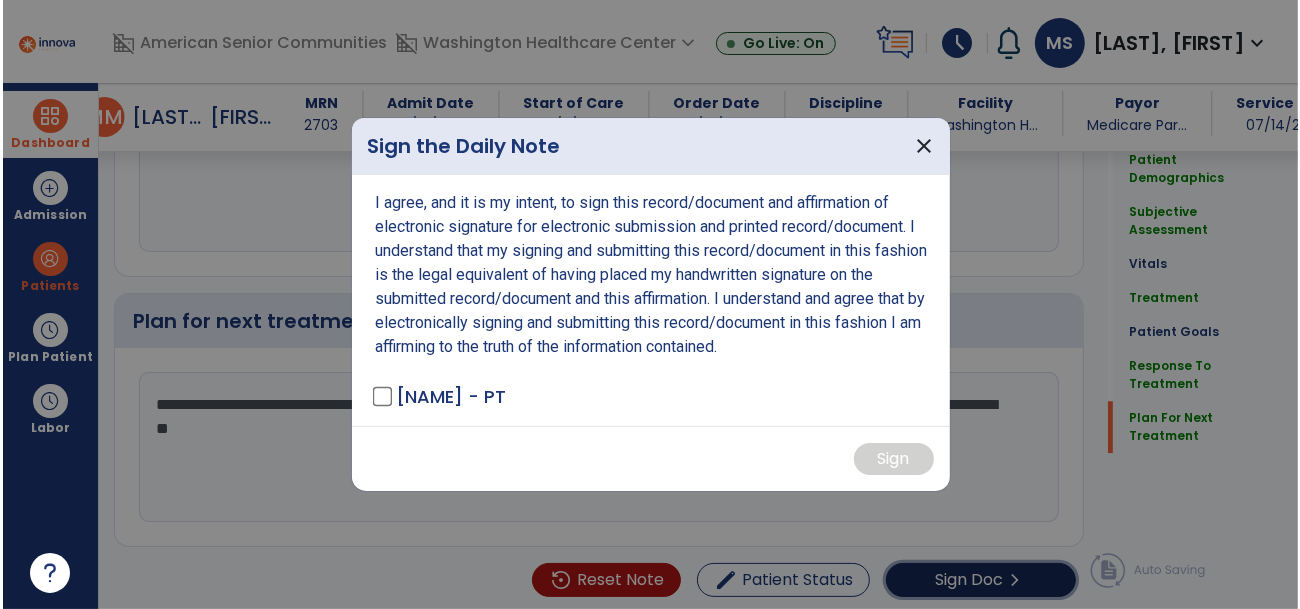 scroll, scrollTop: 3732, scrollLeft: 0, axis: vertical 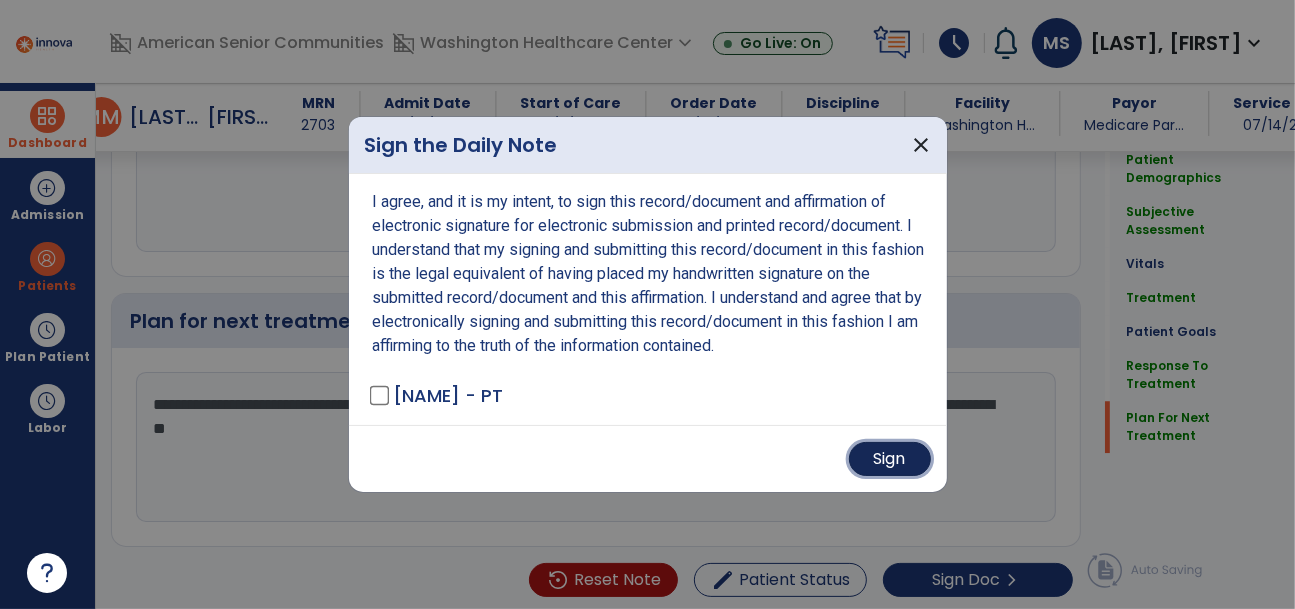 click on "Sign" at bounding box center (890, 459) 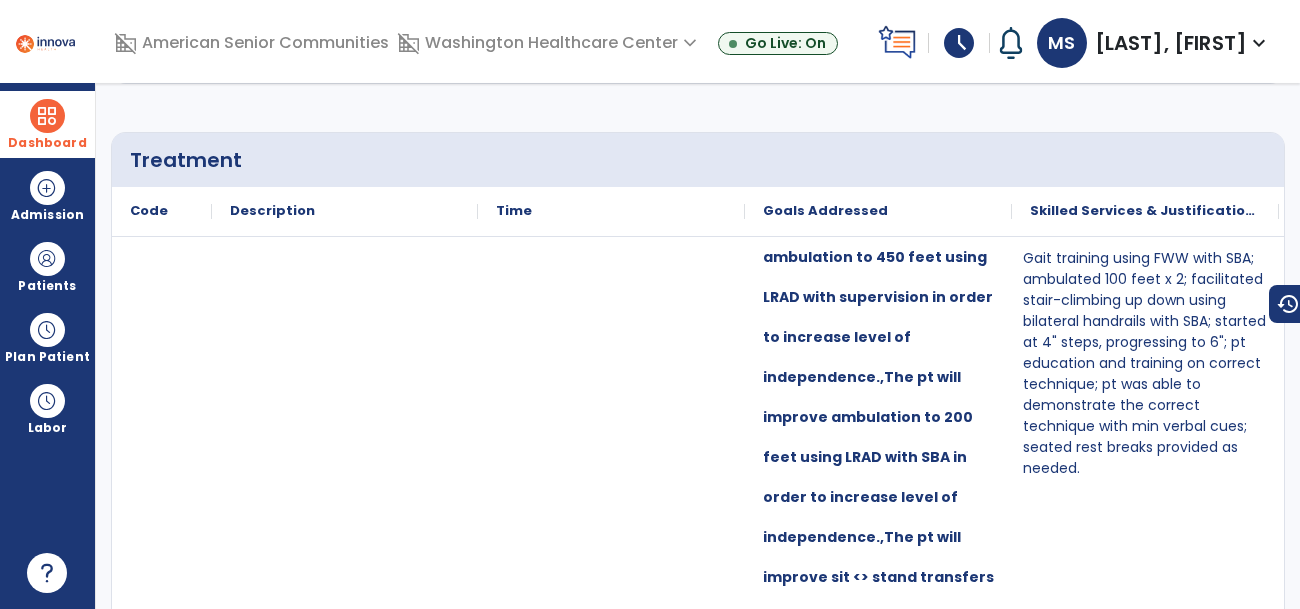 scroll, scrollTop: 0, scrollLeft: 0, axis: both 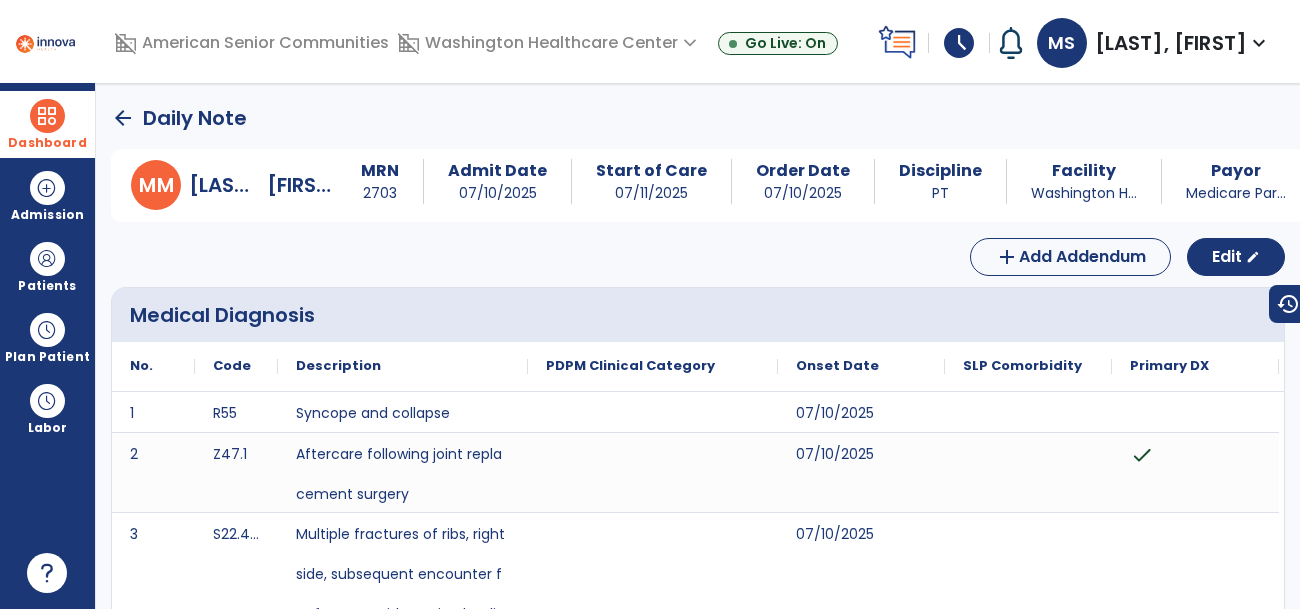 click on "arrow_back" 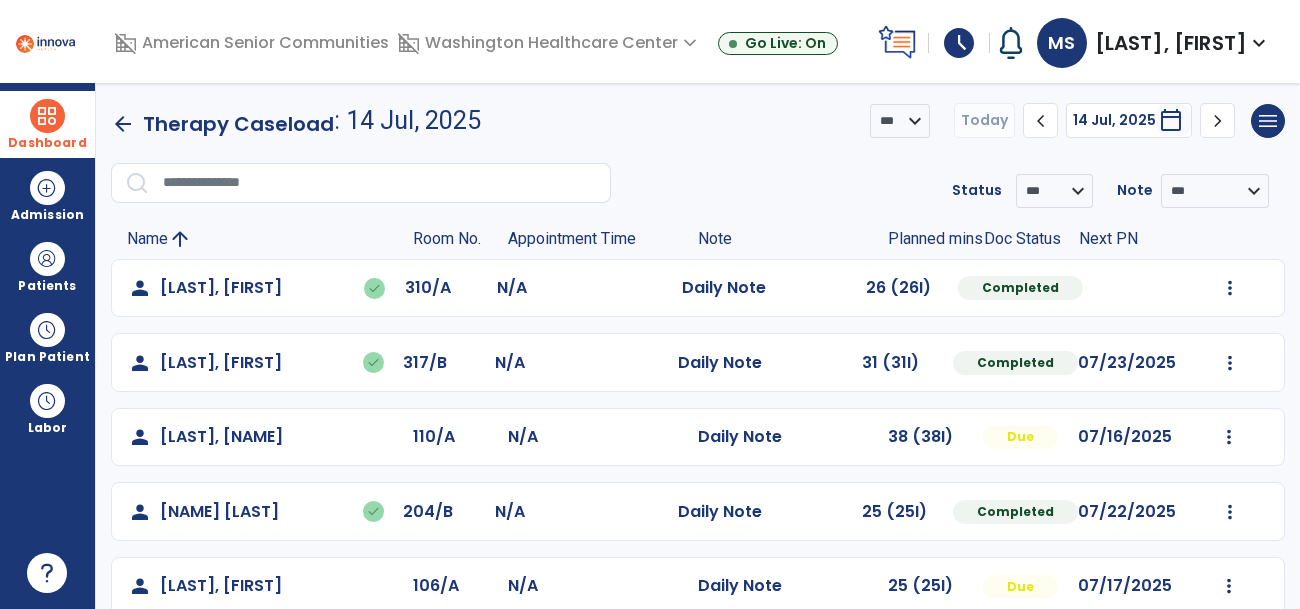 click on "chevron_right" 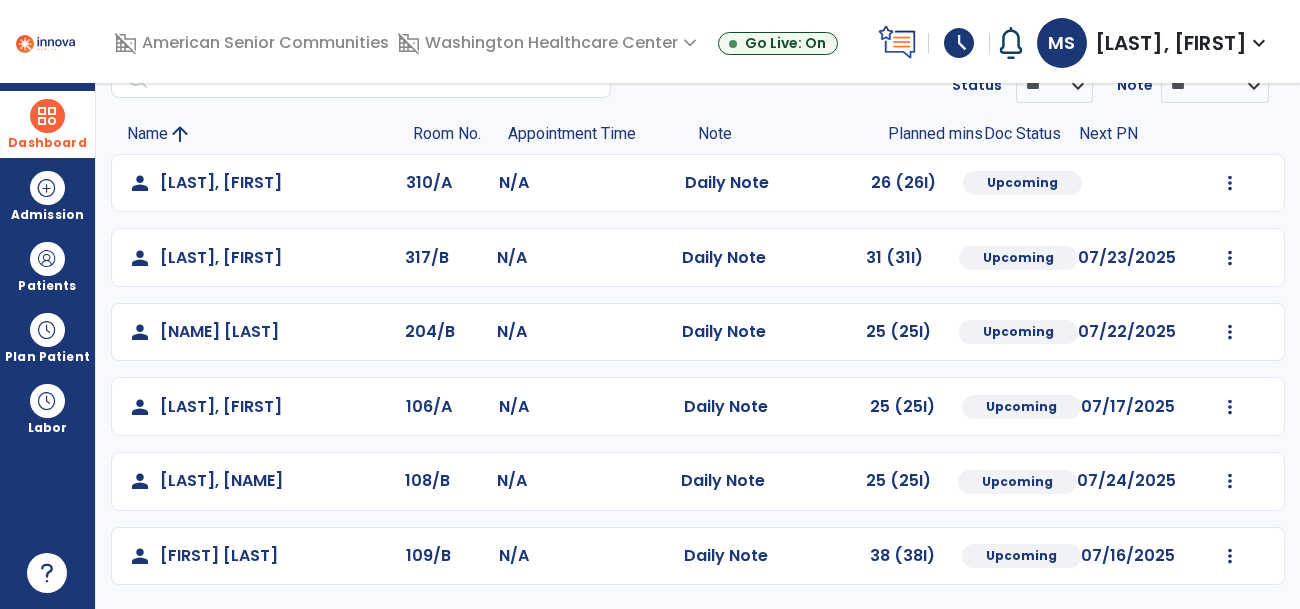 scroll, scrollTop: 0, scrollLeft: 0, axis: both 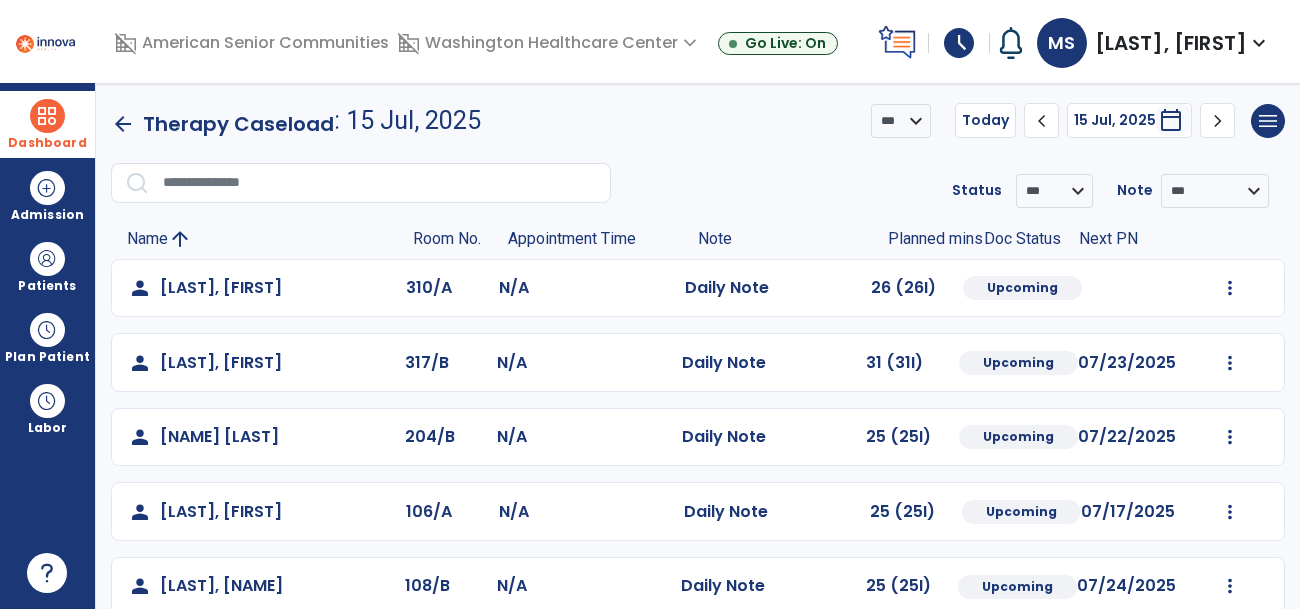 click on "chevron_right" 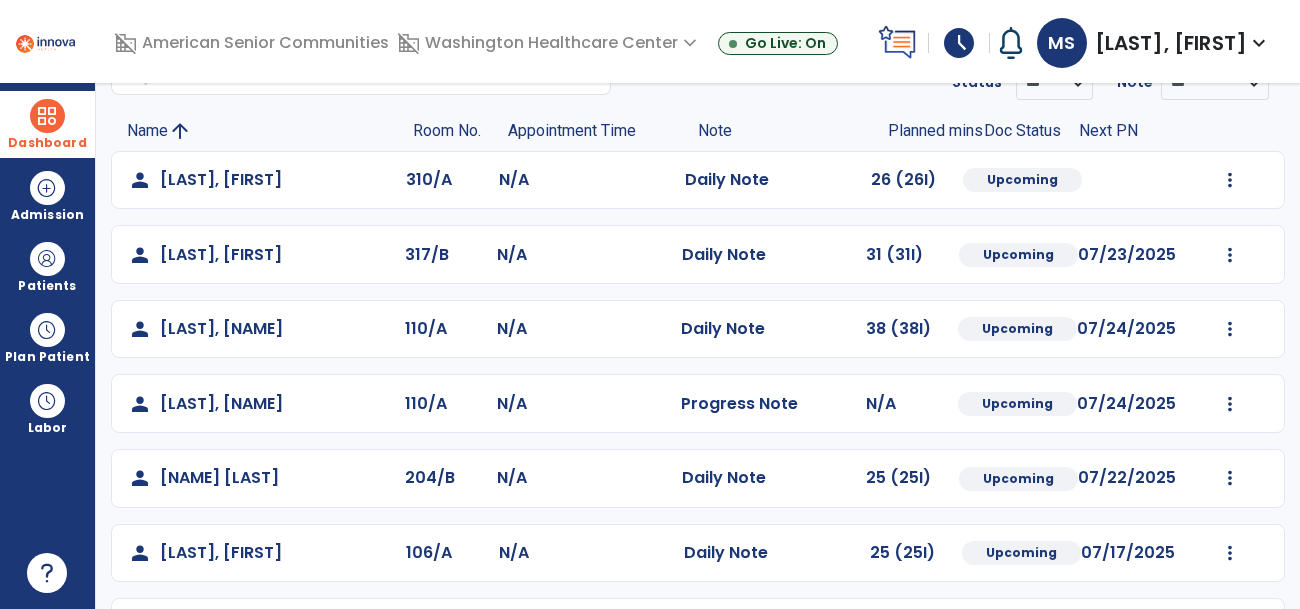 scroll, scrollTop: 0, scrollLeft: 0, axis: both 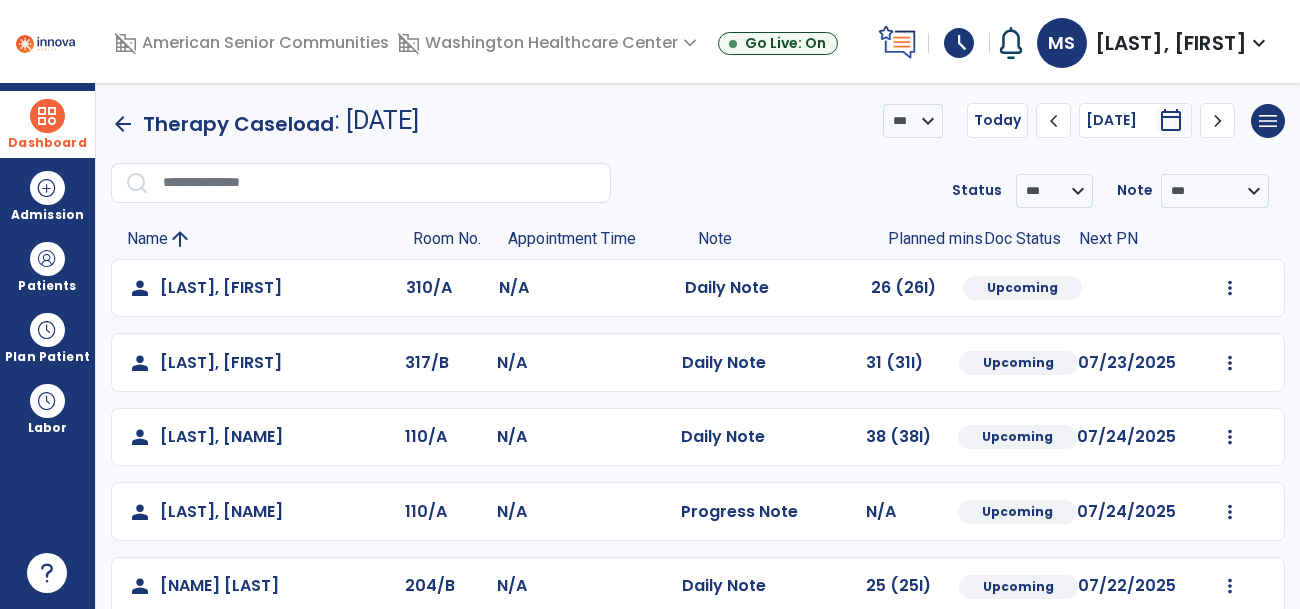click on "chevron_right" 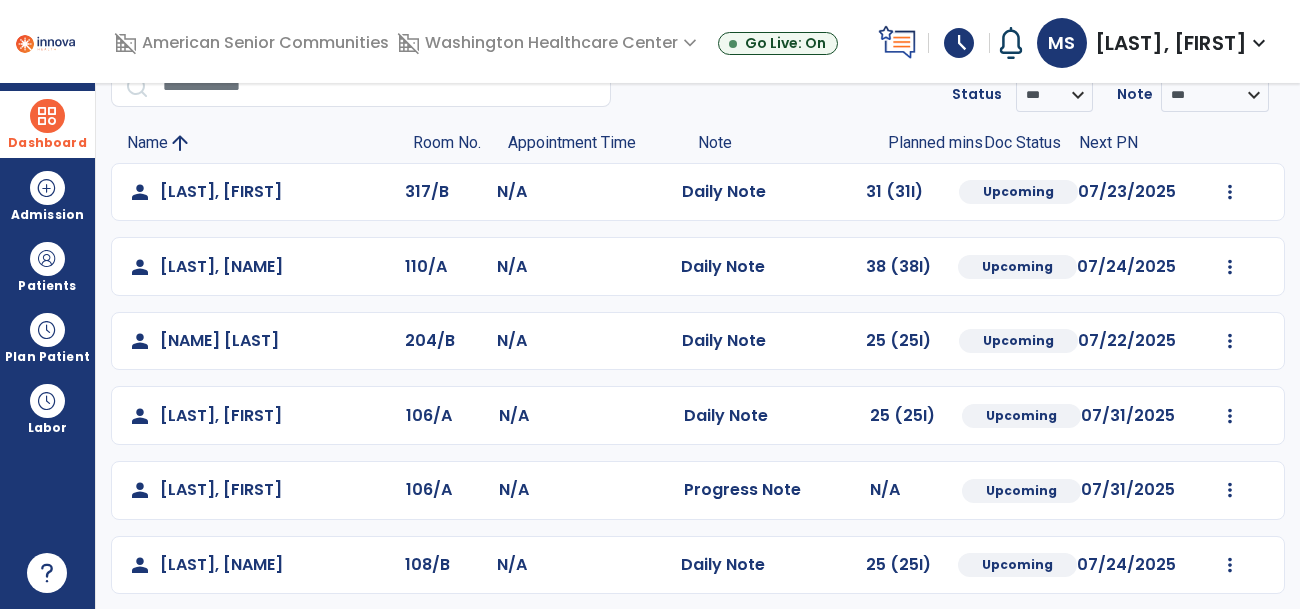 scroll, scrollTop: 0, scrollLeft: 0, axis: both 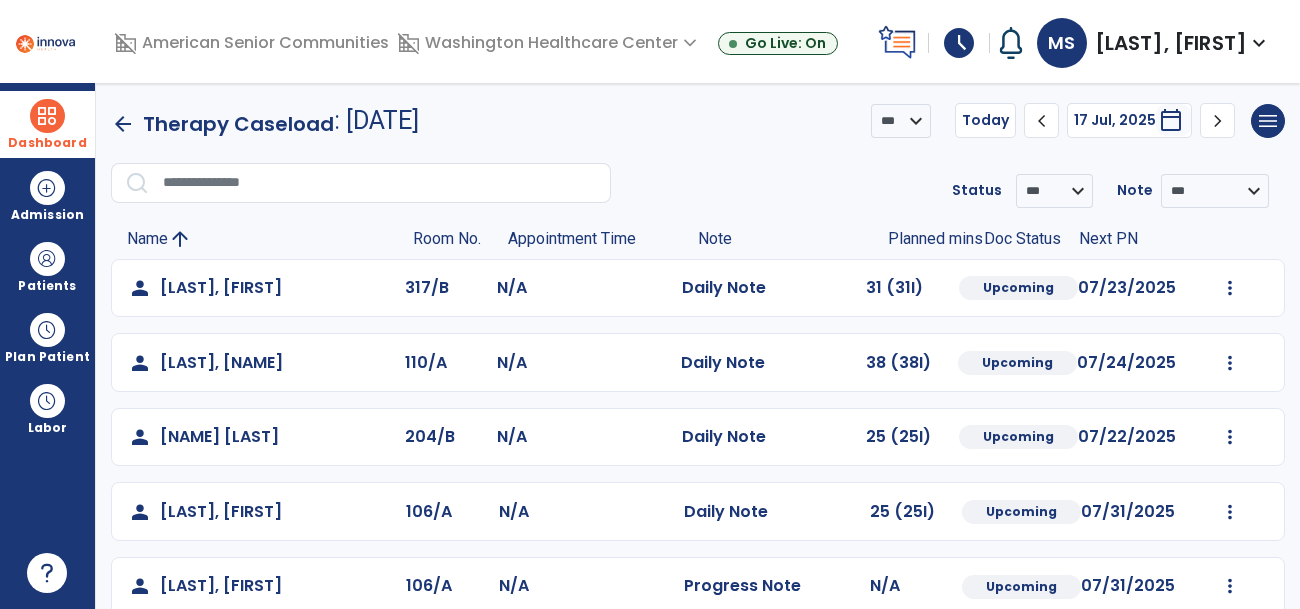 click on "chevron_right" 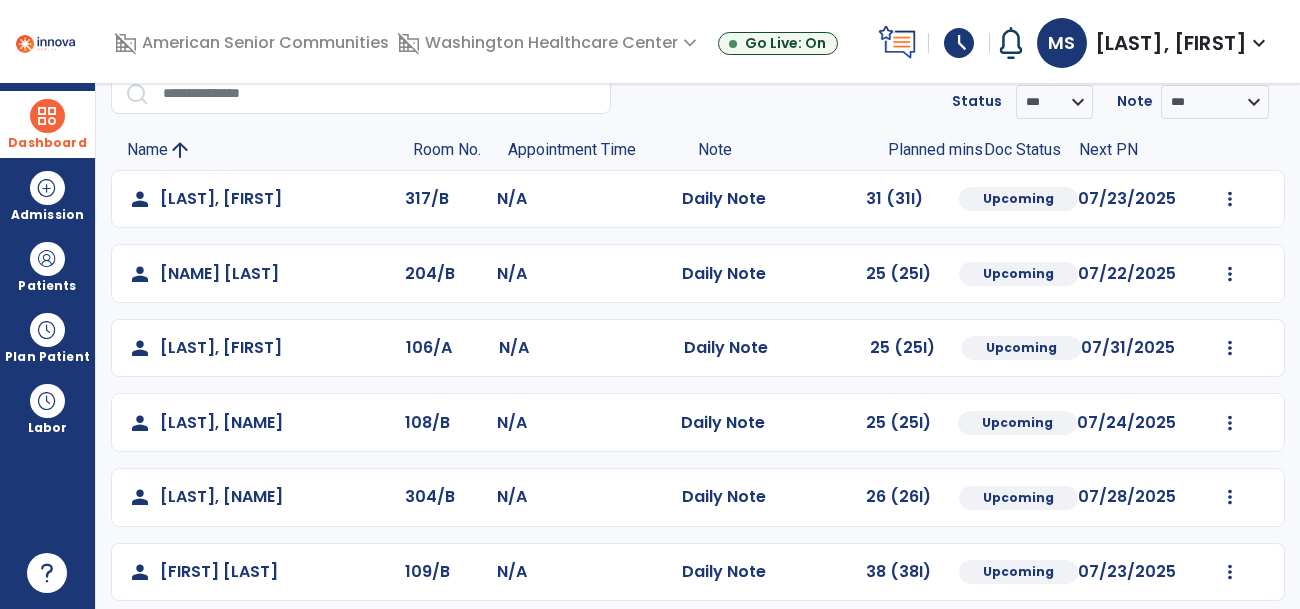 scroll, scrollTop: 0, scrollLeft: 0, axis: both 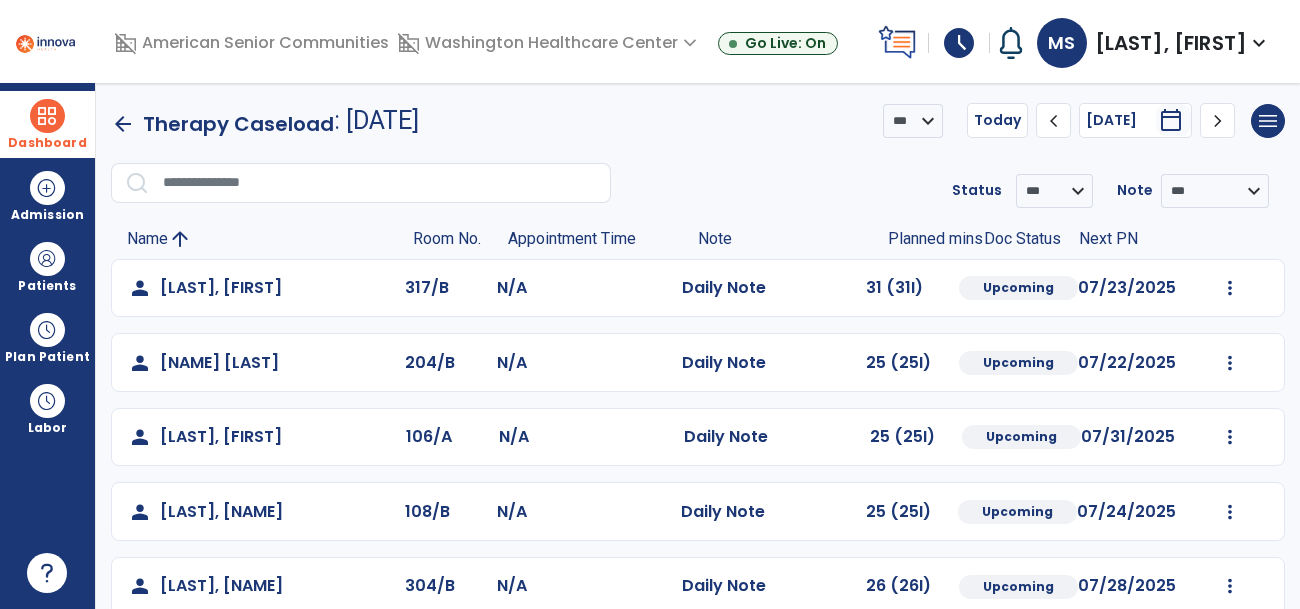 click on "chevron_left" 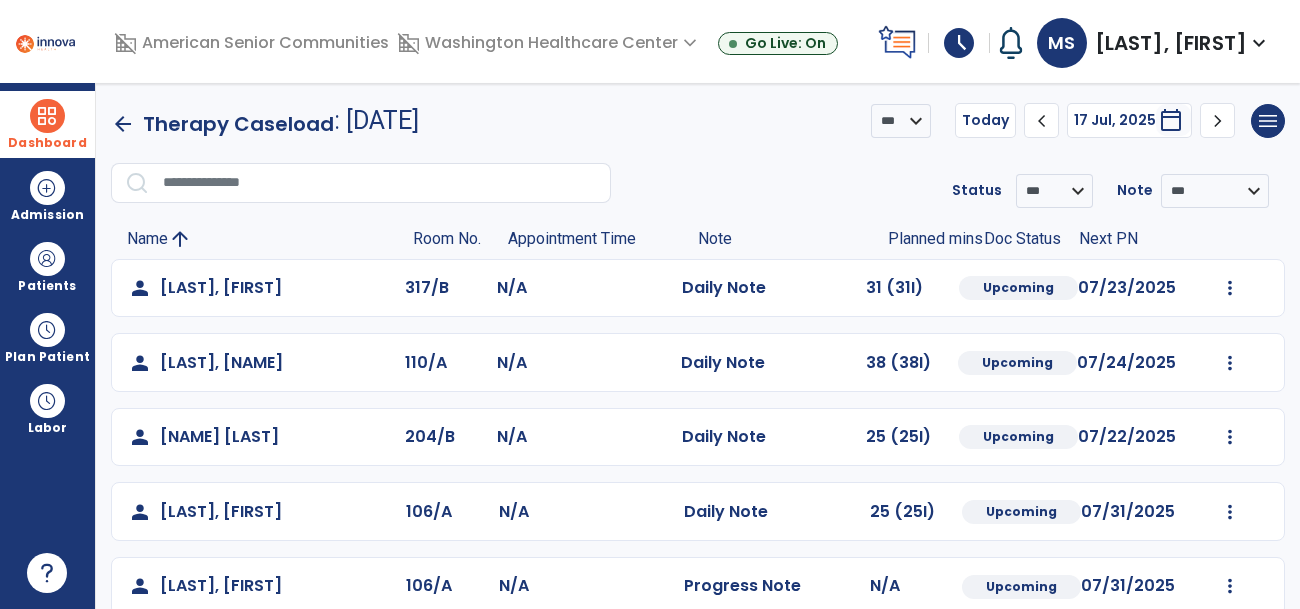 click on "arrow_back" 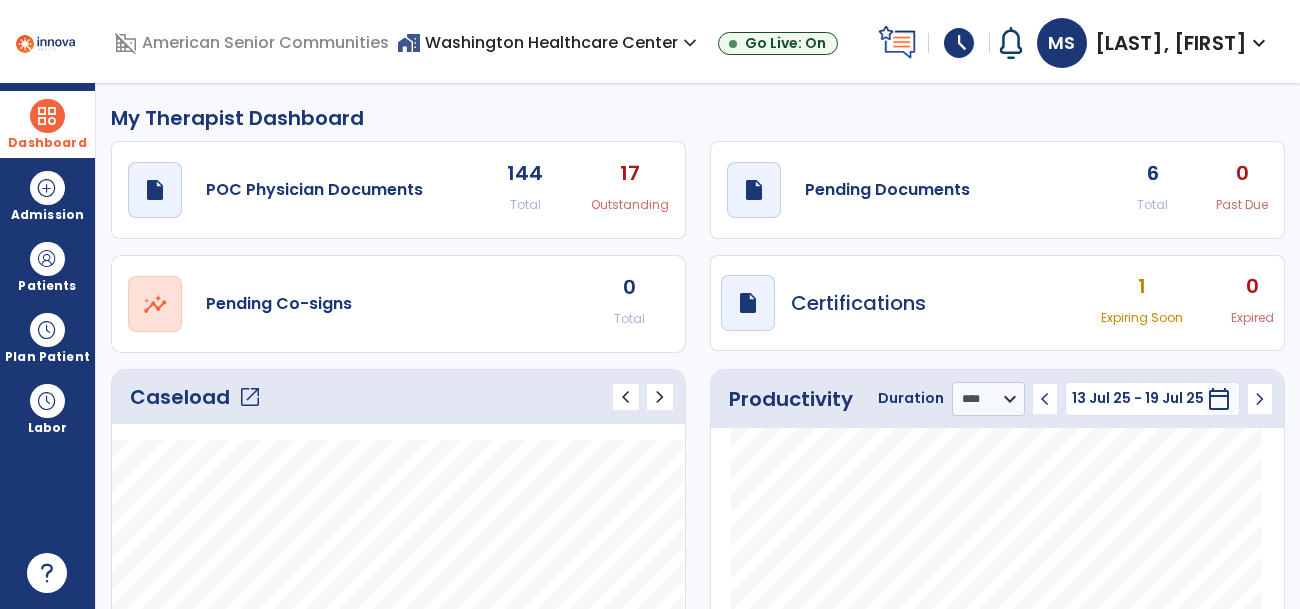 click on "Caseload   open_in_new" 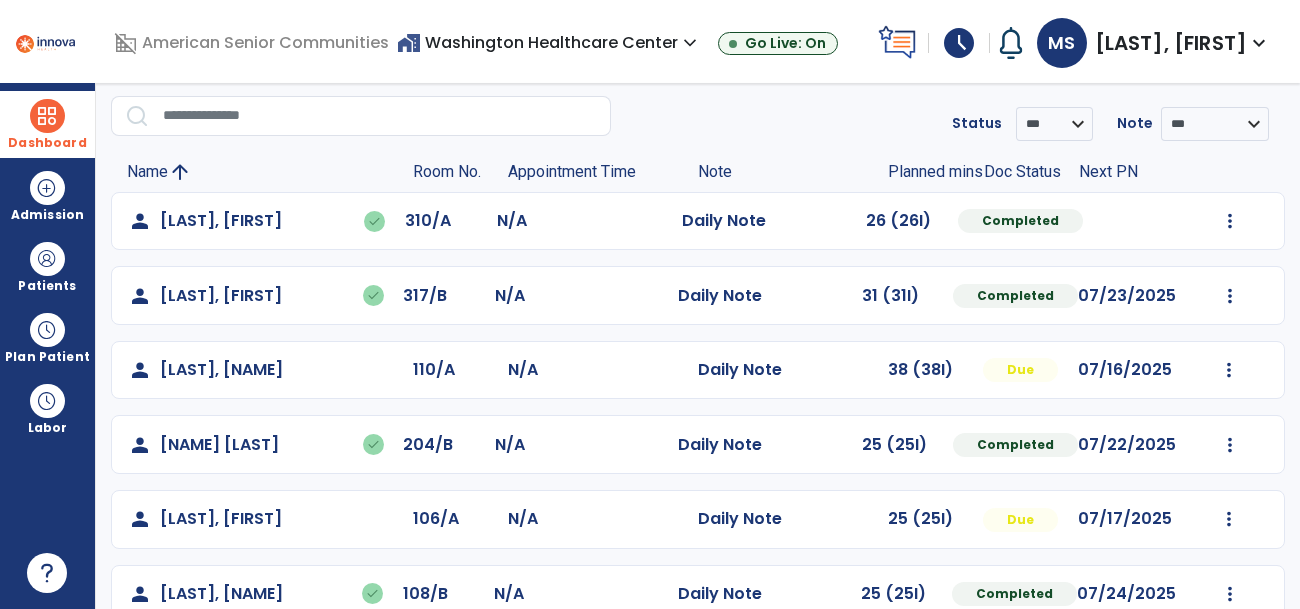 scroll, scrollTop: 0, scrollLeft: 0, axis: both 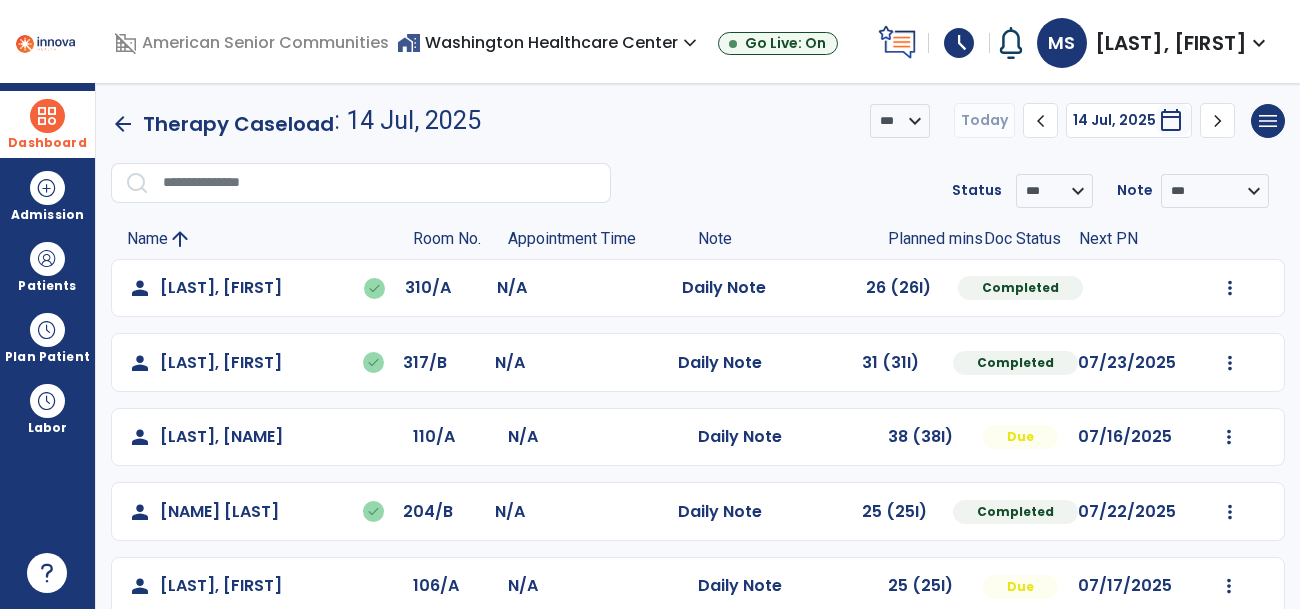 click on "chevron_right" 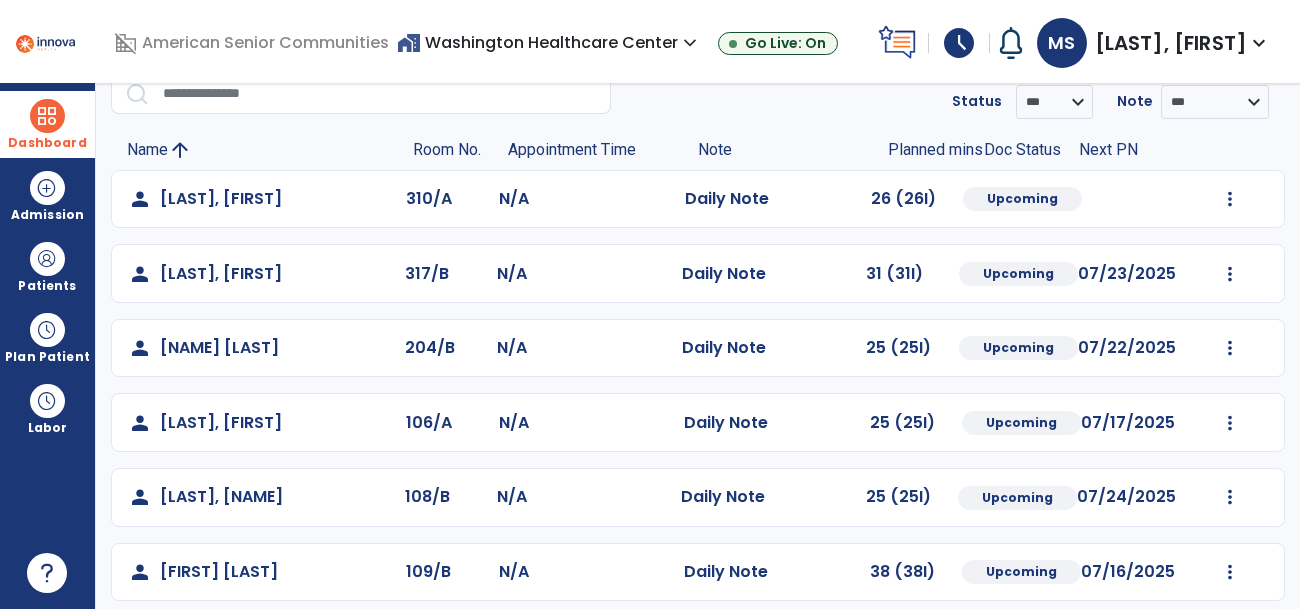 scroll, scrollTop: 0, scrollLeft: 0, axis: both 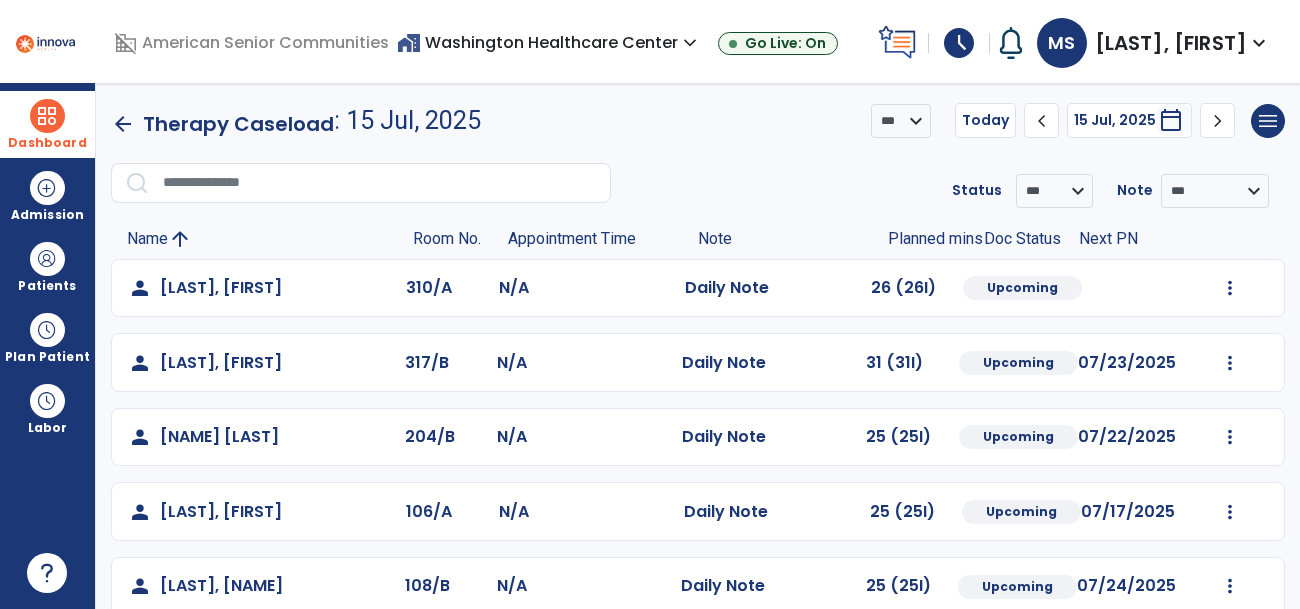 click on "chevron_right" 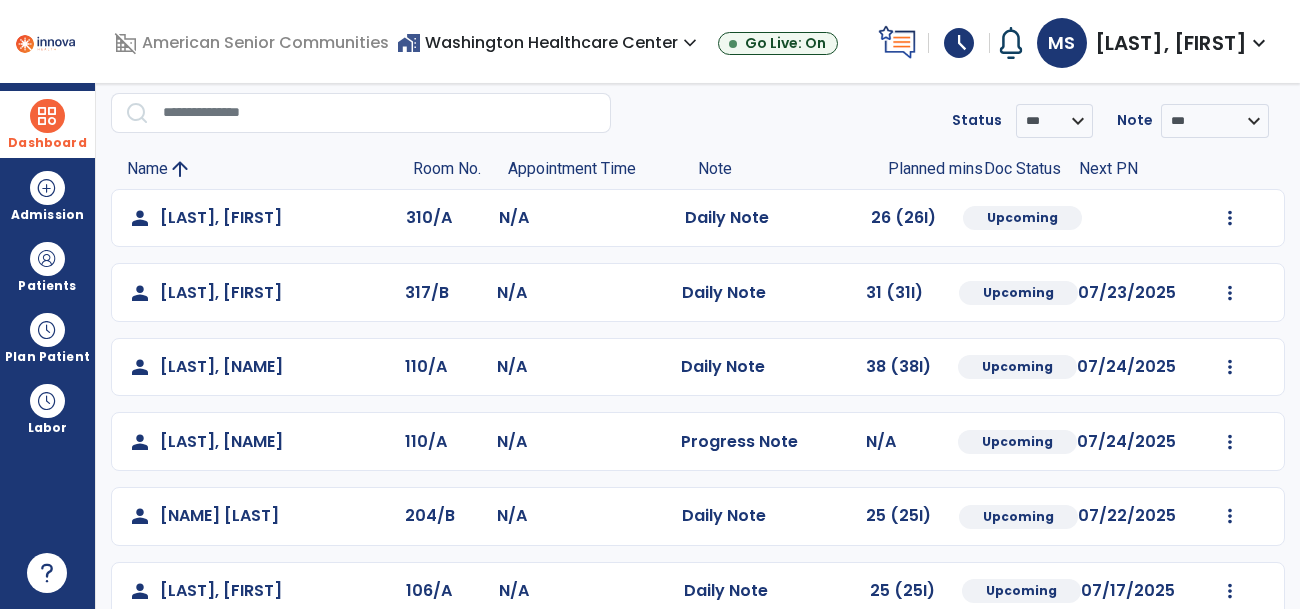 scroll, scrollTop: 0, scrollLeft: 0, axis: both 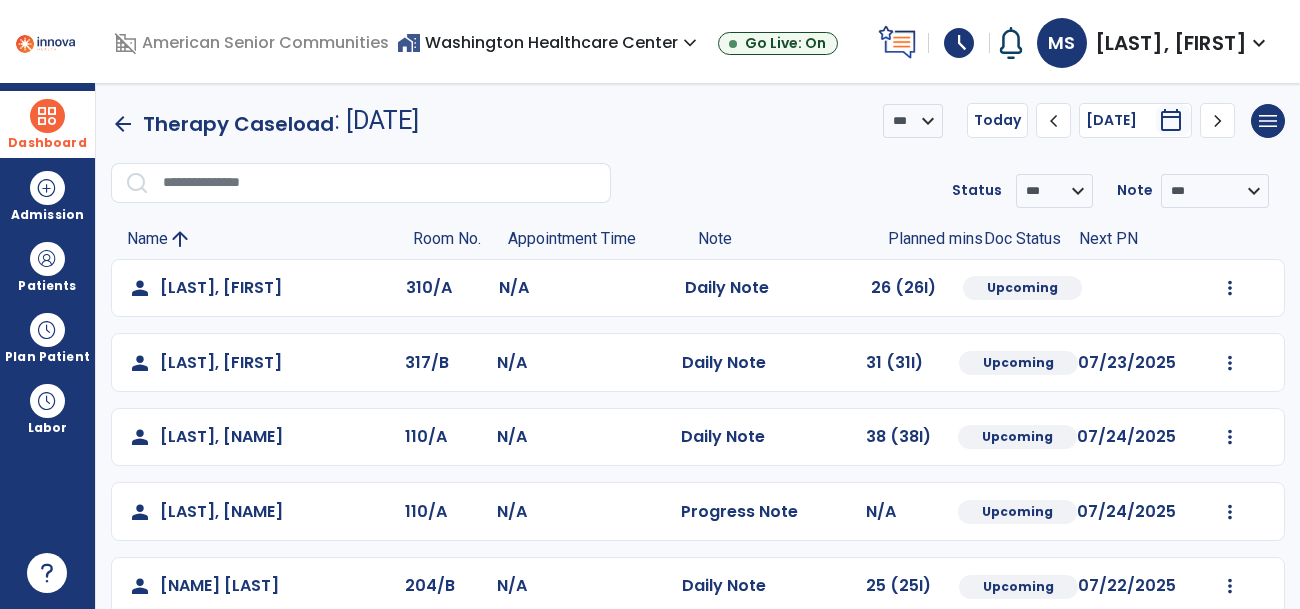 click on "Today" 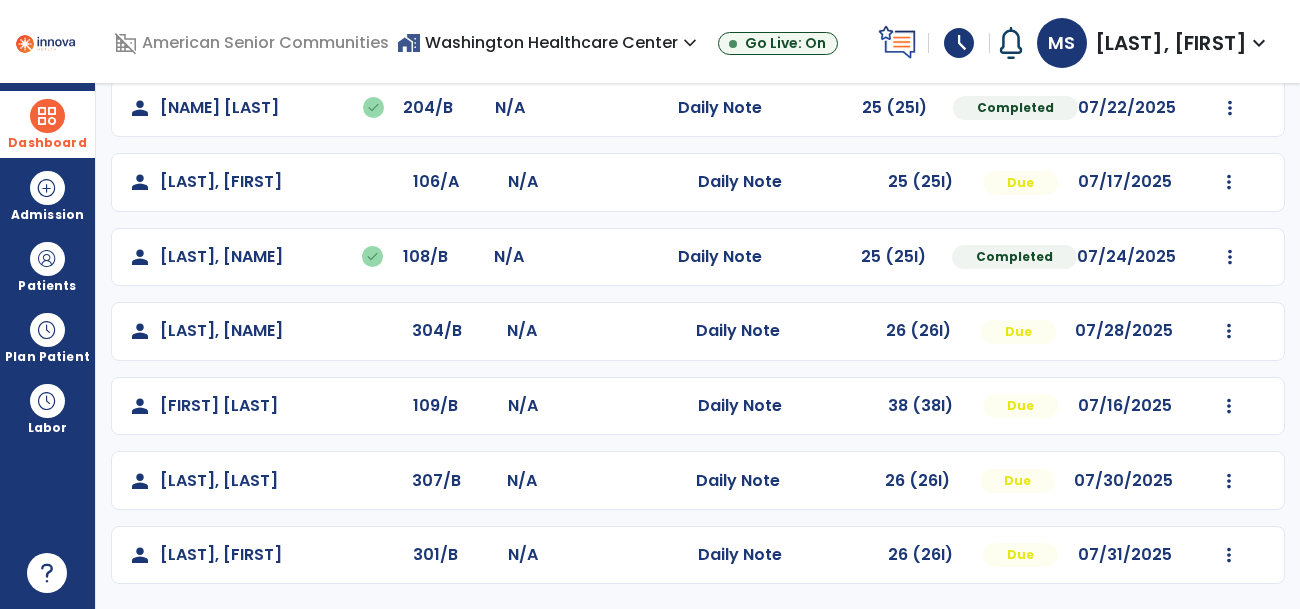 scroll, scrollTop: 427, scrollLeft: 0, axis: vertical 